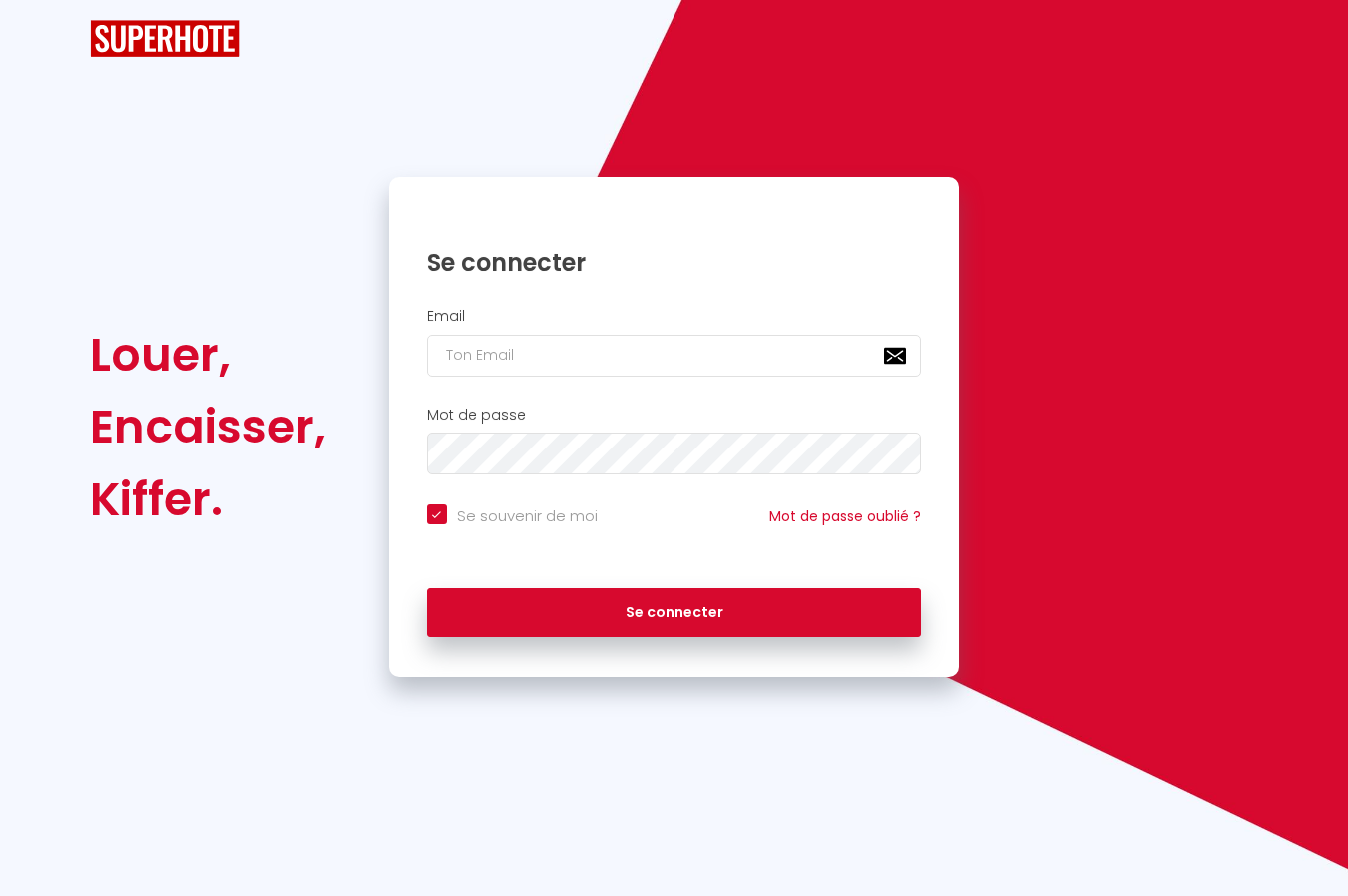 click at bounding box center (674, 356) 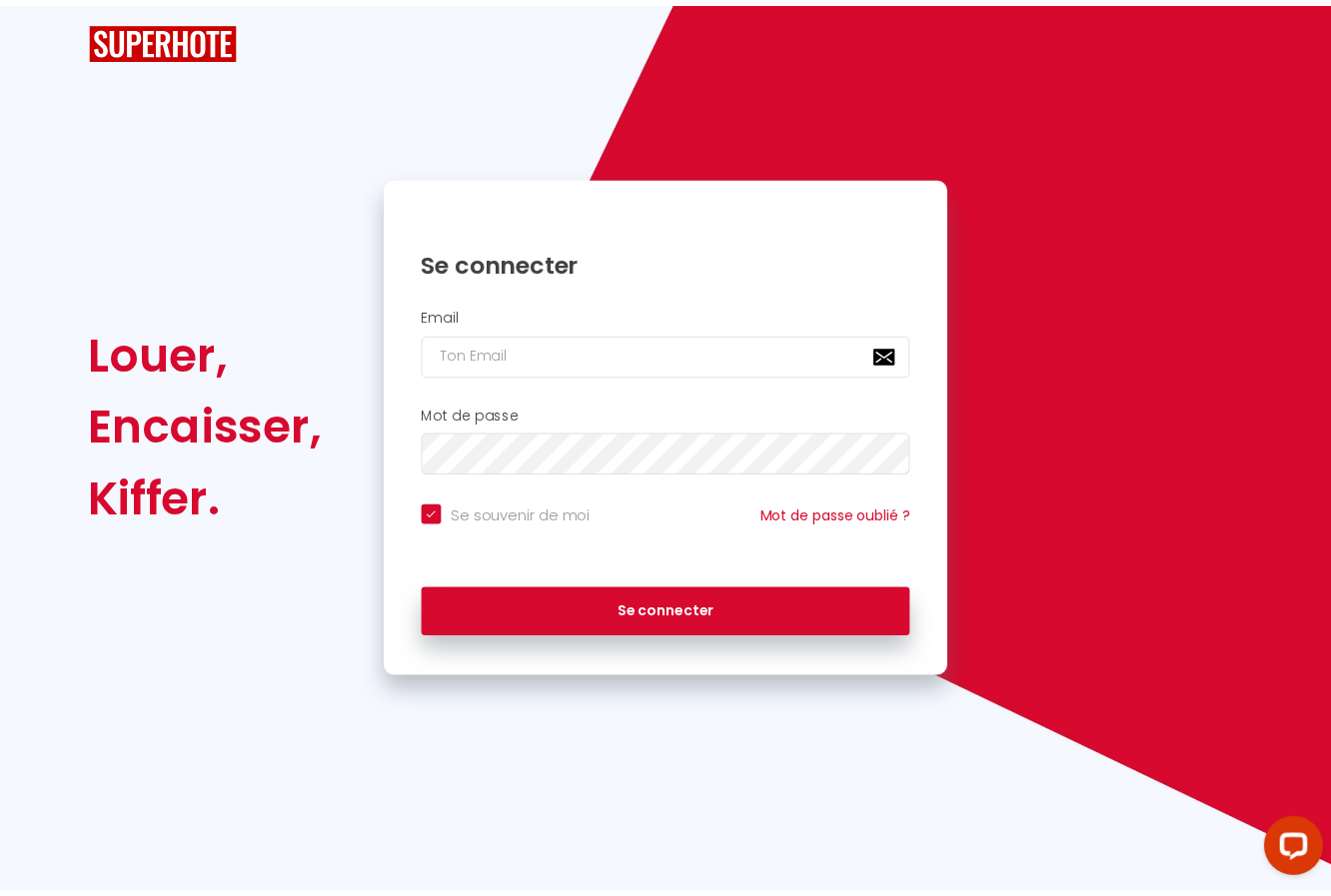 scroll, scrollTop: 0, scrollLeft: 0, axis: both 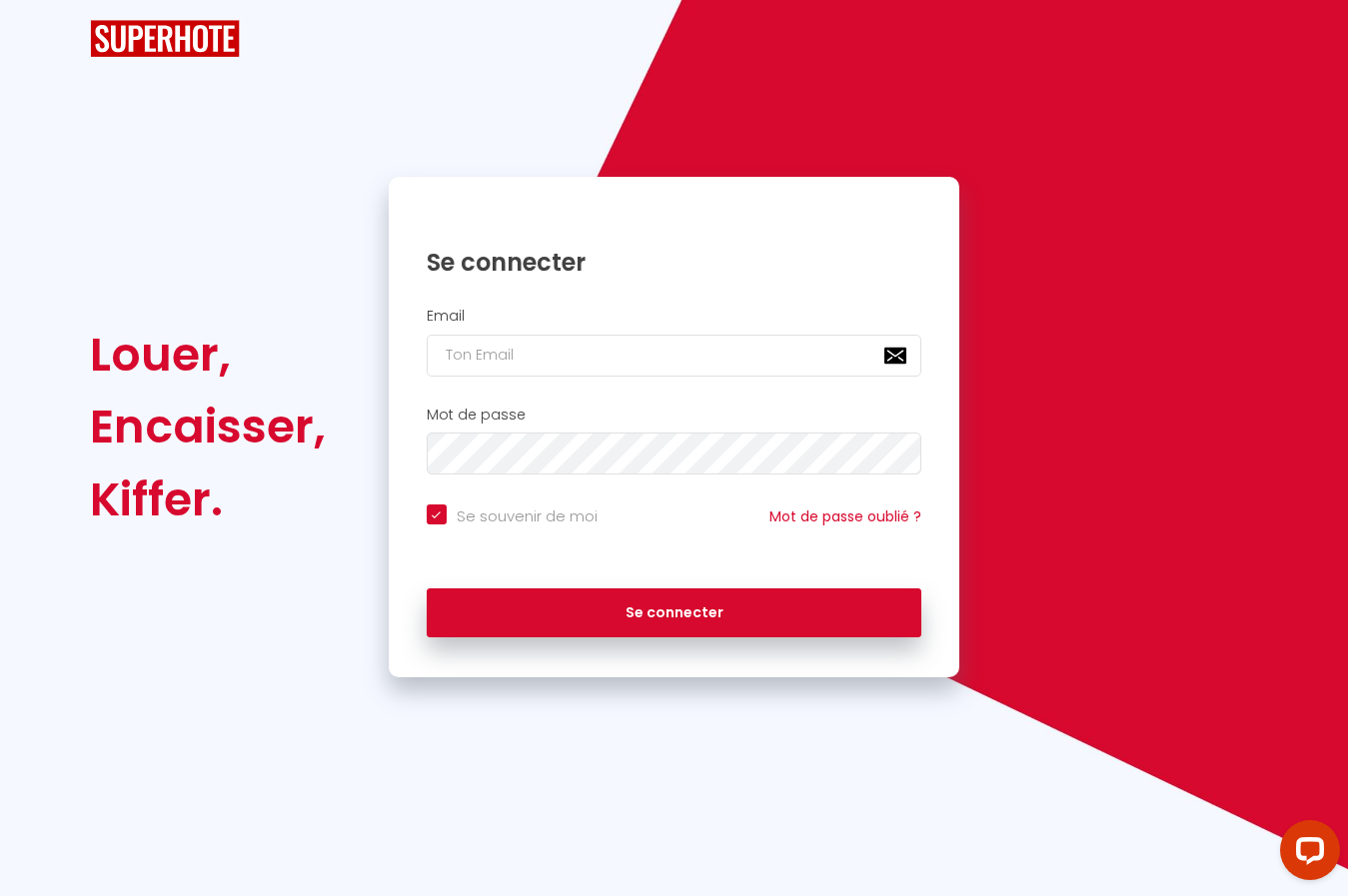 type on "j" 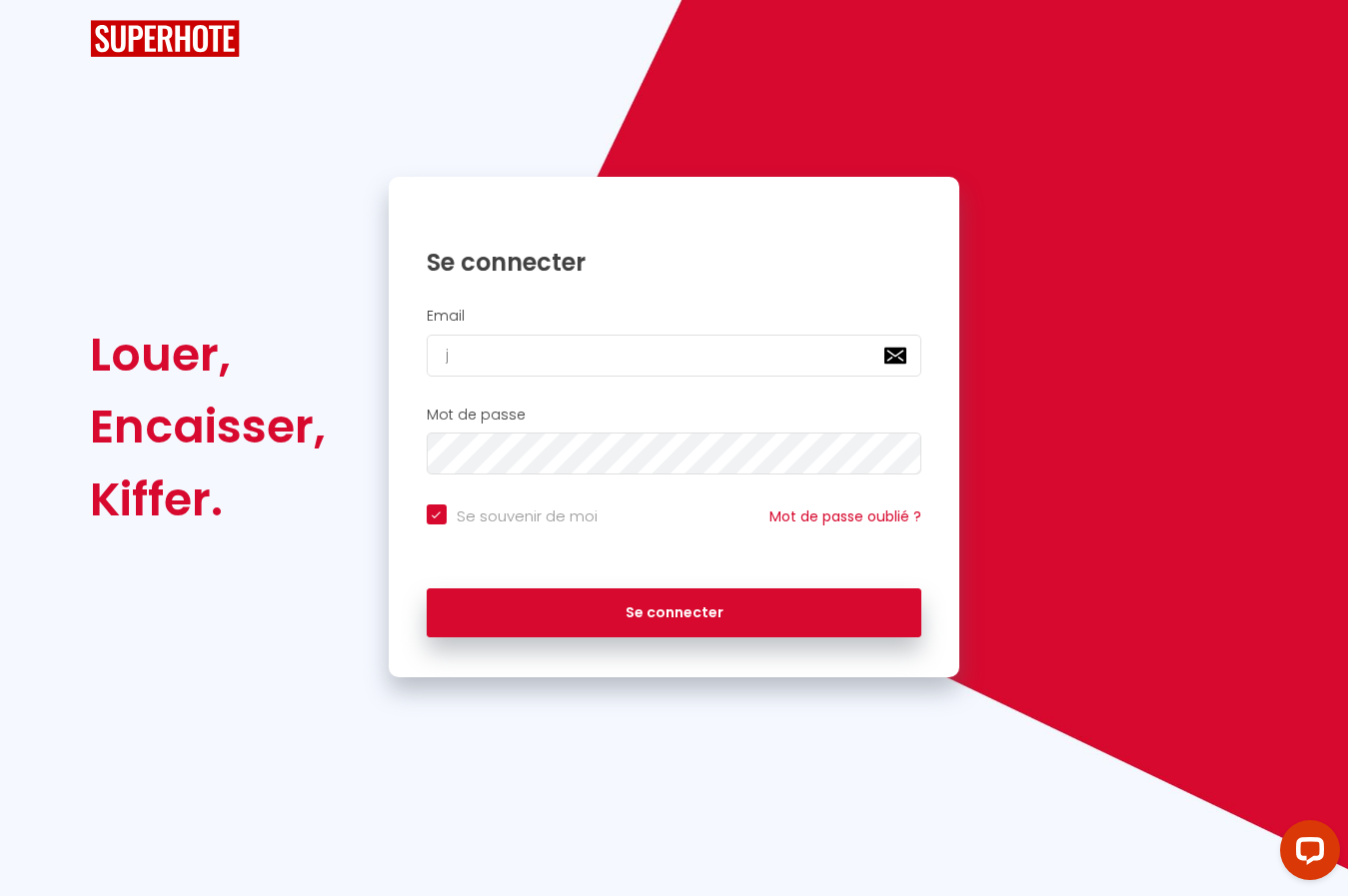 checkbox on "true" 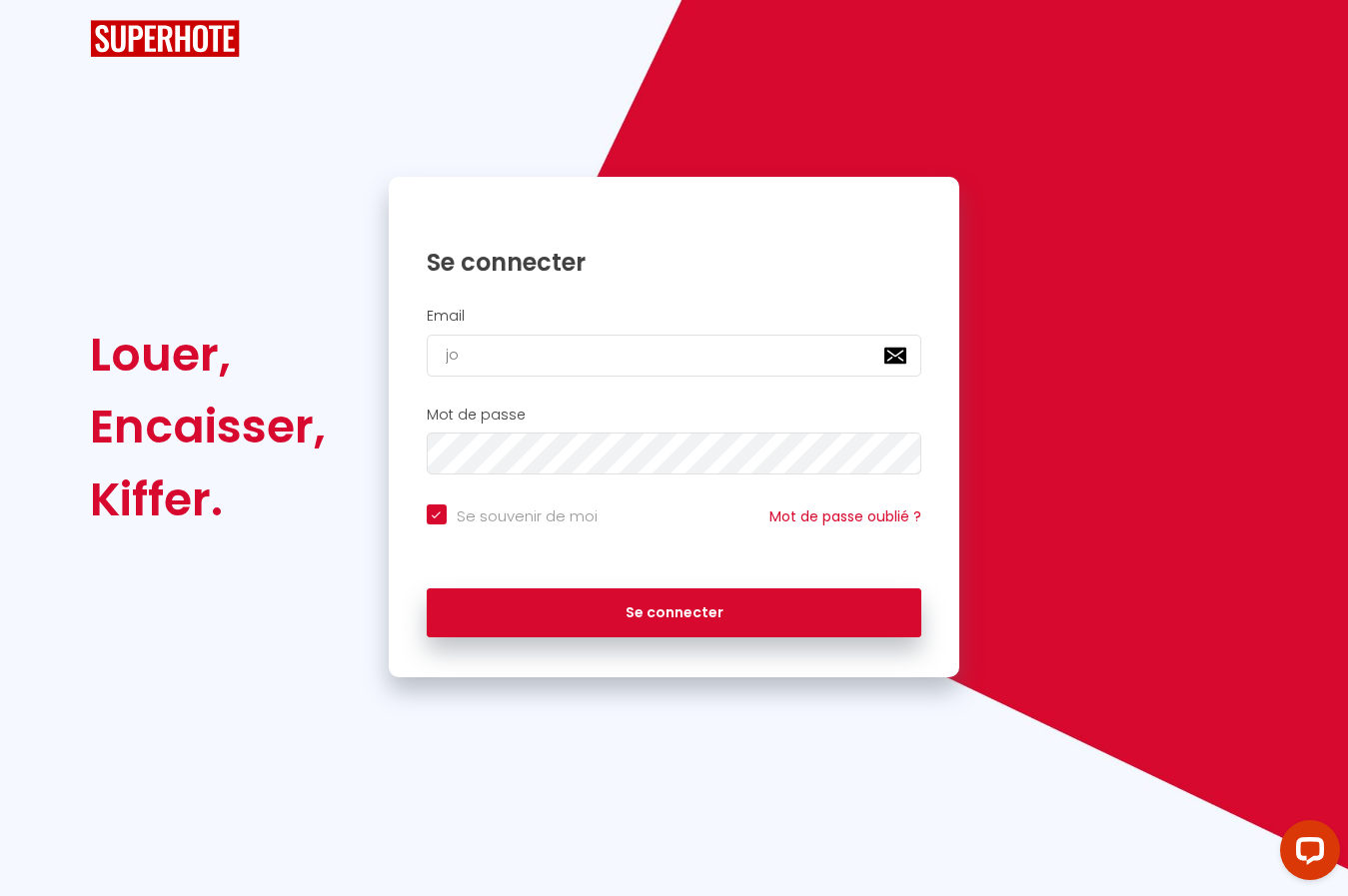 checkbox on "true" 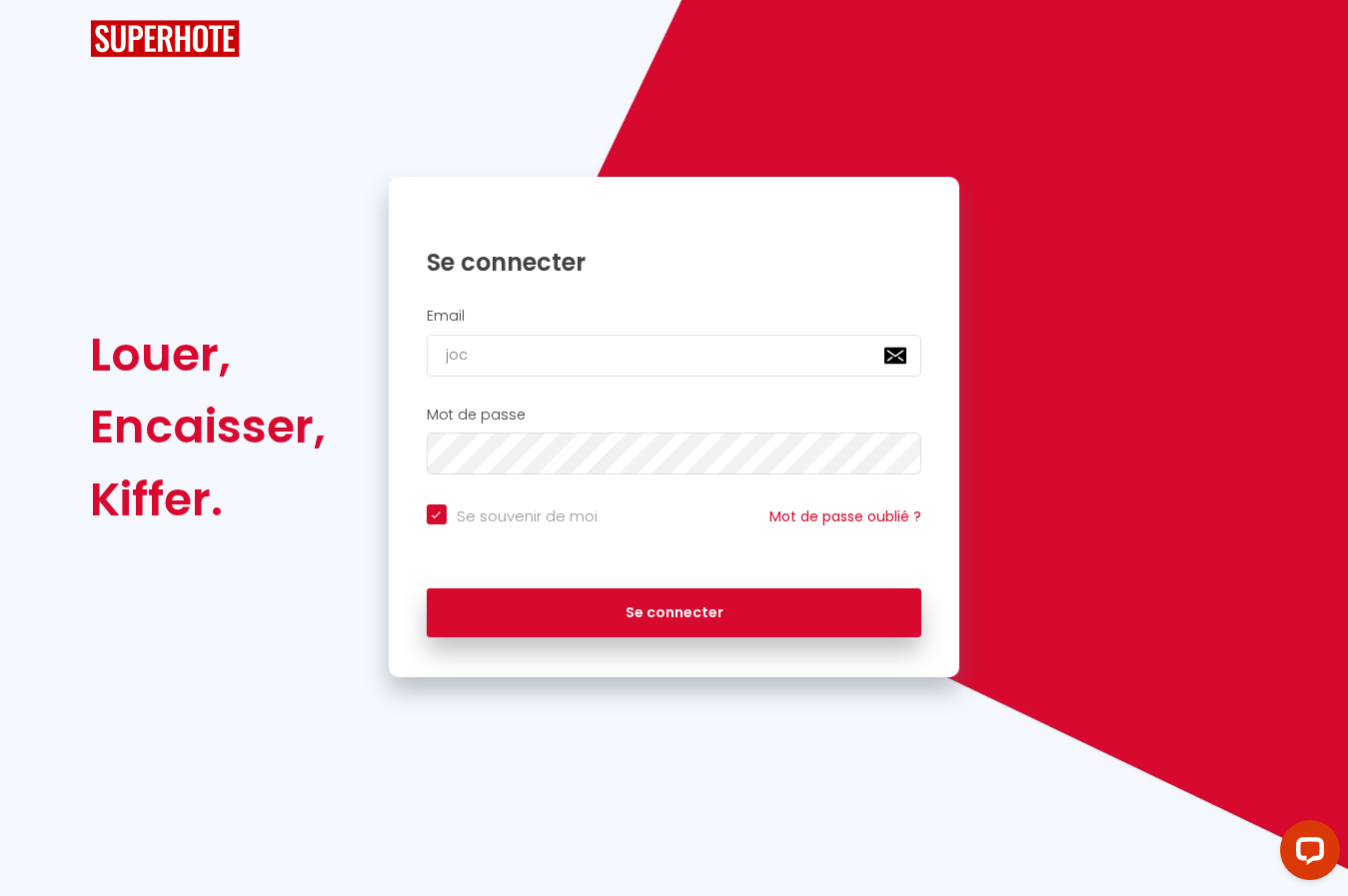 type on "joce" 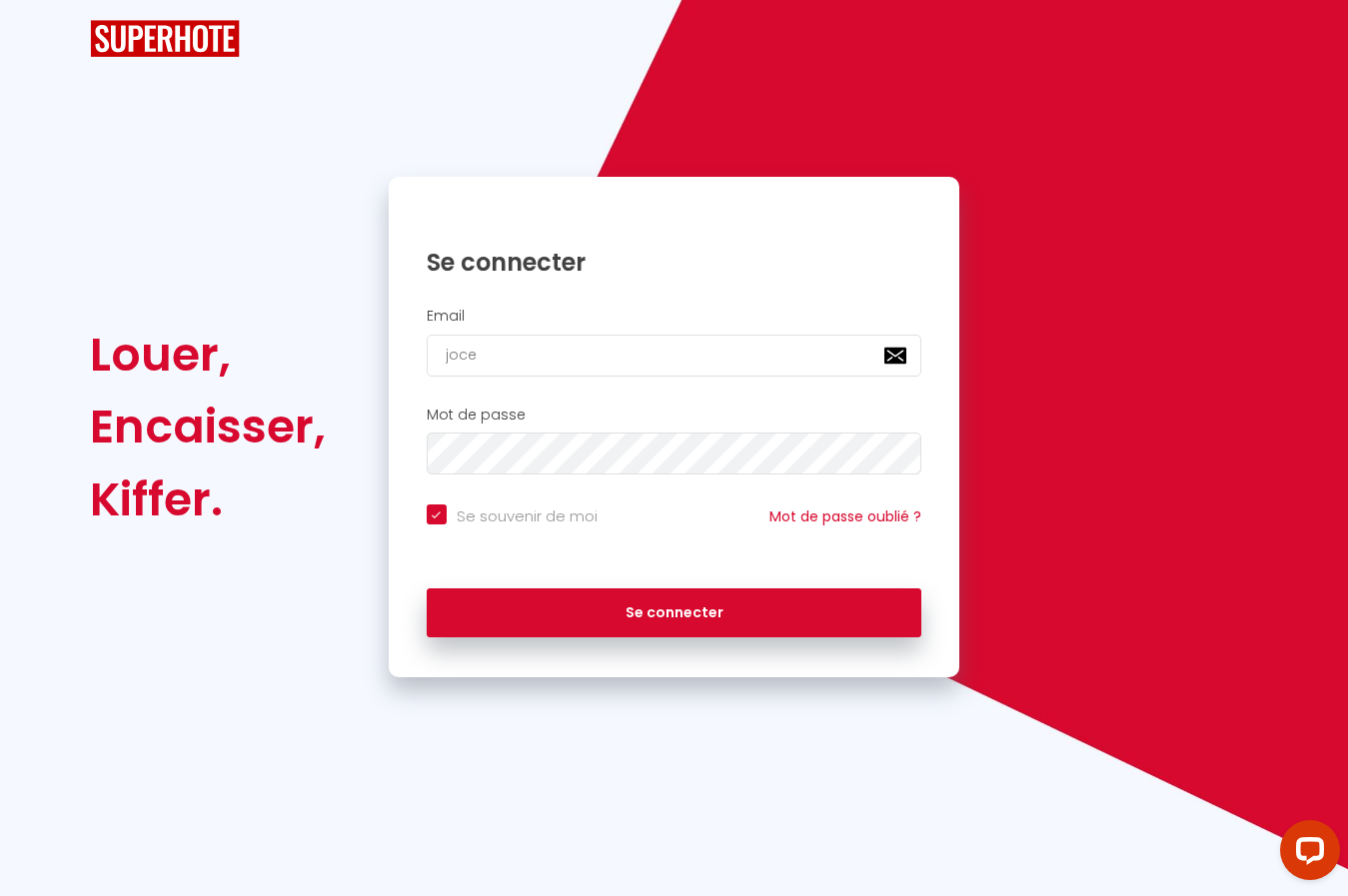 checkbox on "true" 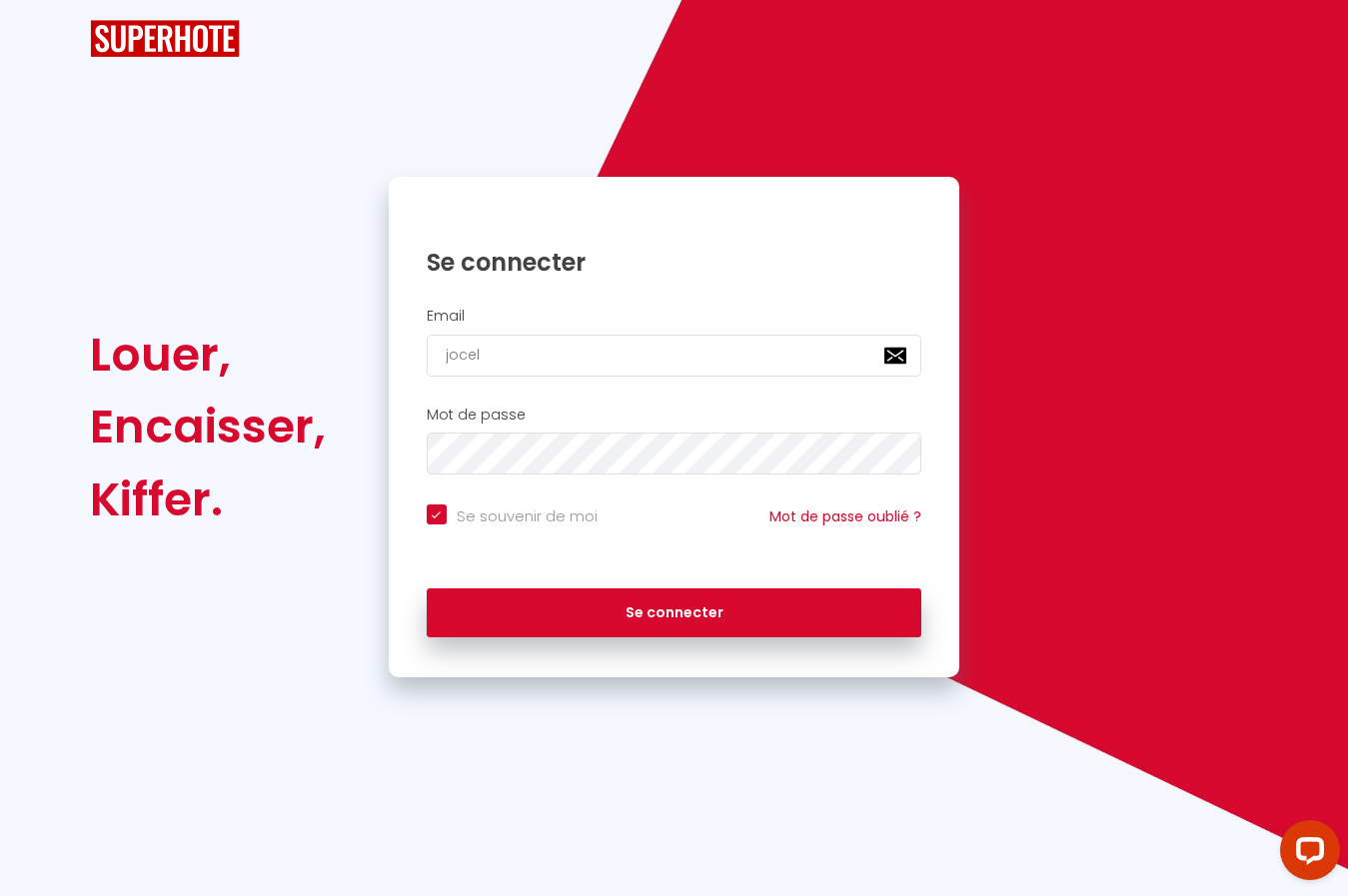 checkbox on "true" 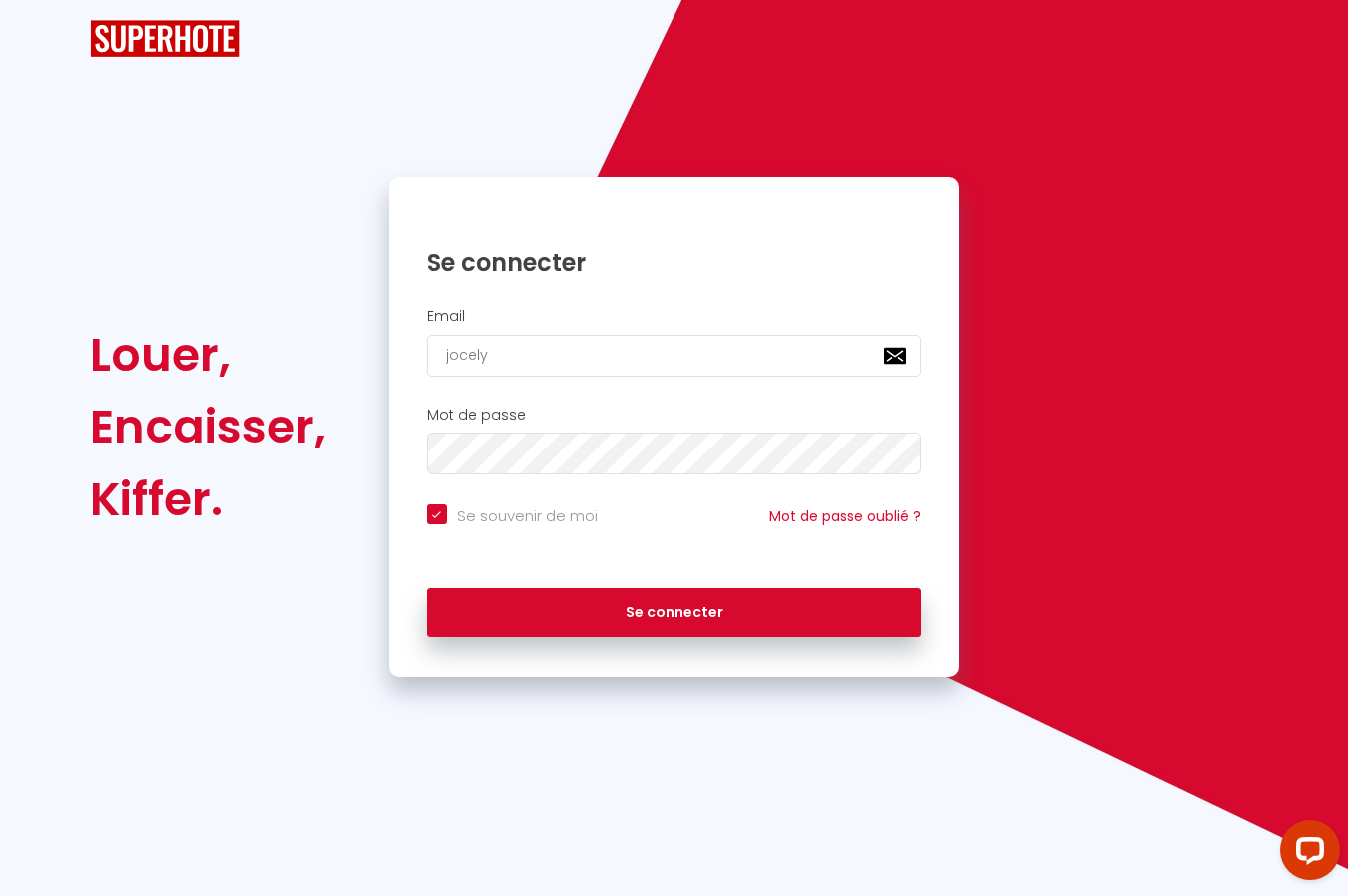type on "jocelyn" 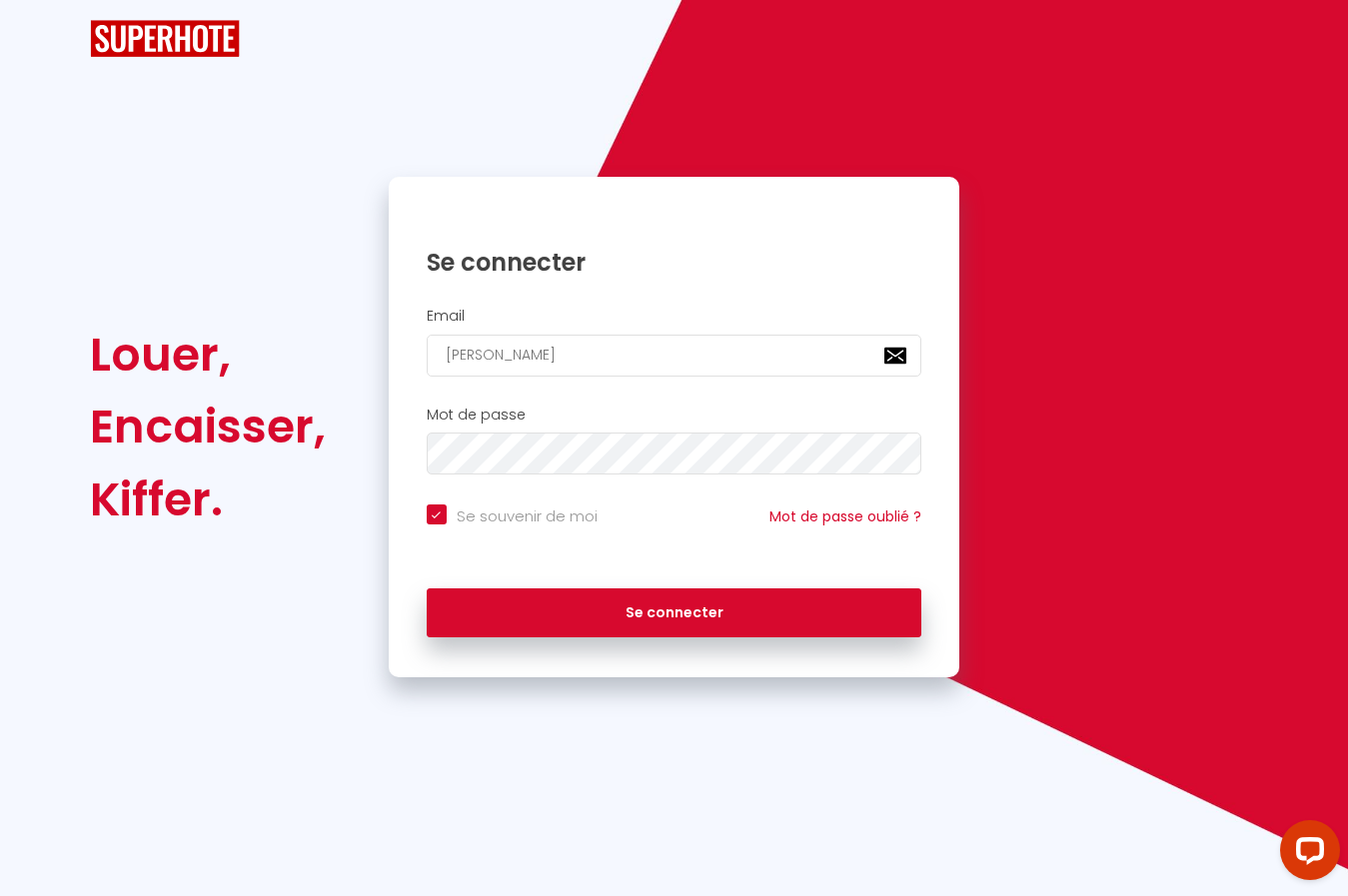 type on "jocelyne" 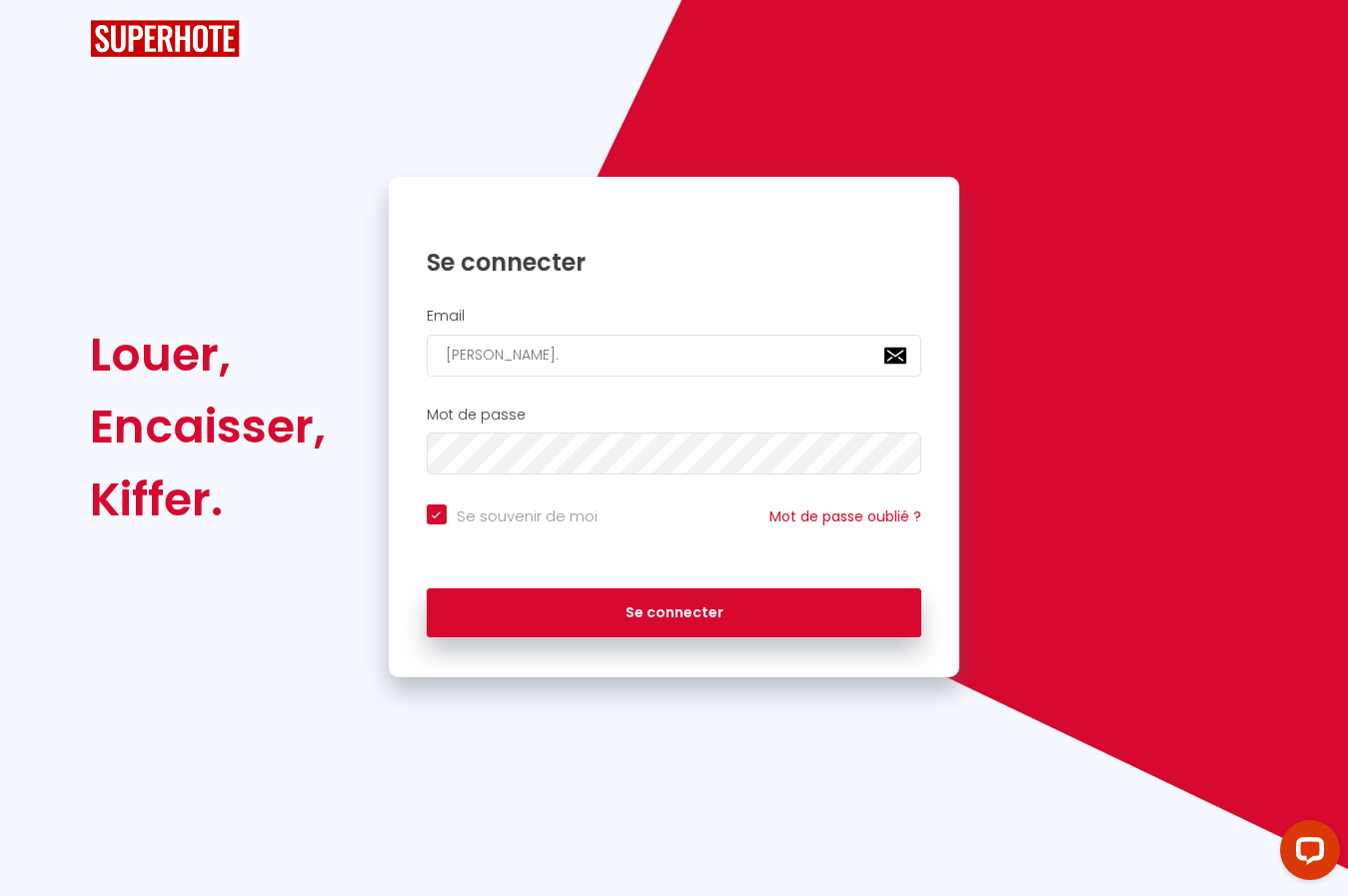 checkbox on "true" 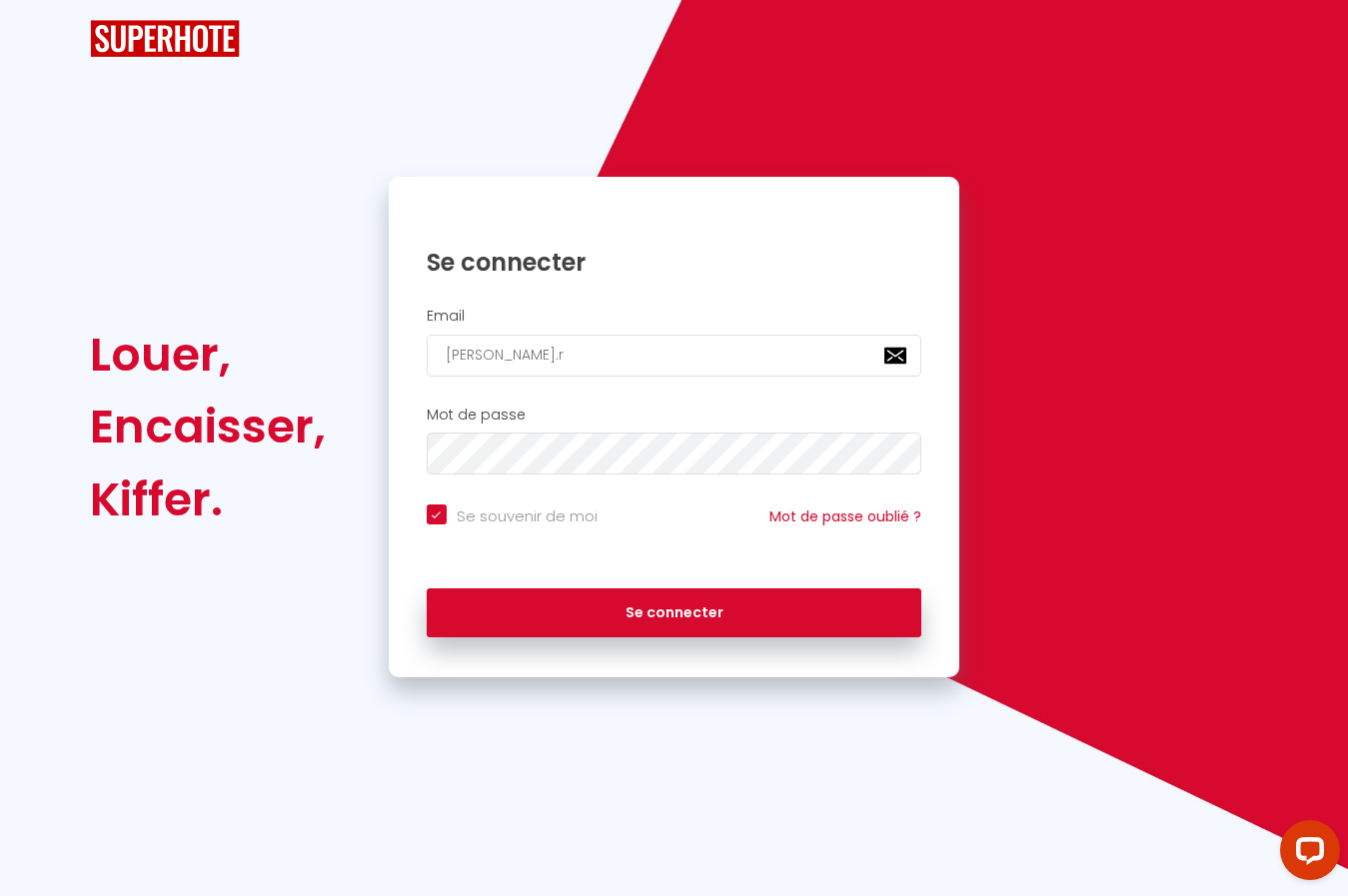 checkbox on "true" 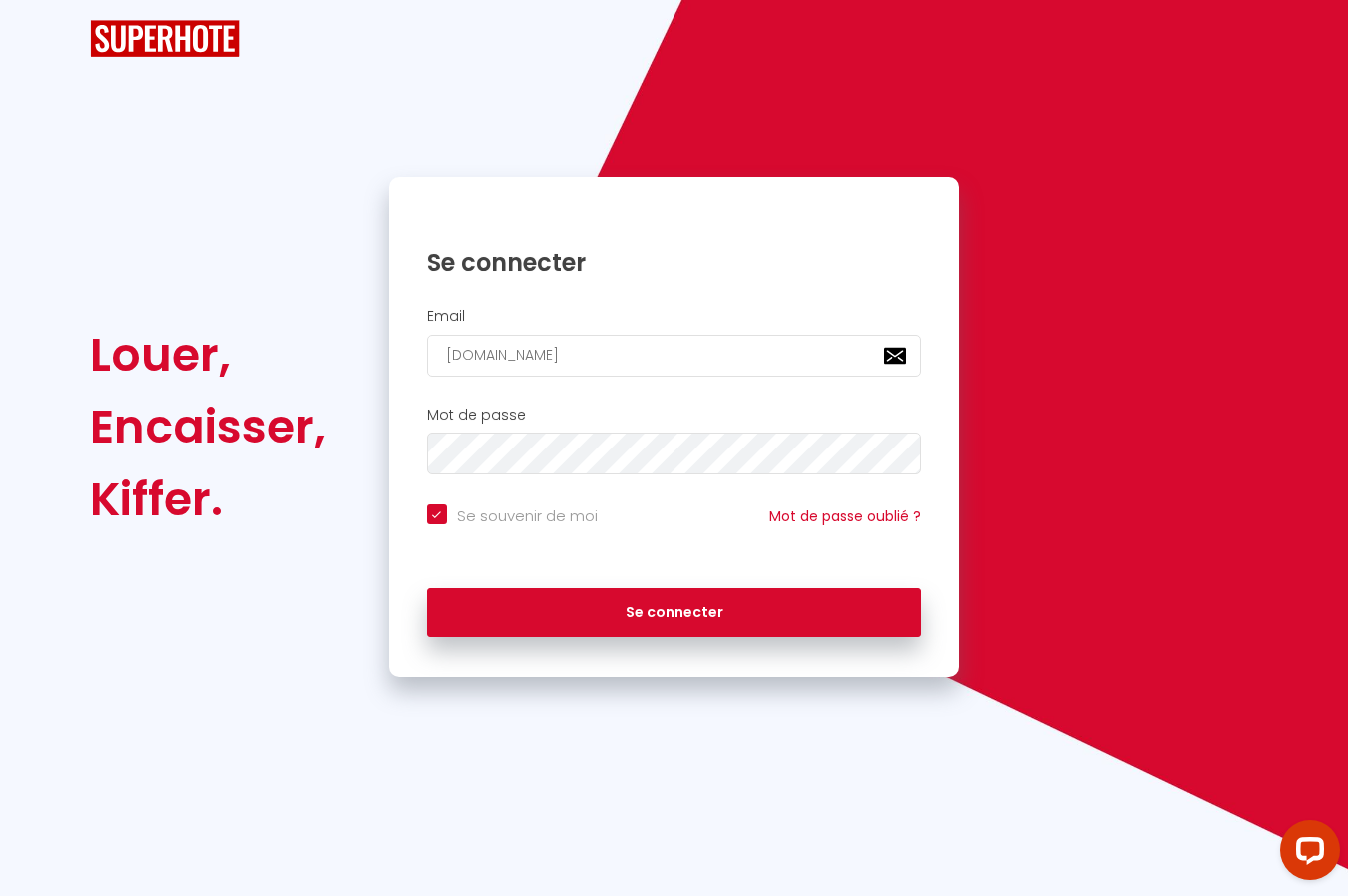type on "jocelyne.rou" 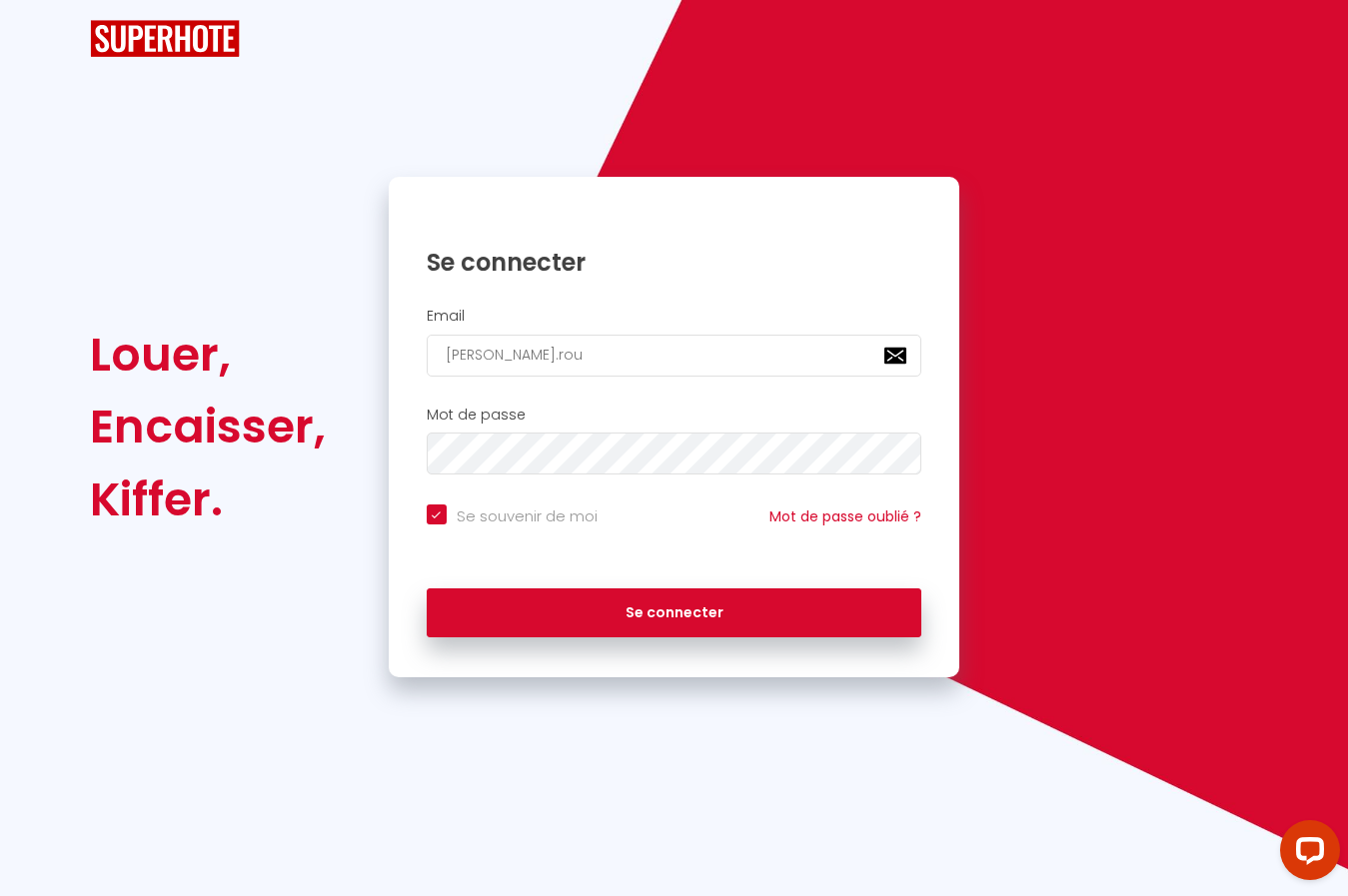 checkbox on "true" 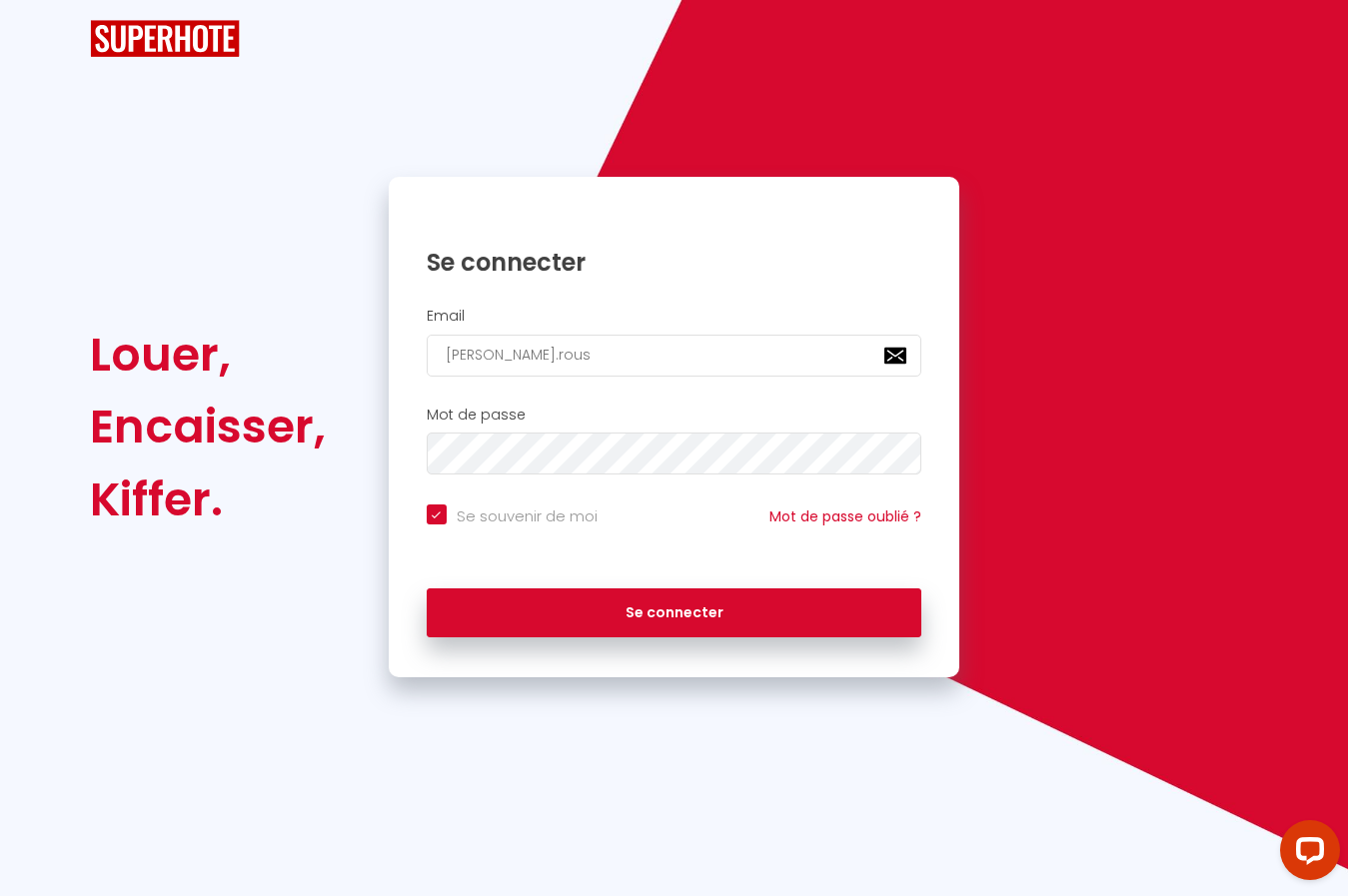 type on "jocelyne.rouss" 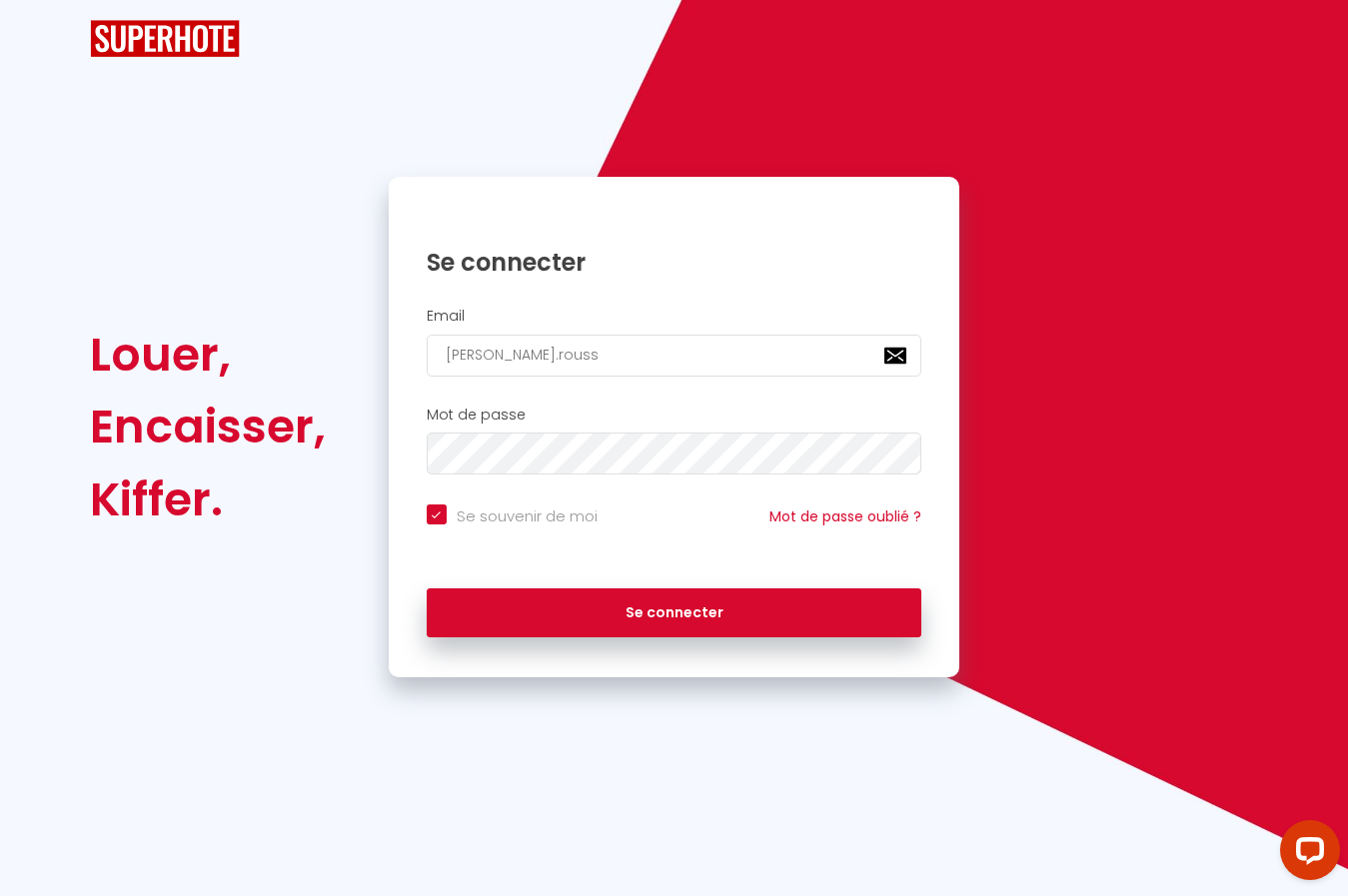 checkbox on "true" 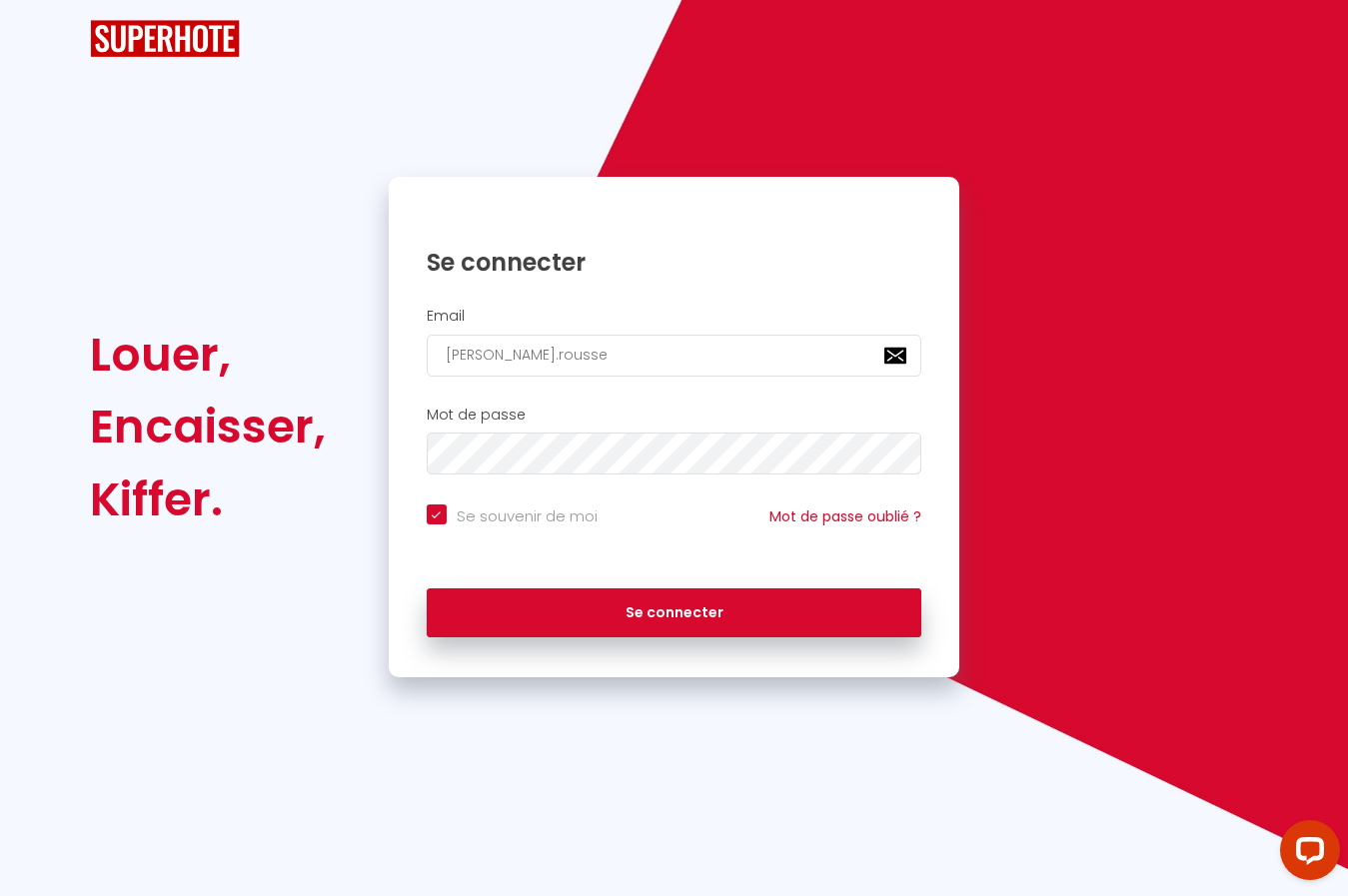 checkbox on "true" 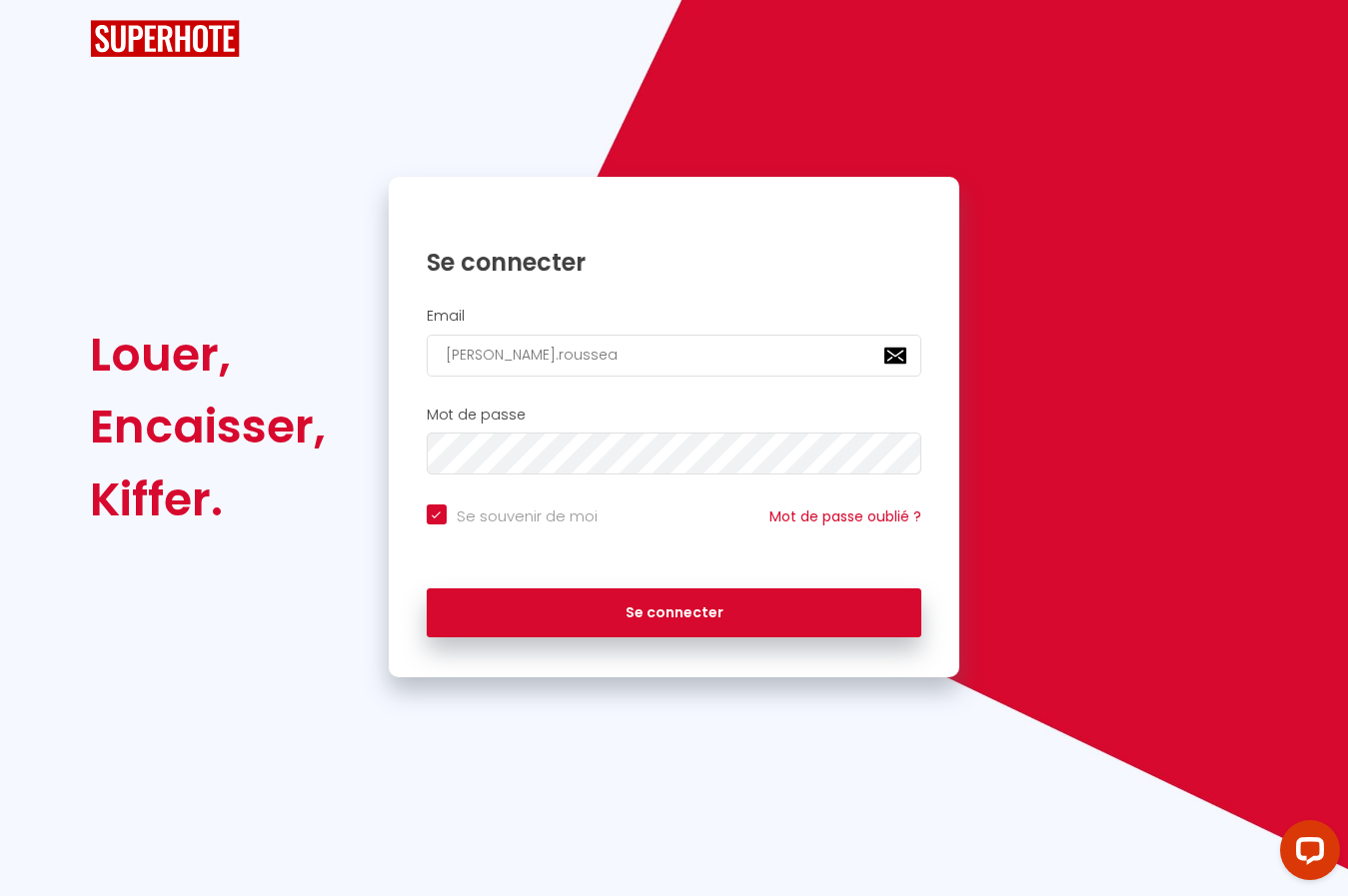 checkbox on "true" 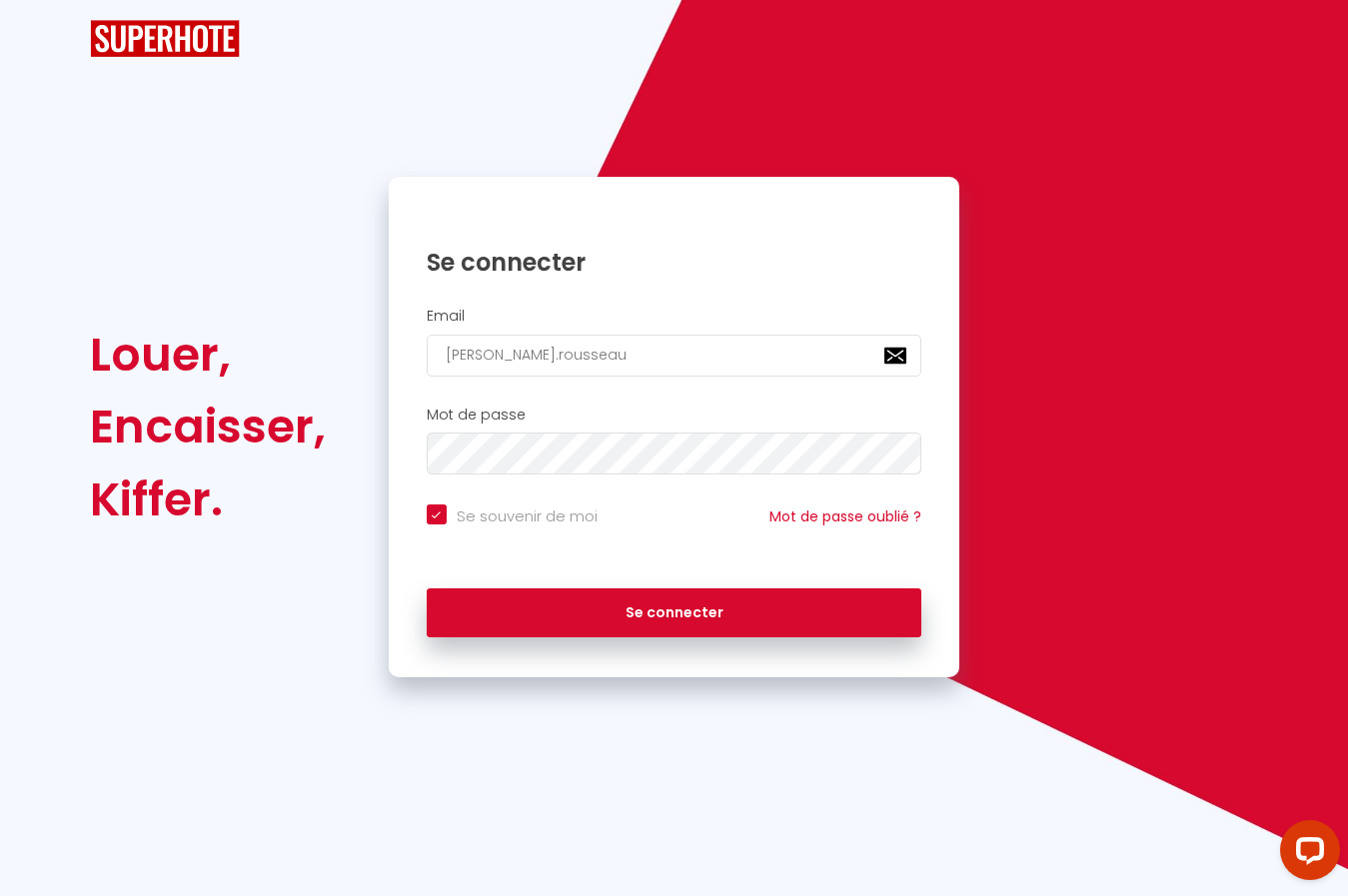 checkbox on "true" 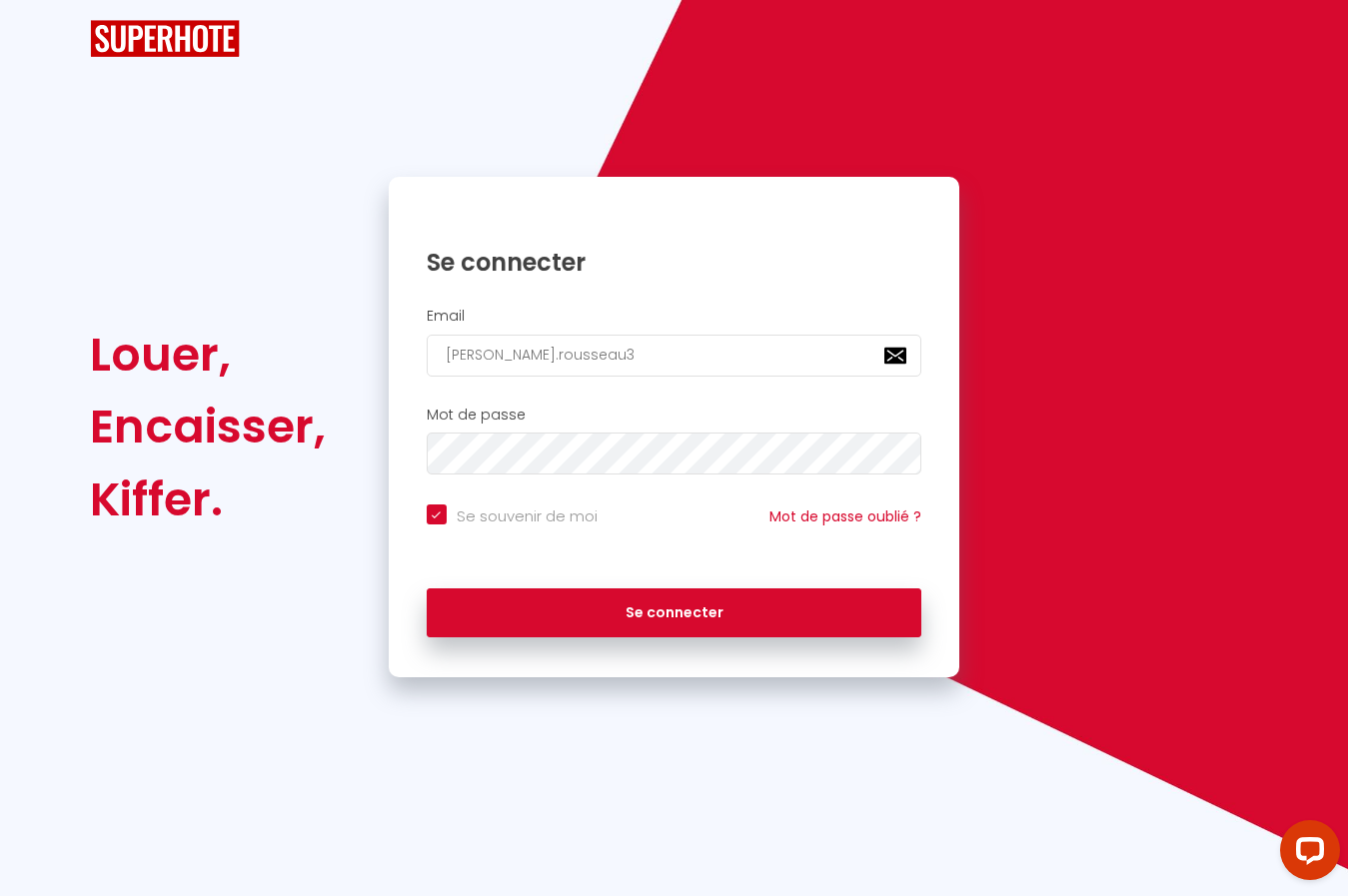 type on "jocelyne.rousseau3@" 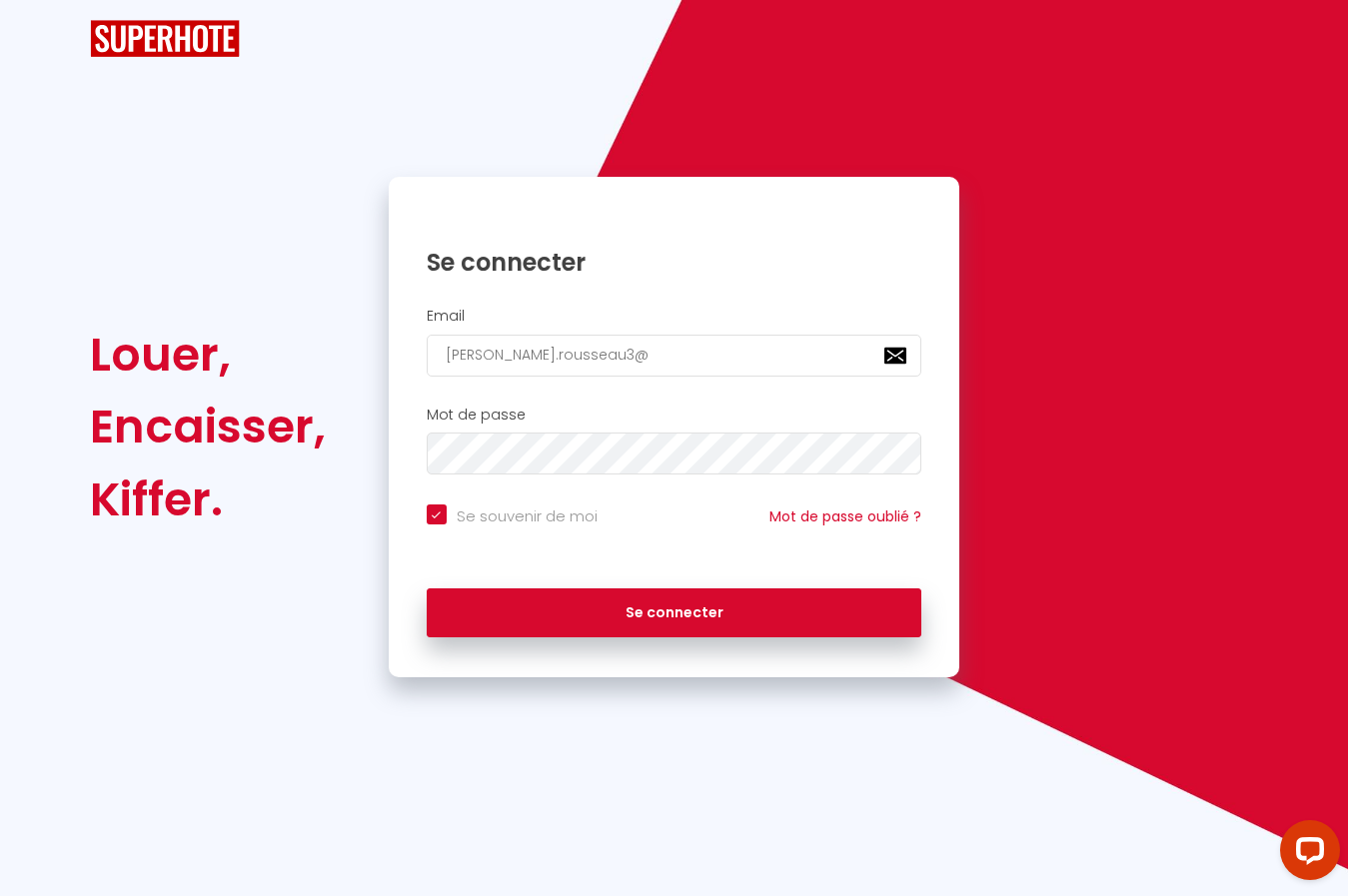 type on "jocelyne.rousseau3@o" 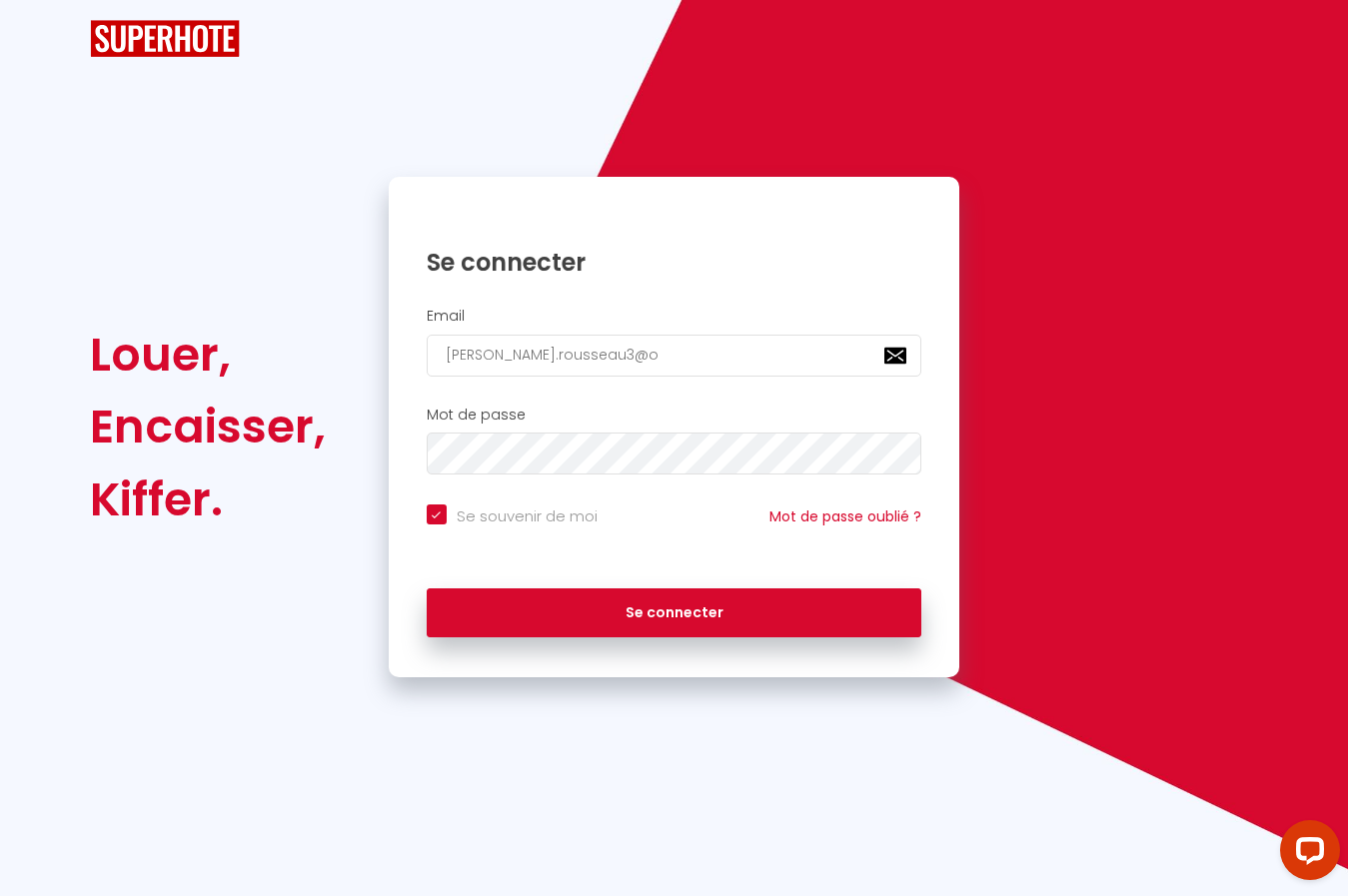 checkbox on "true" 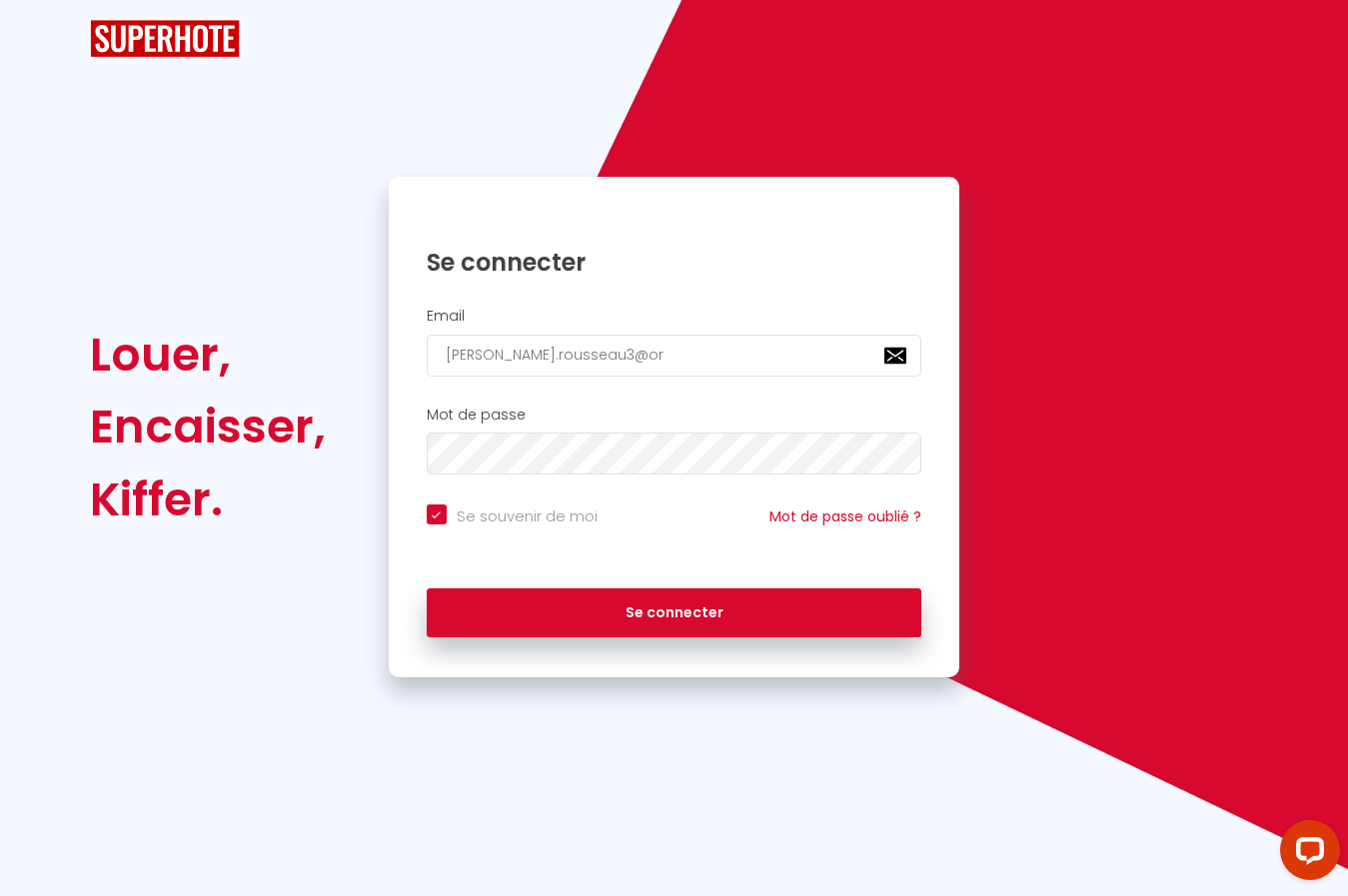 checkbox on "true" 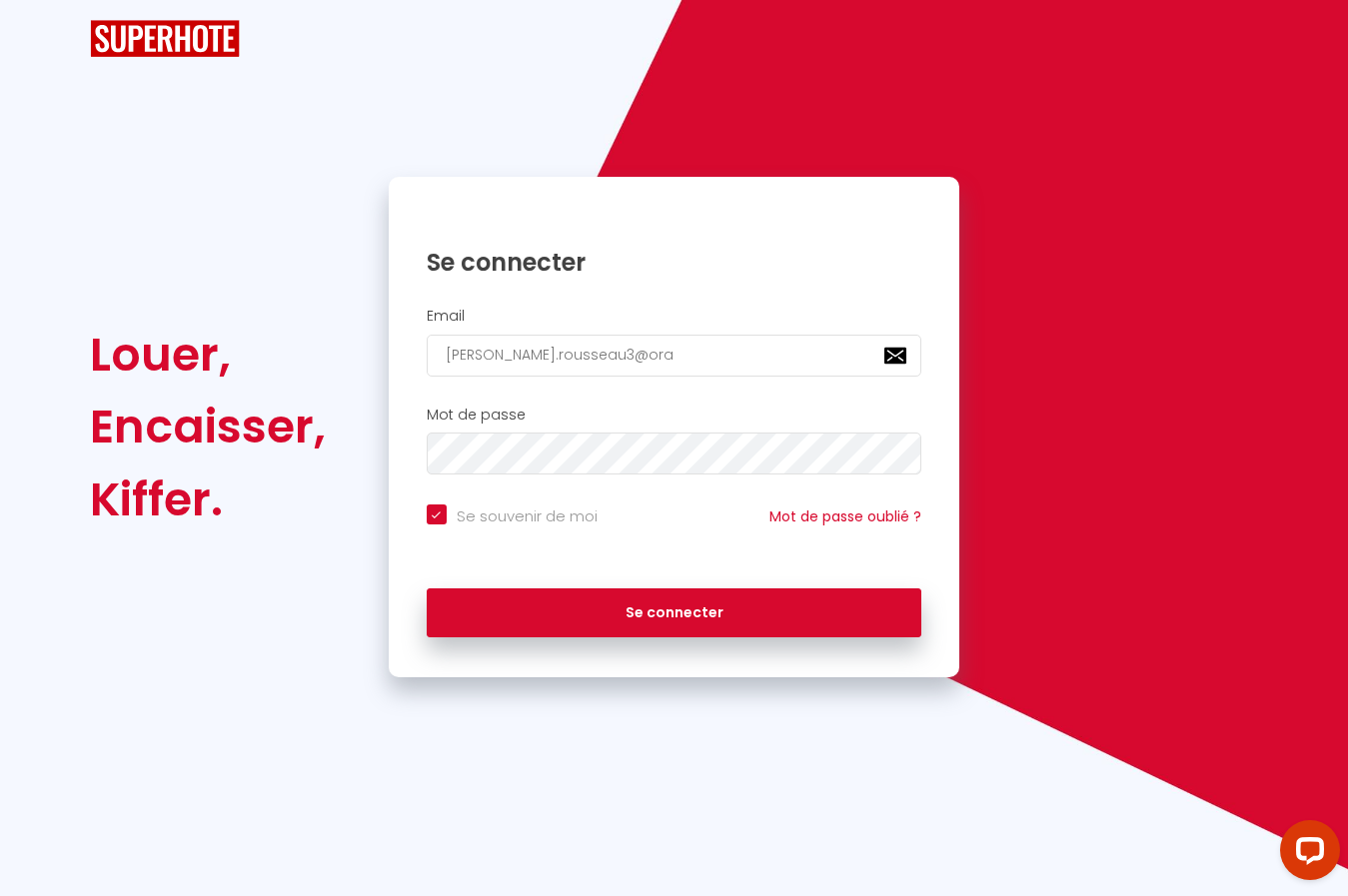 checkbox on "true" 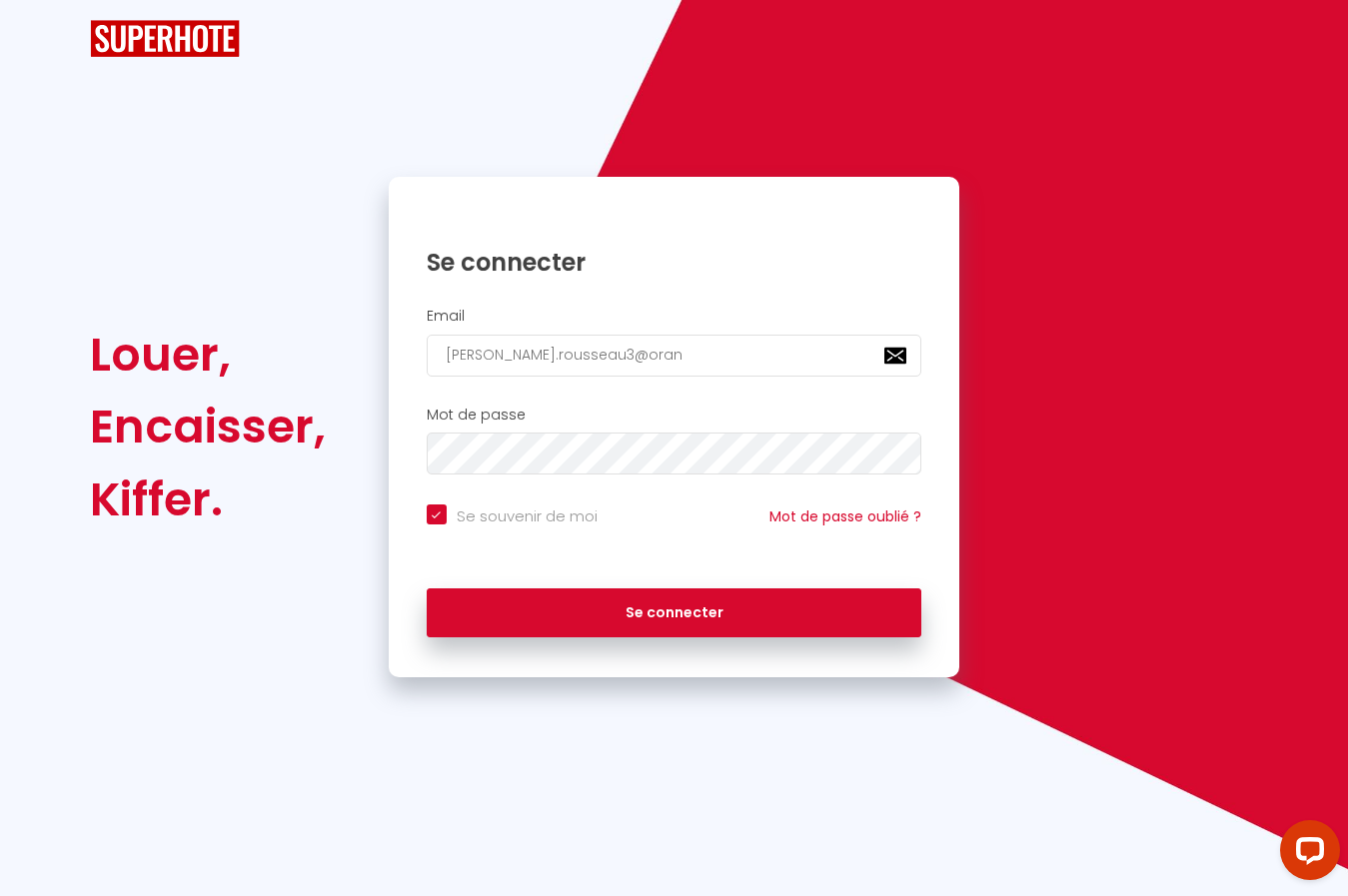 checkbox on "true" 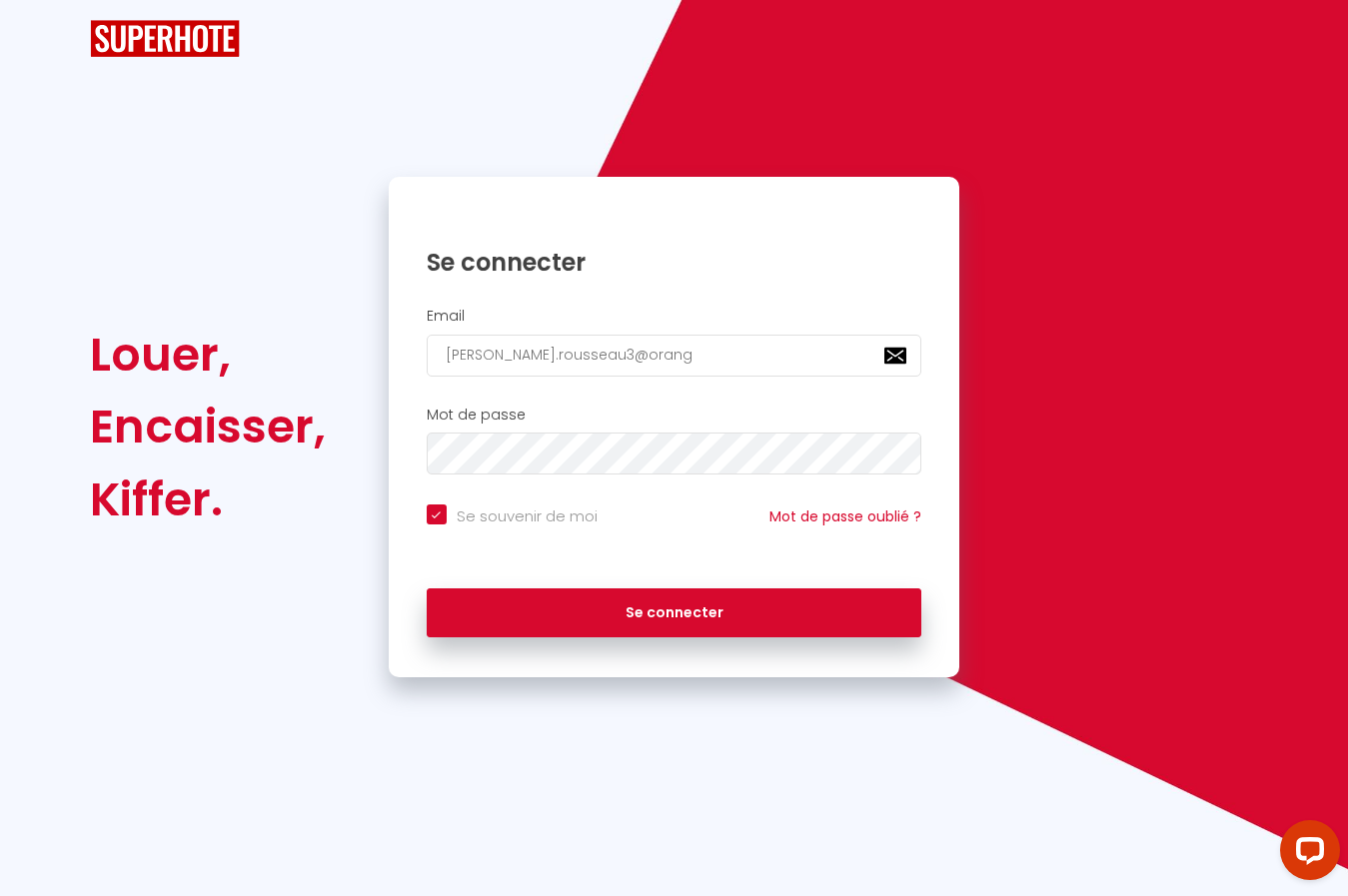 checkbox on "true" 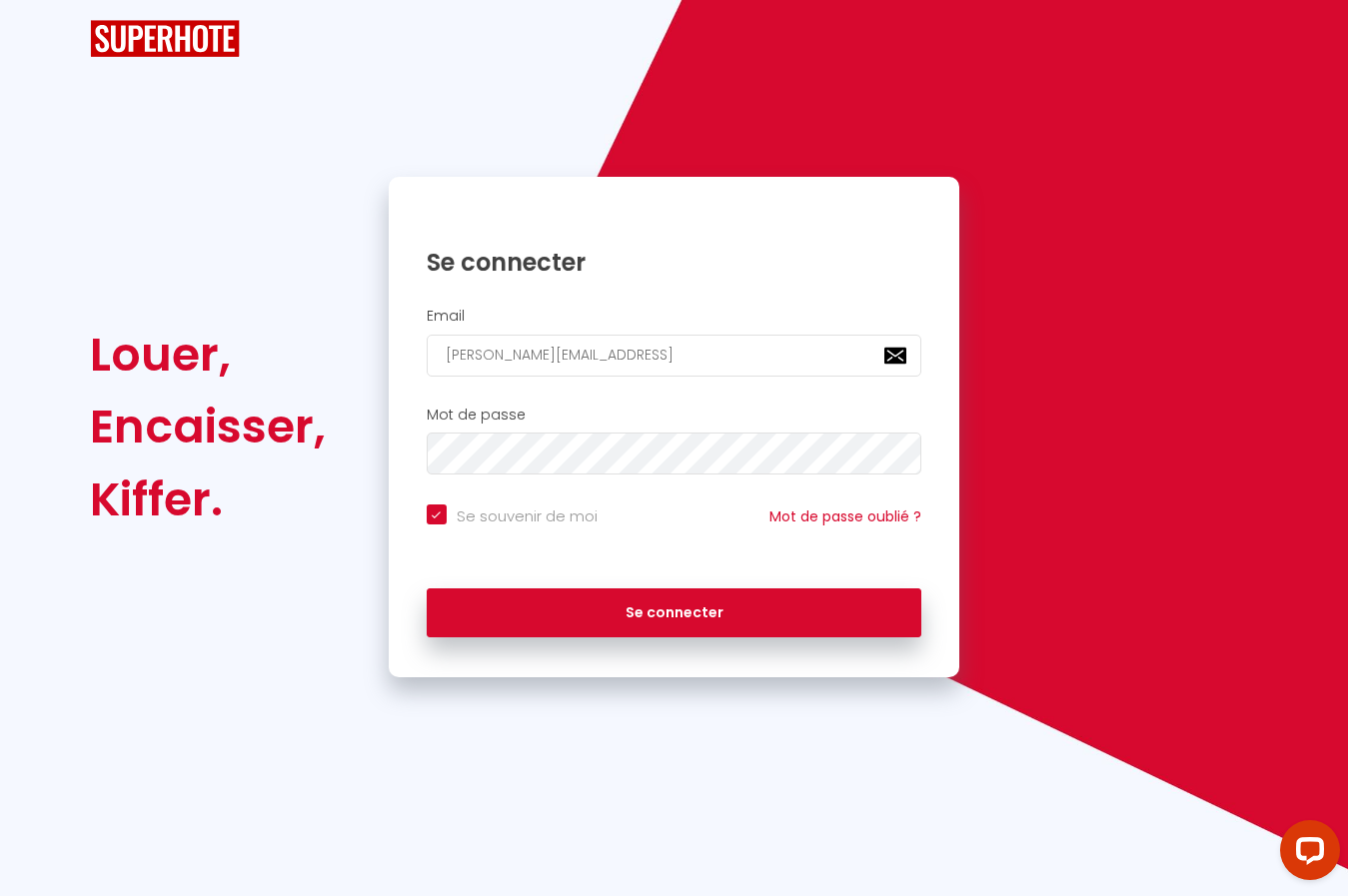checkbox on "true" 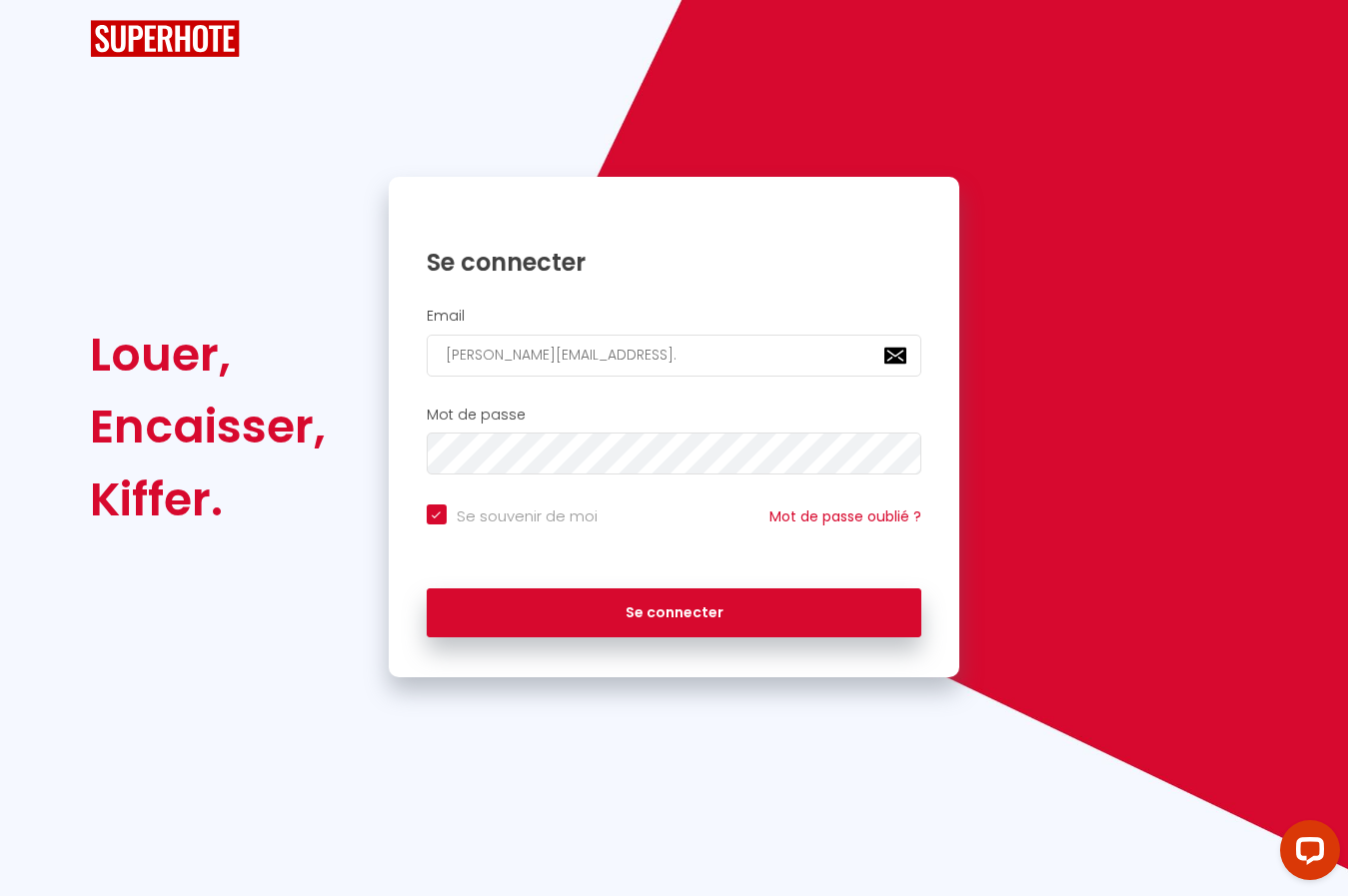 type on "jocelyne.rousseau3@orange.f" 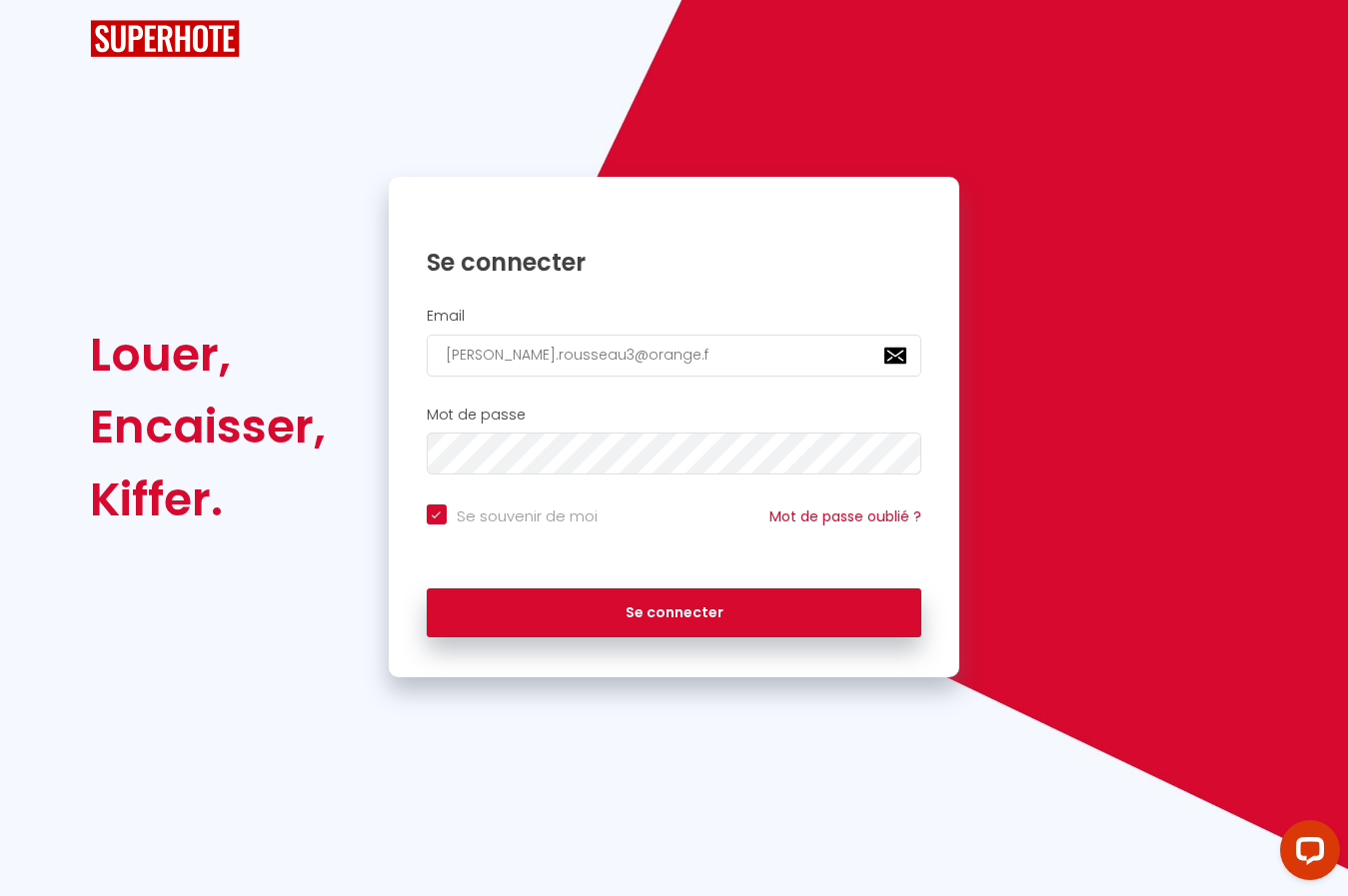 checkbox on "true" 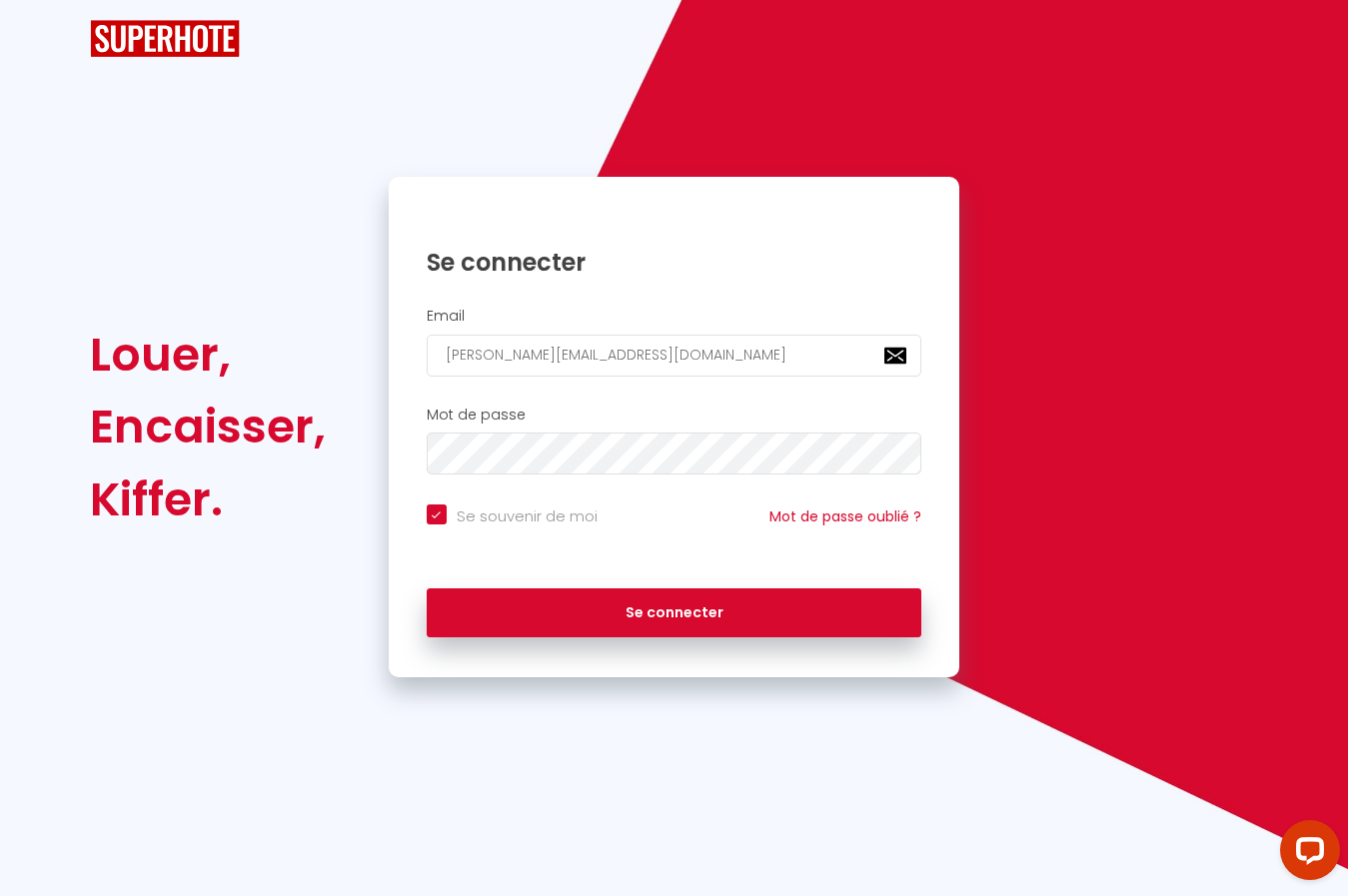 checkbox on "true" 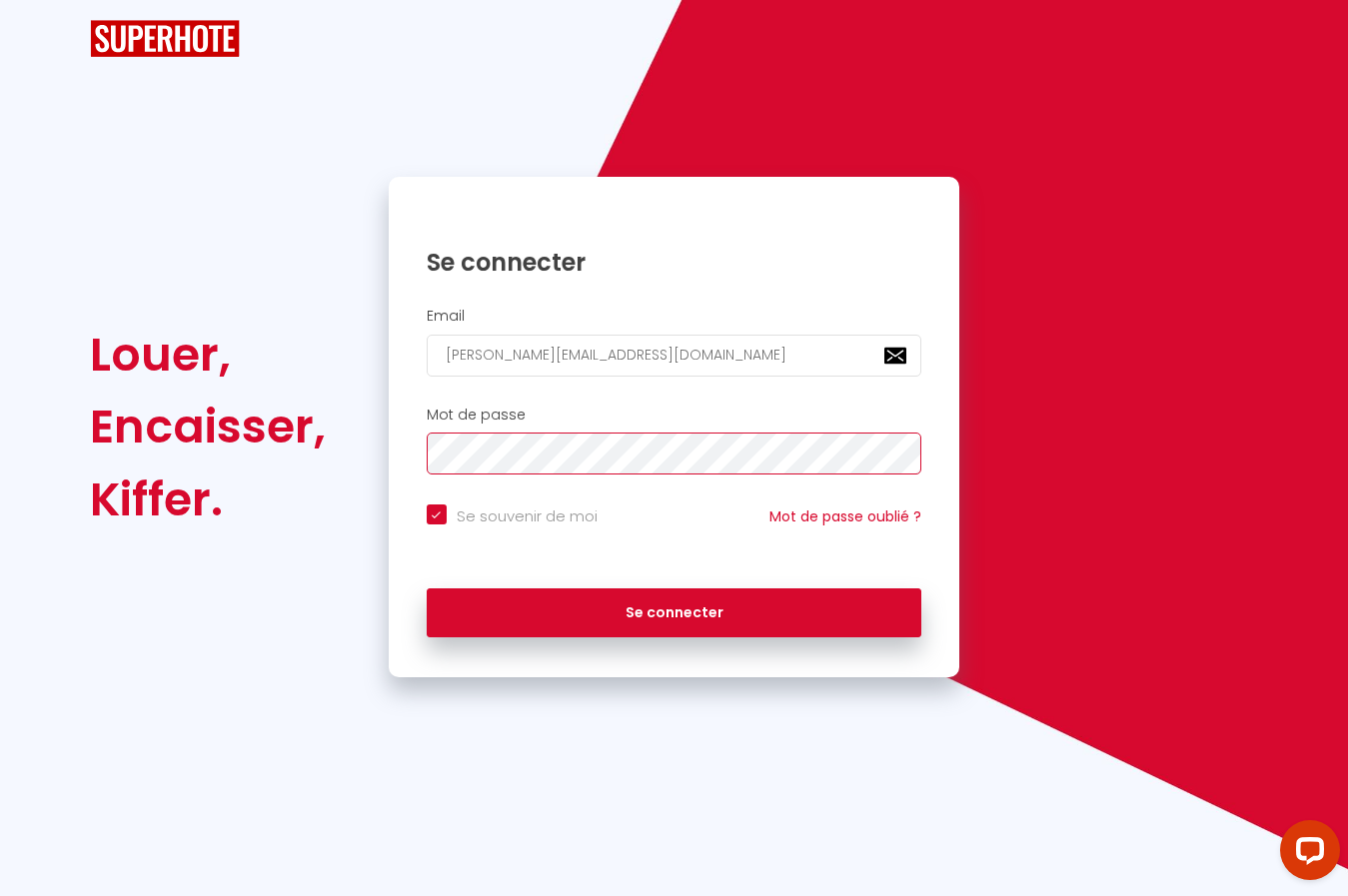click on "Se connecter" at bounding box center (674, 613) 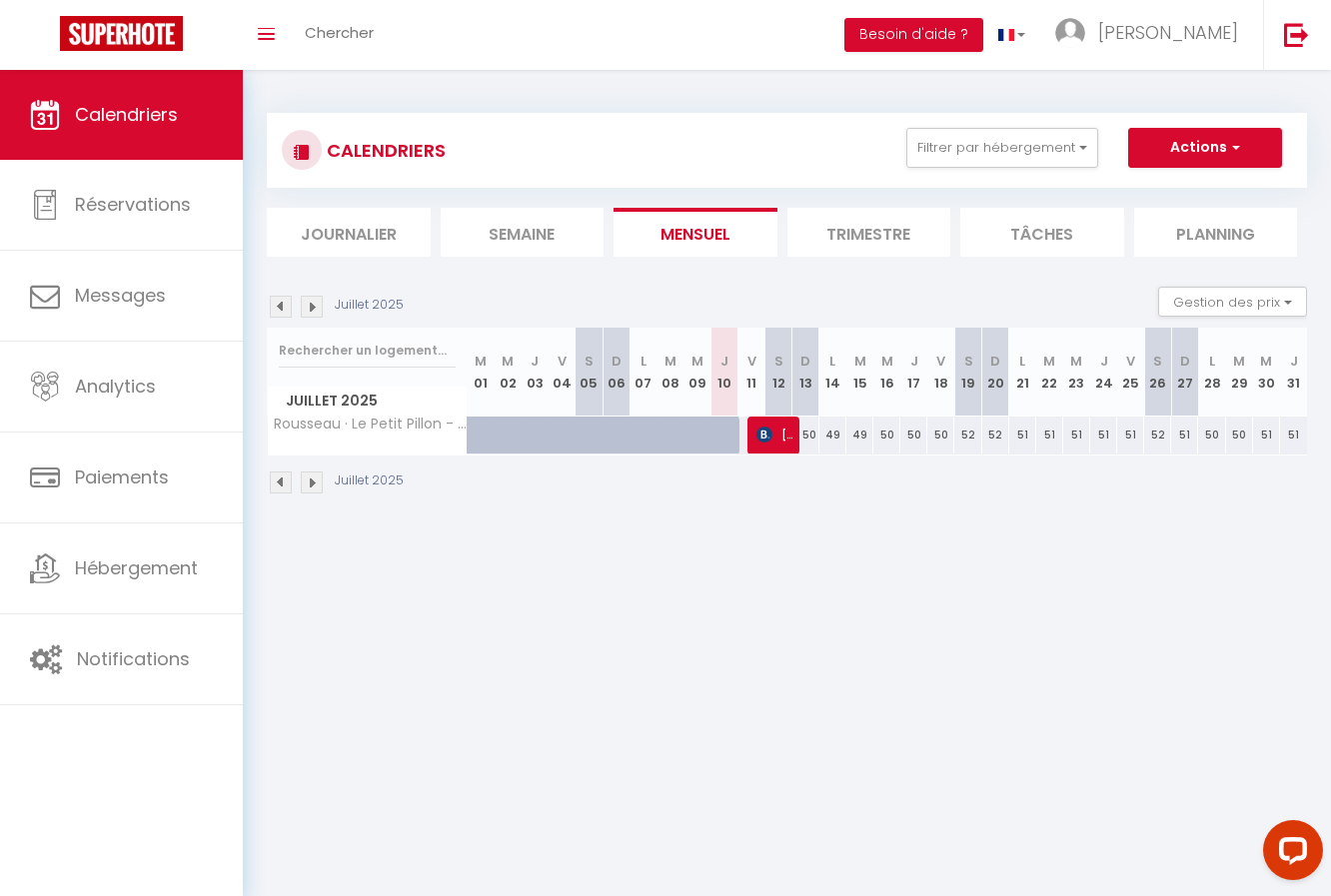 click at bounding box center [281, 307] 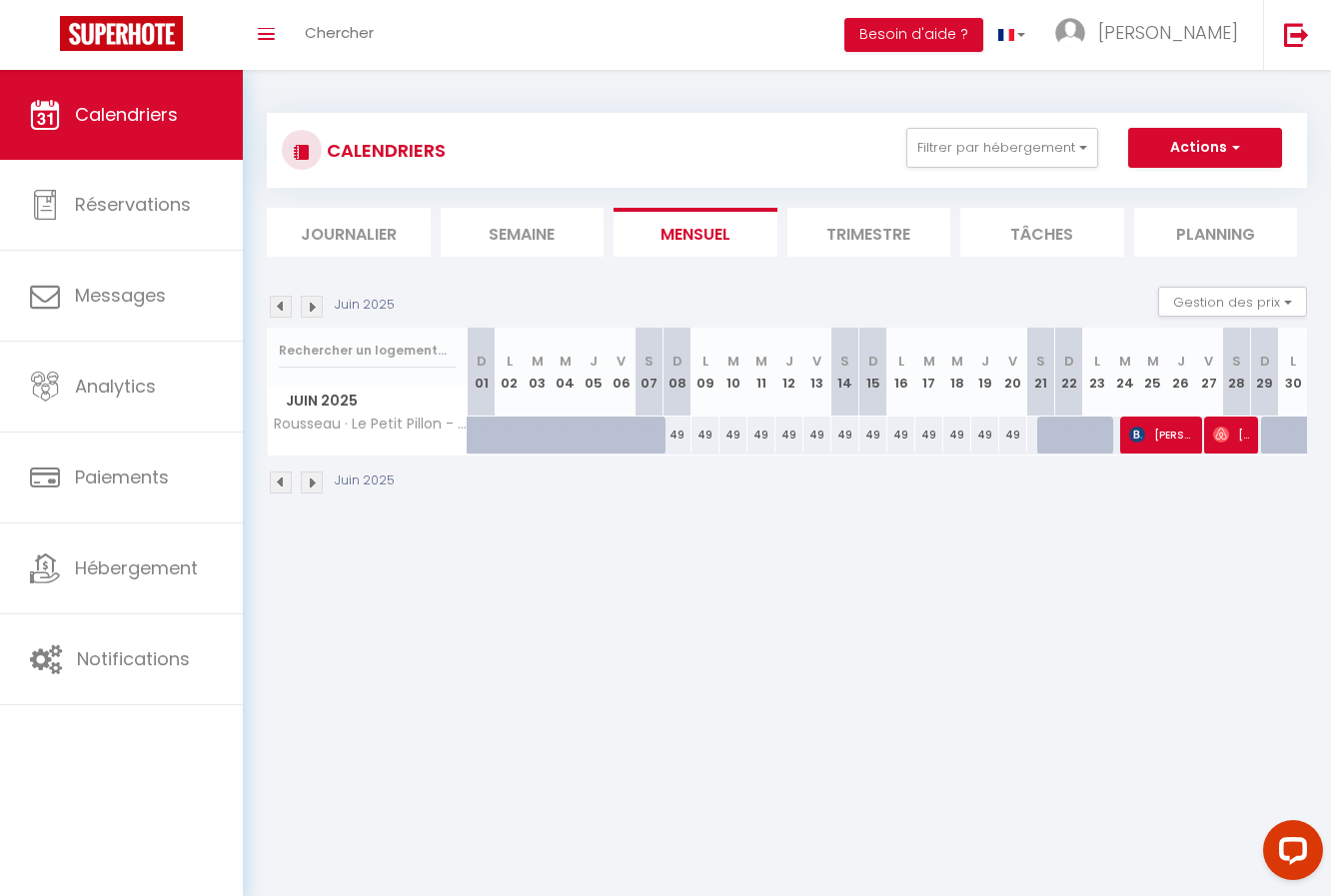 click at bounding box center (281, 307) 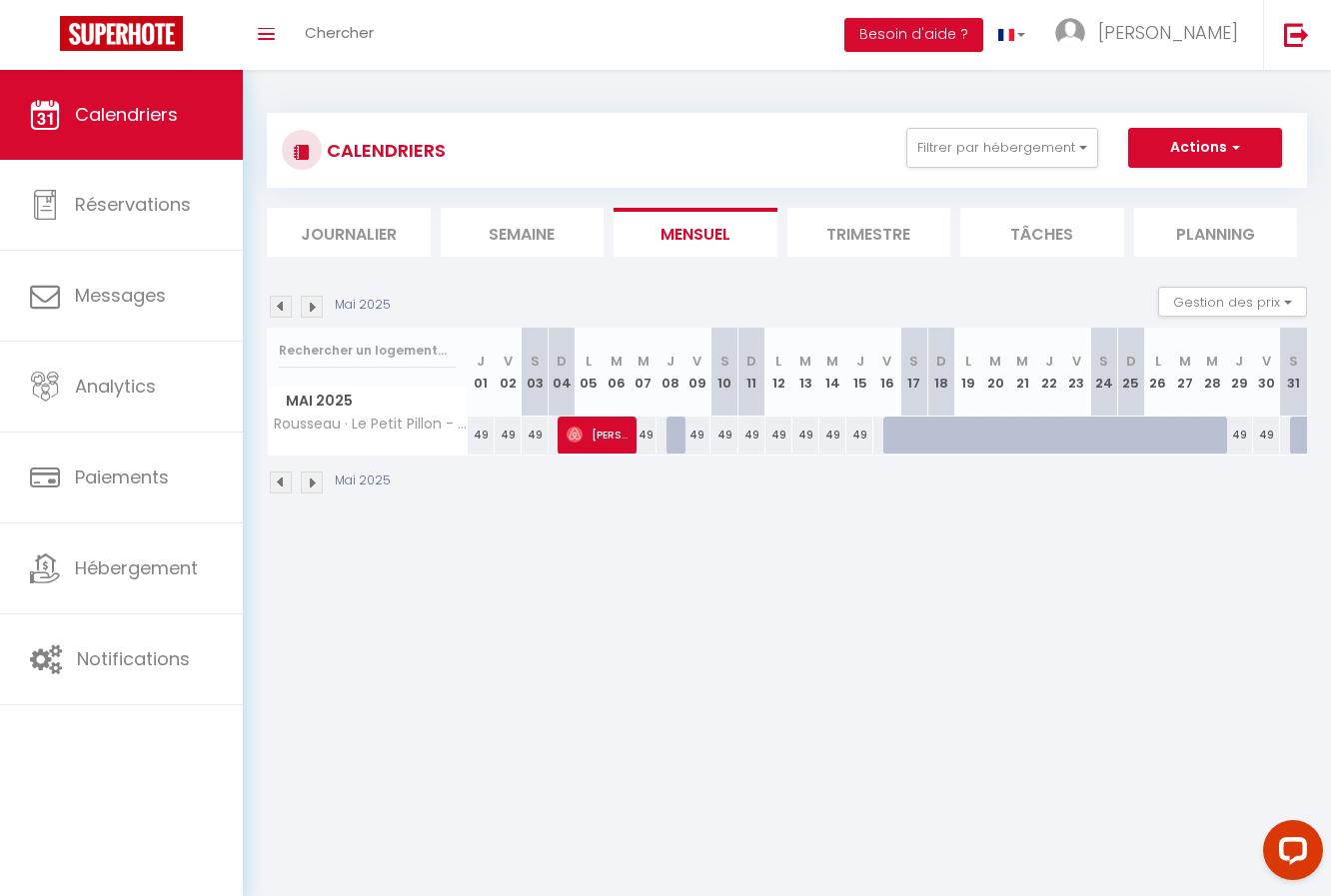 click at bounding box center [913, 436] 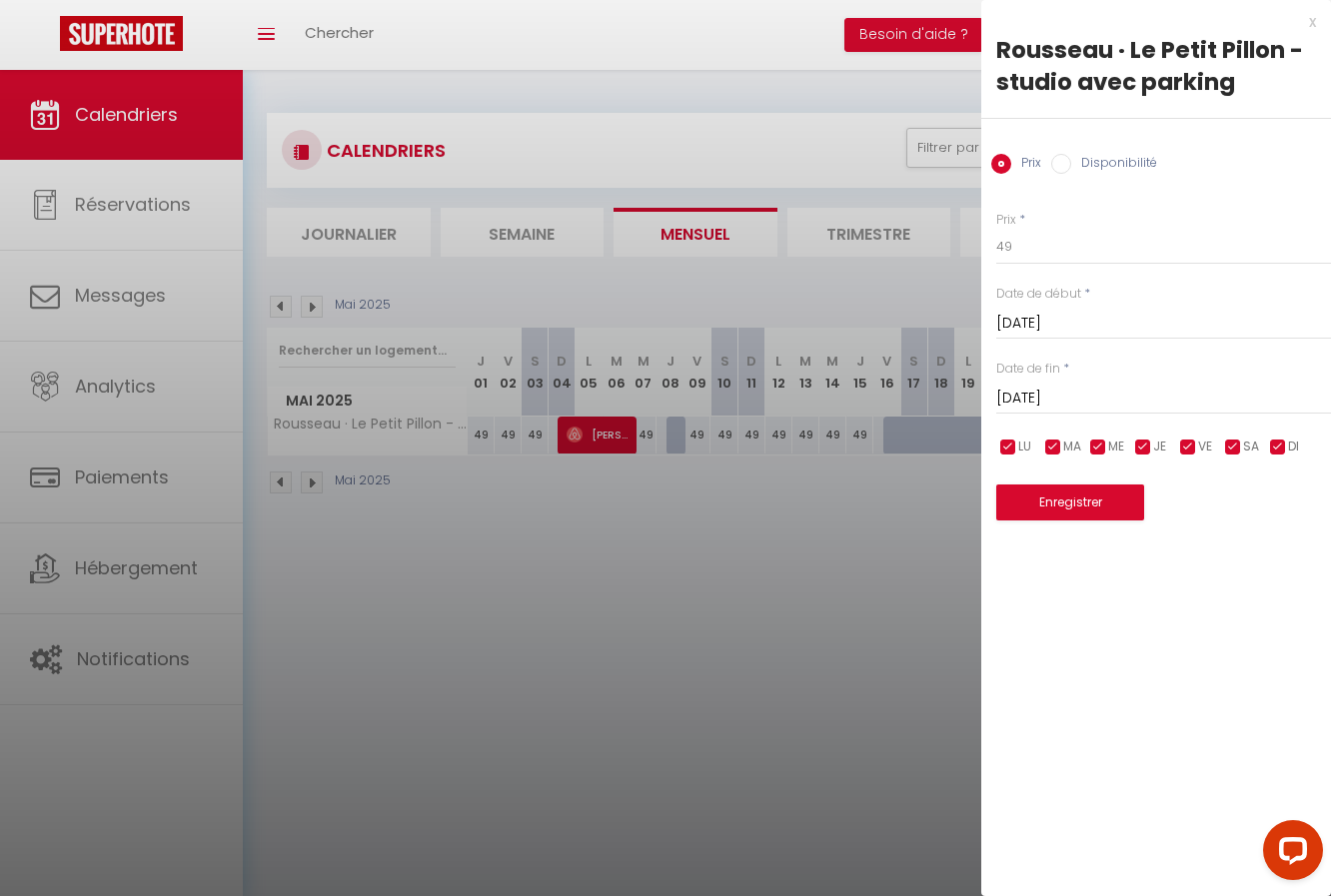 click at bounding box center (666, 448) 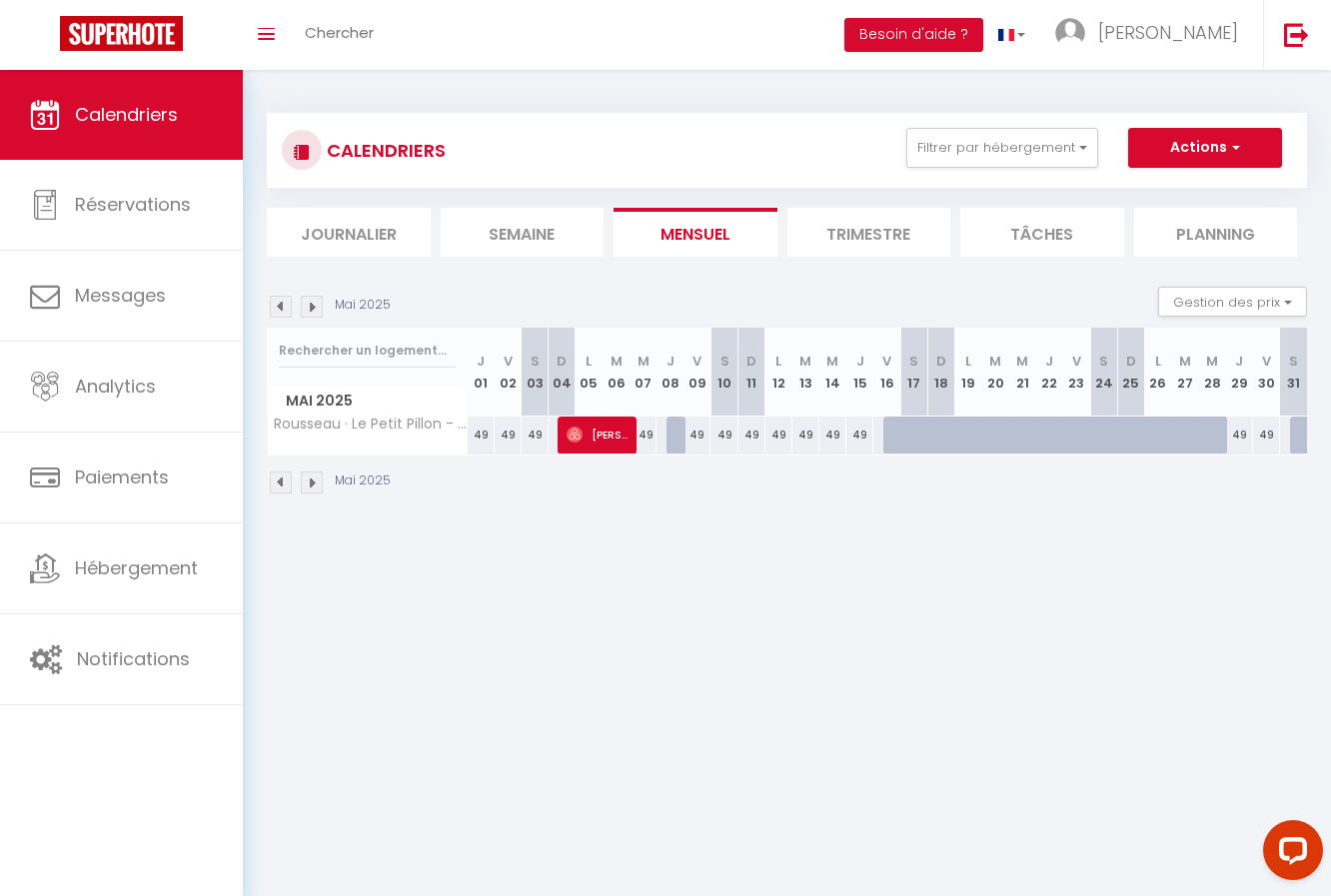 click at bounding box center (312, 307) 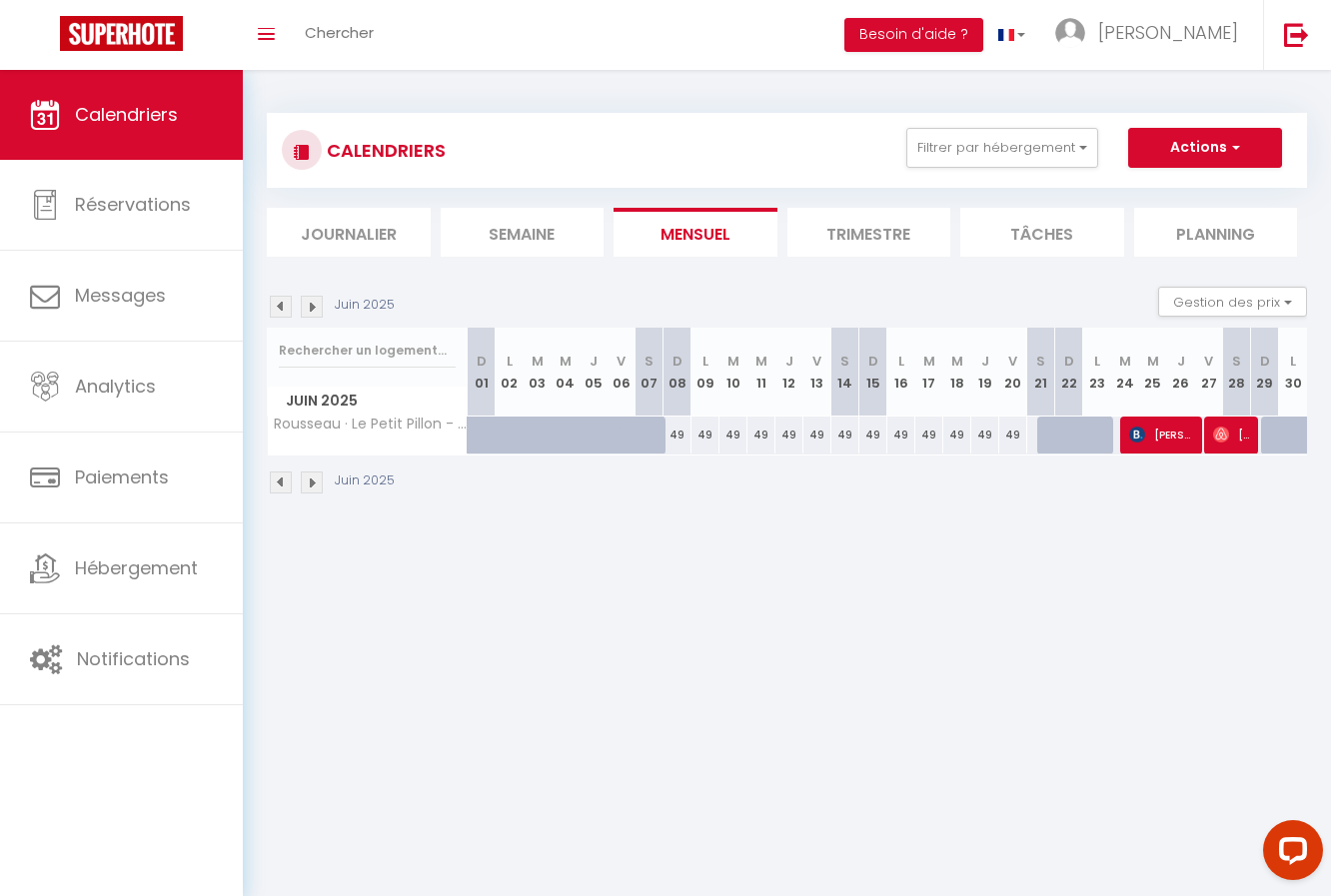 click at bounding box center (548, 447) 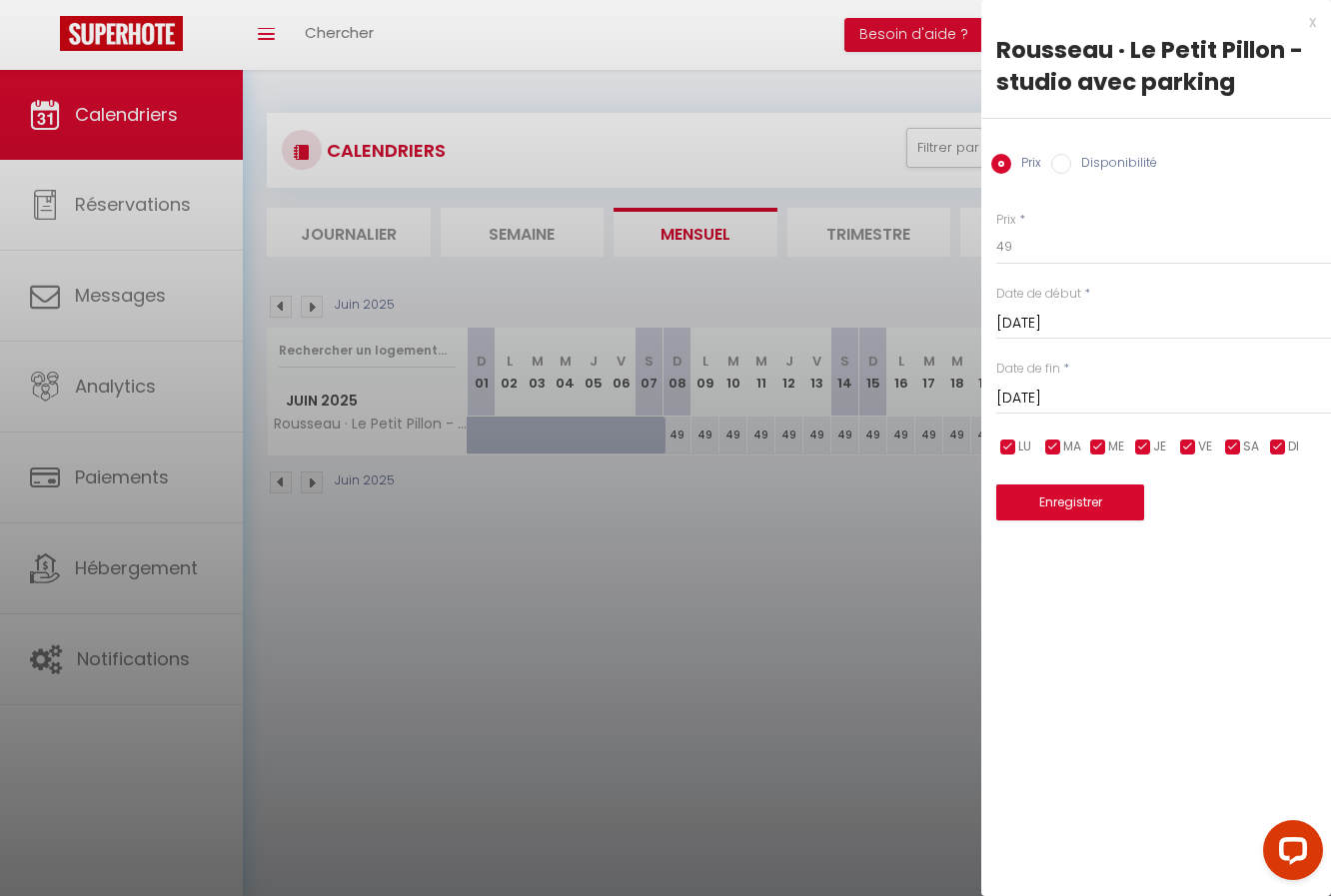 click at bounding box center (666, 448) 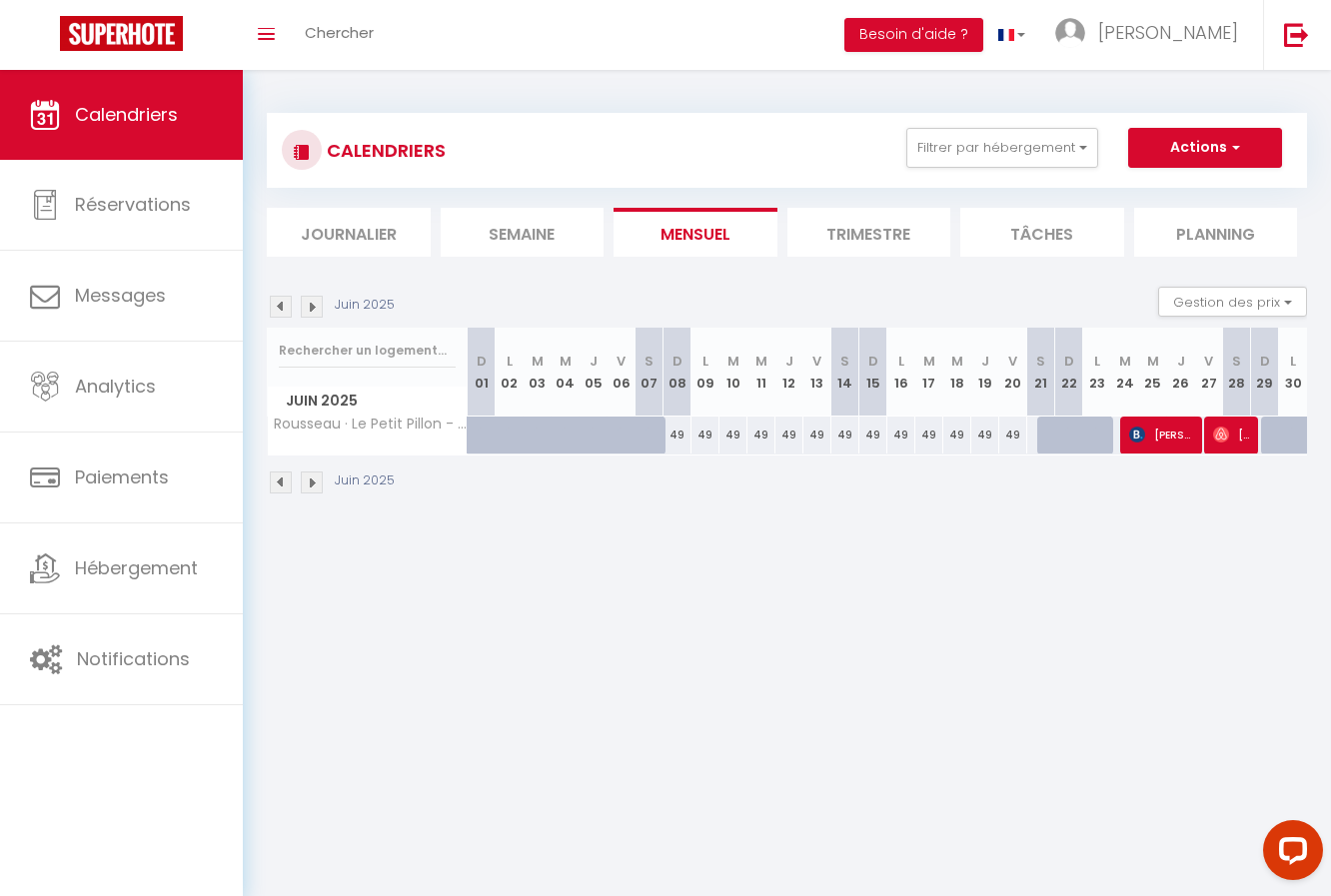 click at bounding box center [281, 307] 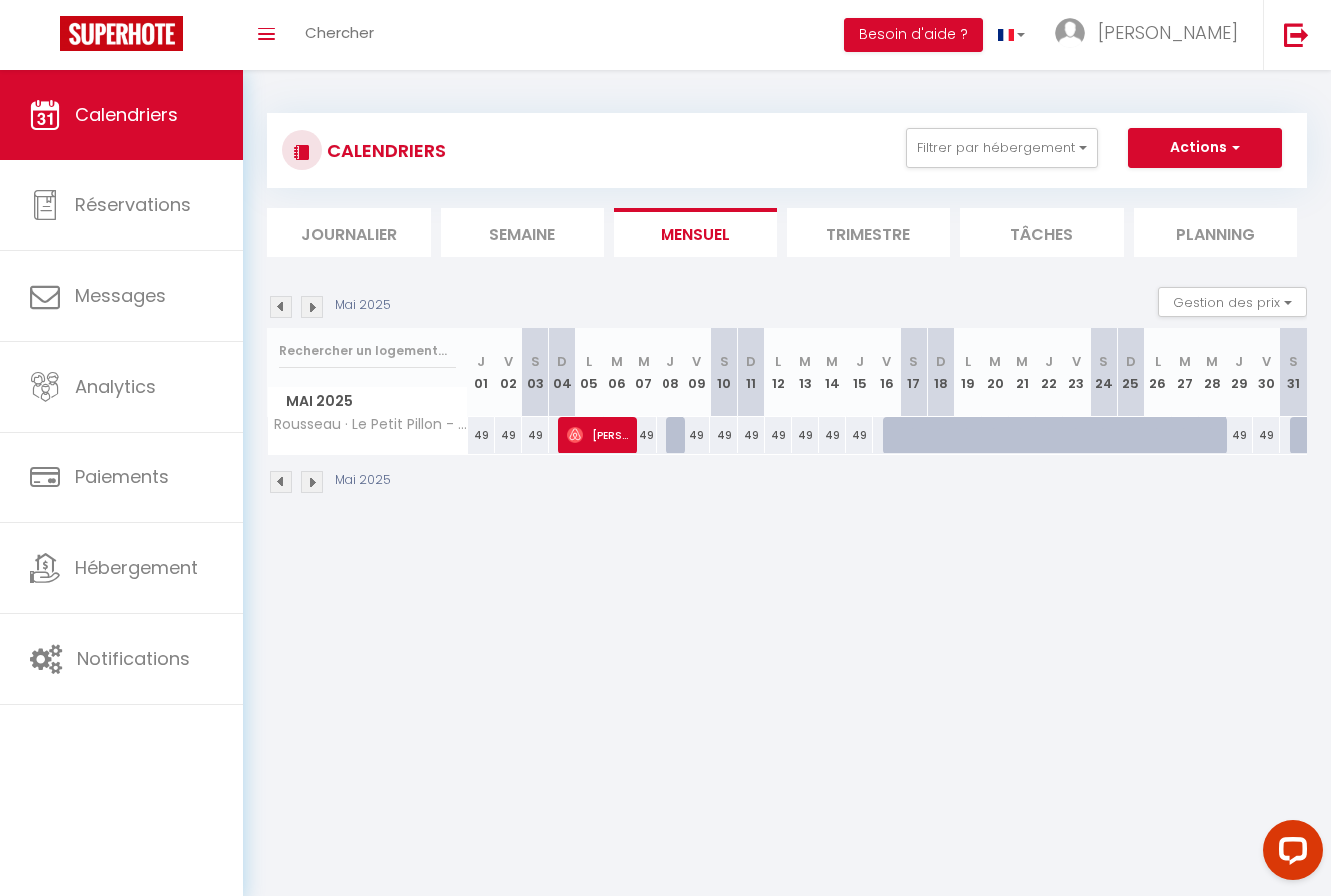 click at bounding box center (312, 482) 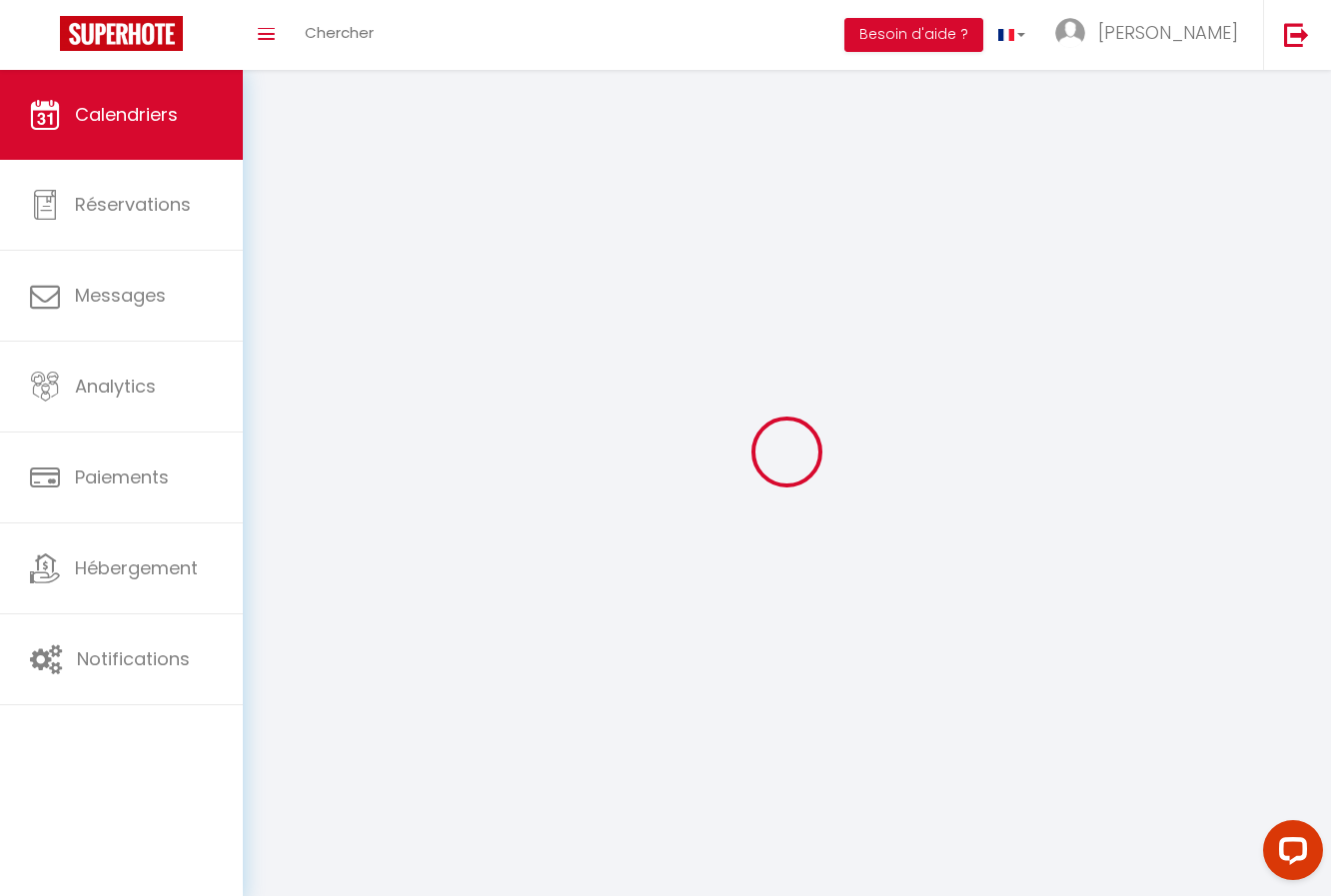 select 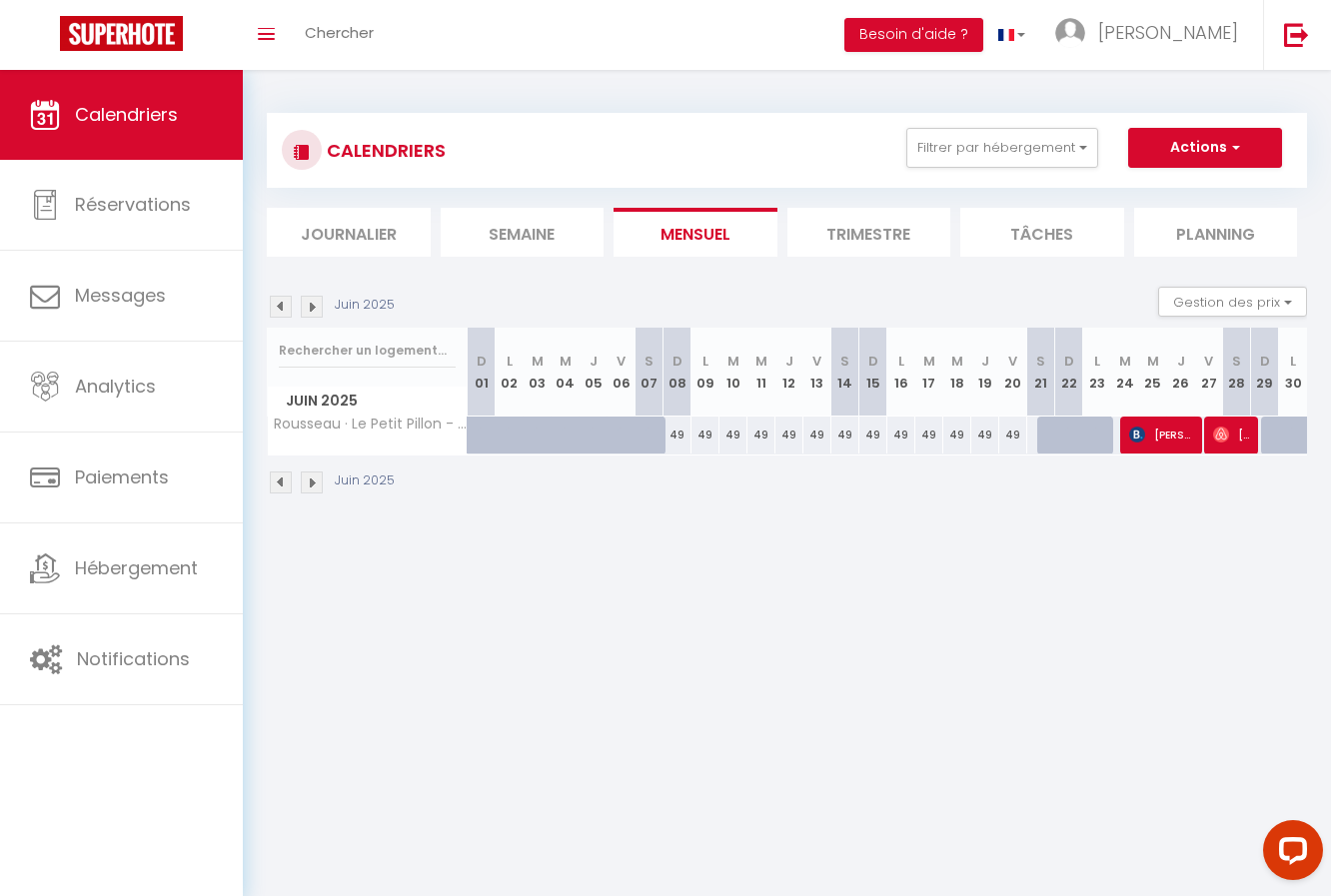 click on "[PERSON_NAME]" at bounding box center [1231, 435] 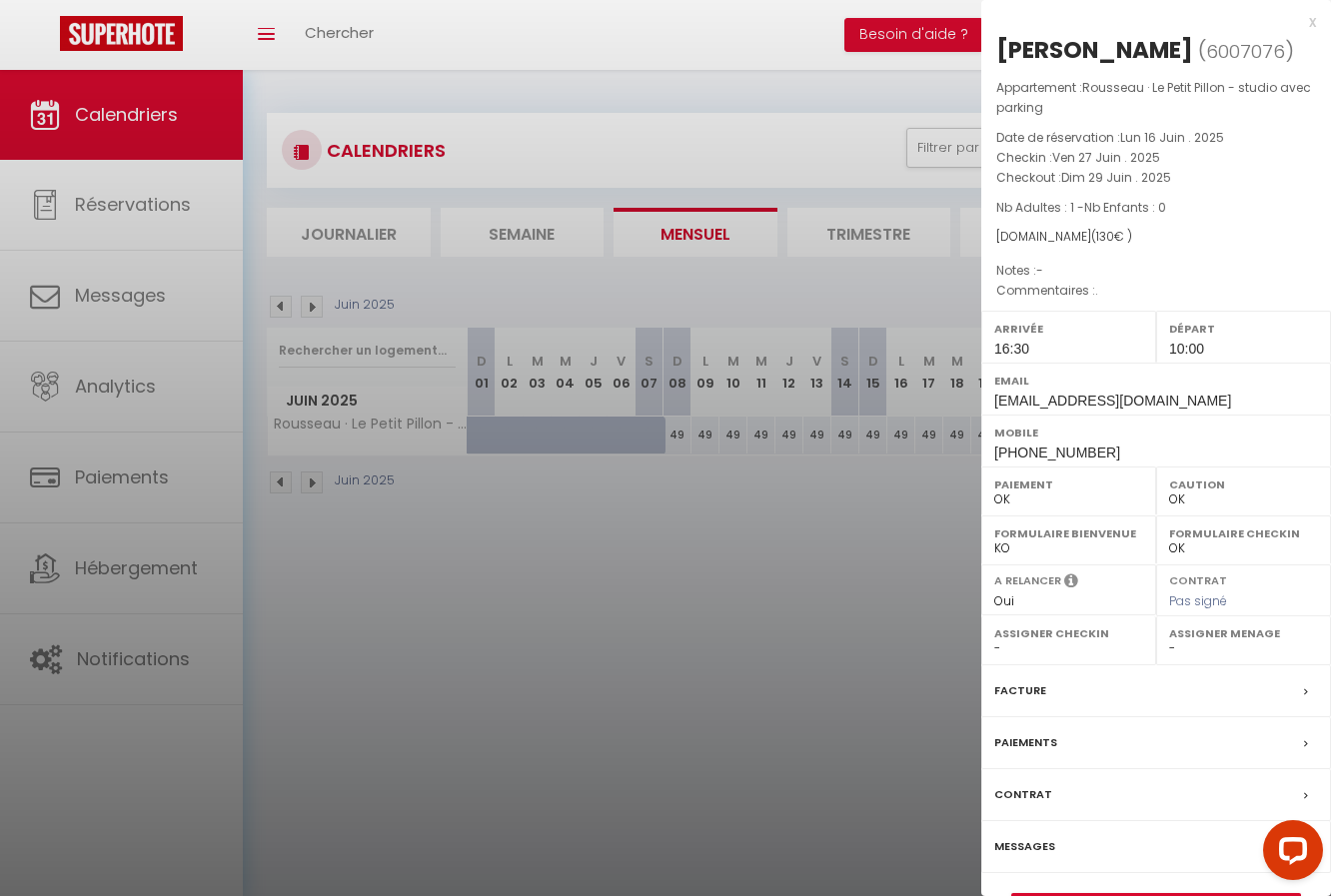 click on "Paiements" at bounding box center [1025, 742] 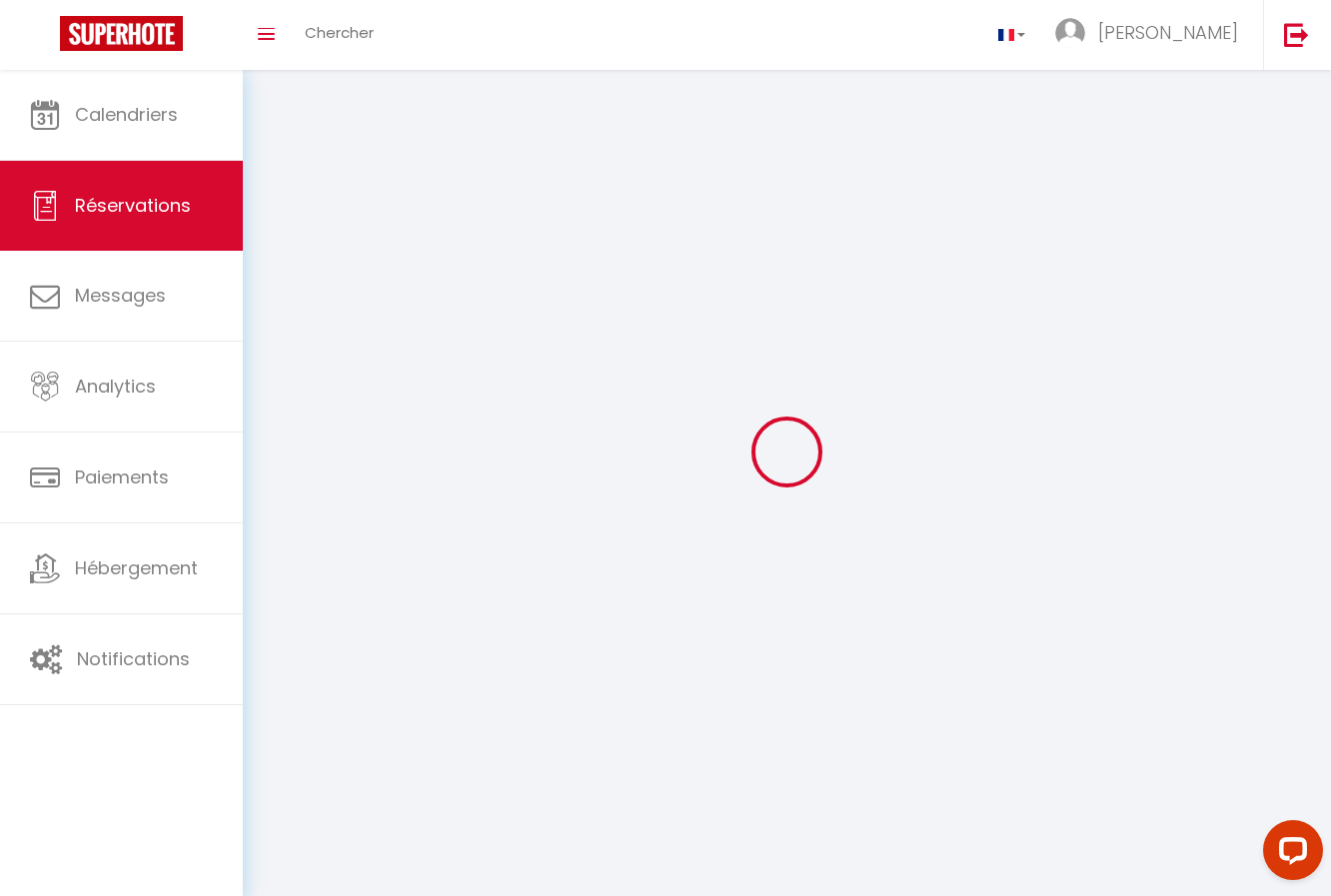 select 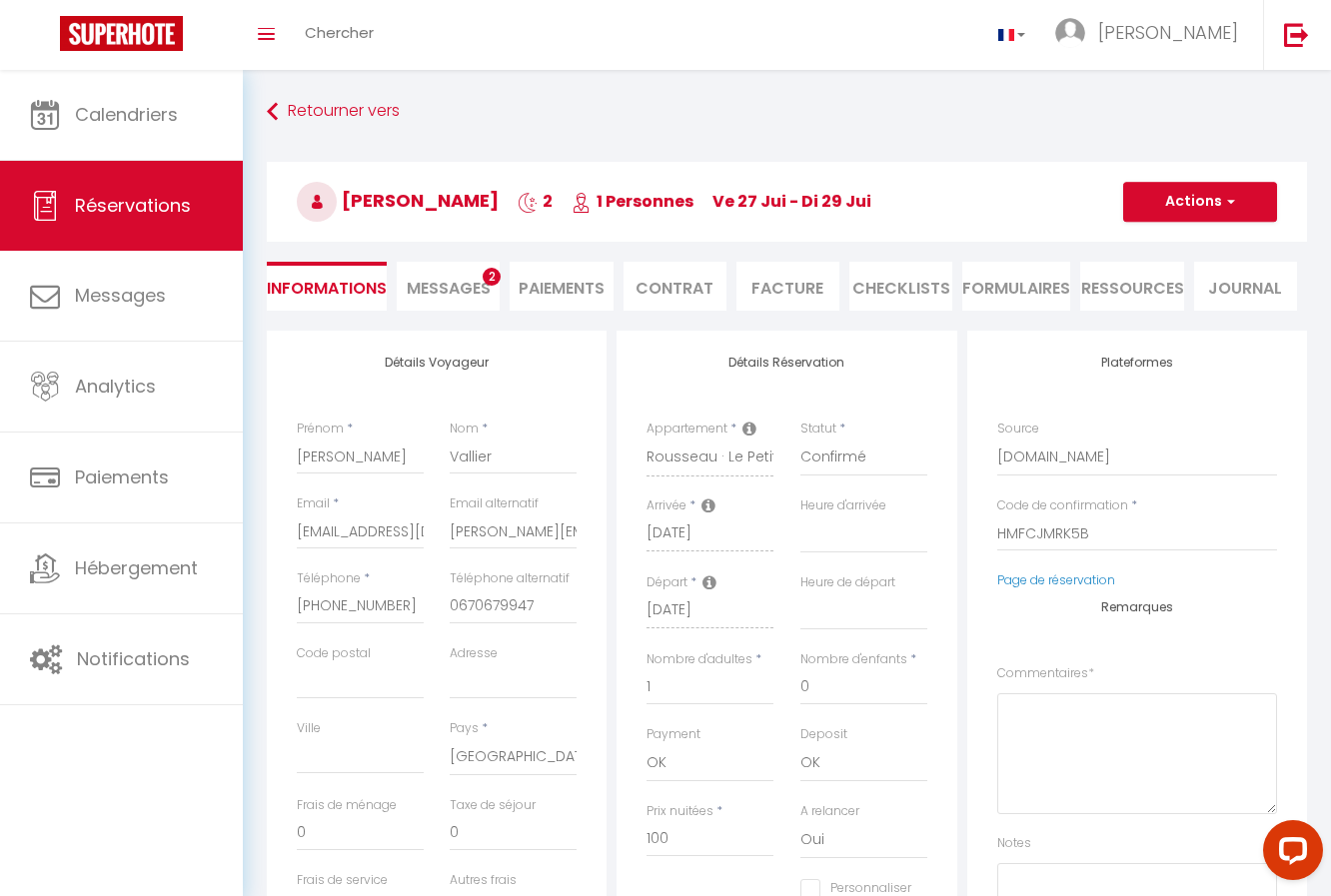 select 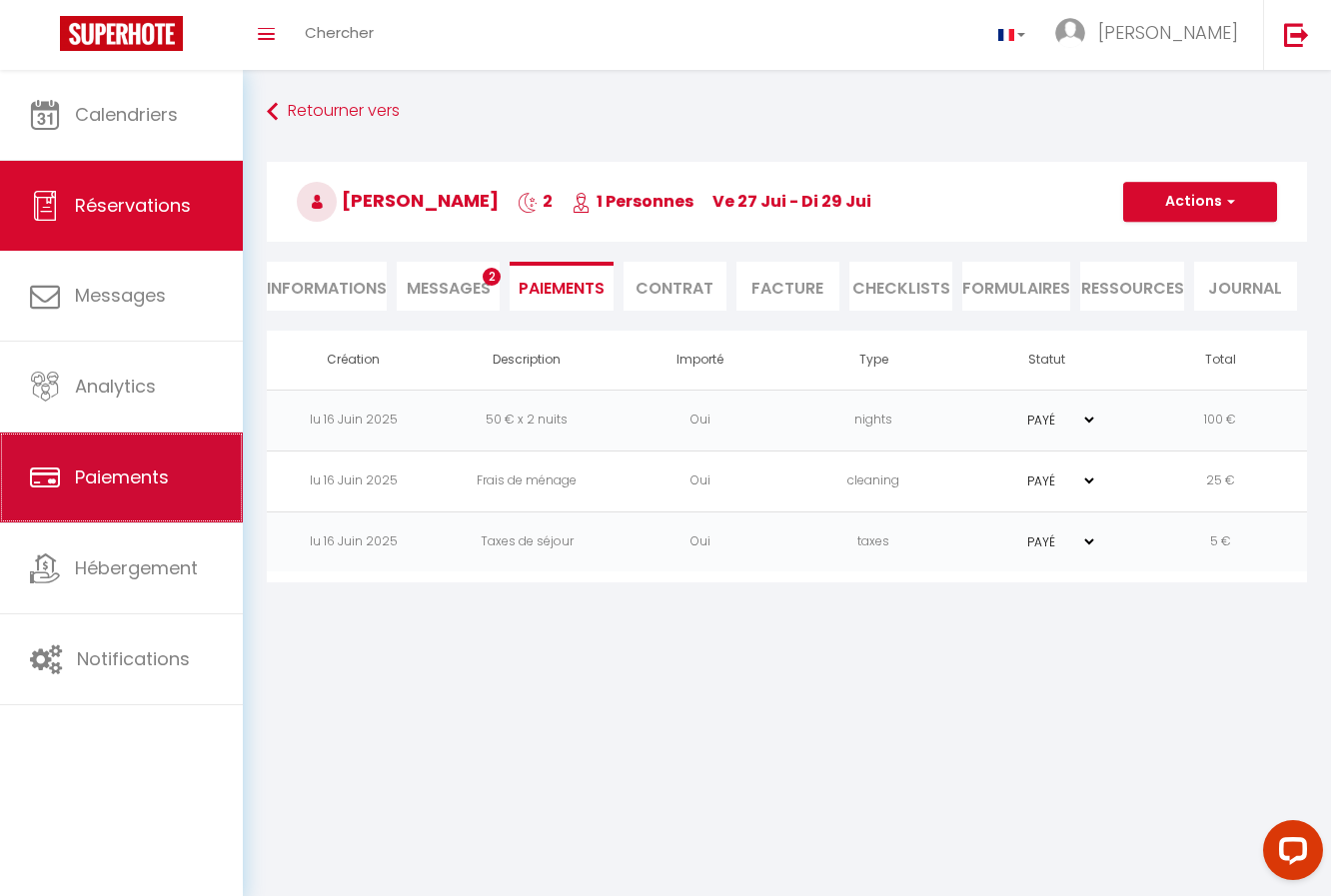 click on "Paiements" at bounding box center [121, 477] 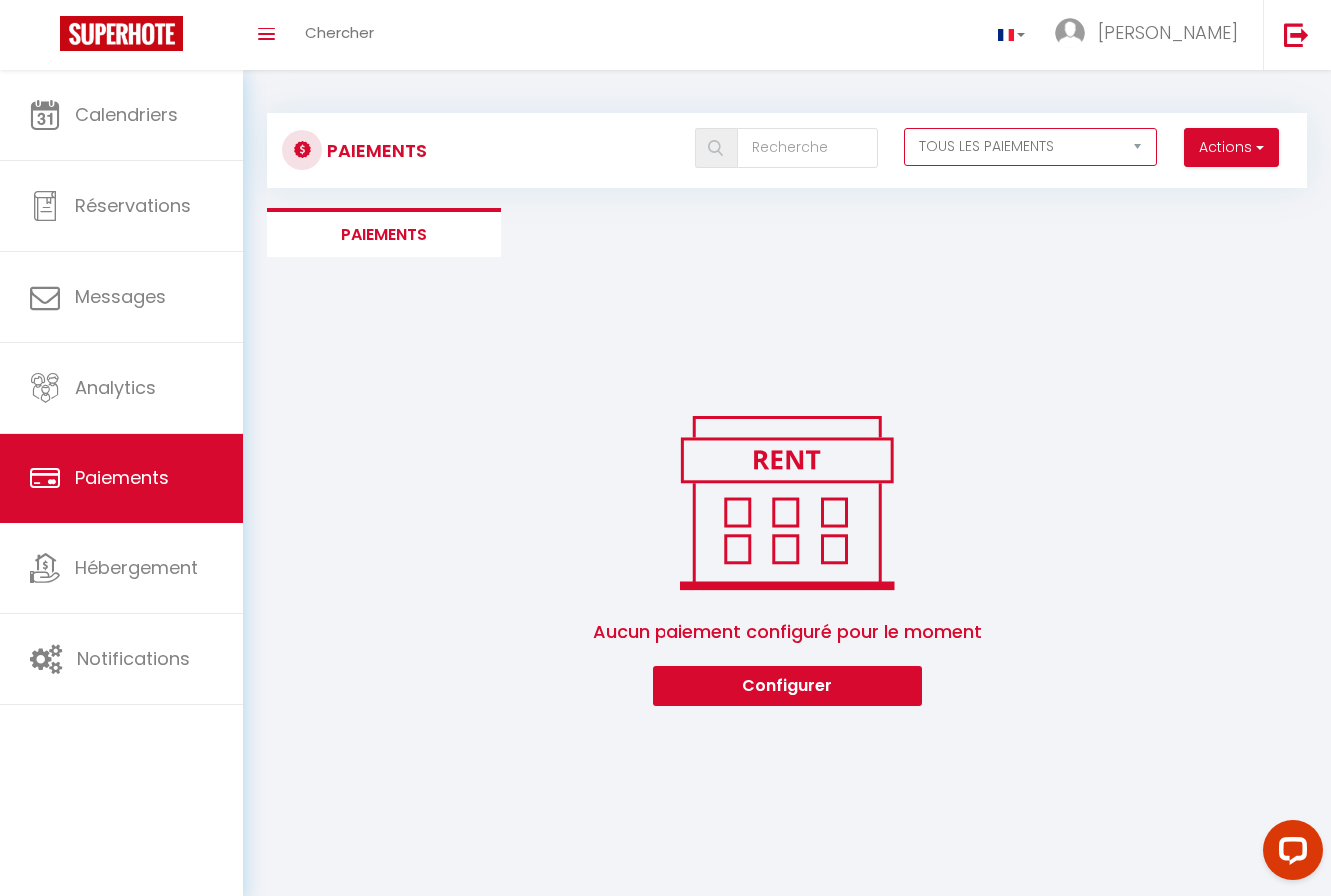 click on "EN ATTENTE   PAYÉ   TOUS LES PAIEMENTS" at bounding box center [1030, 147] 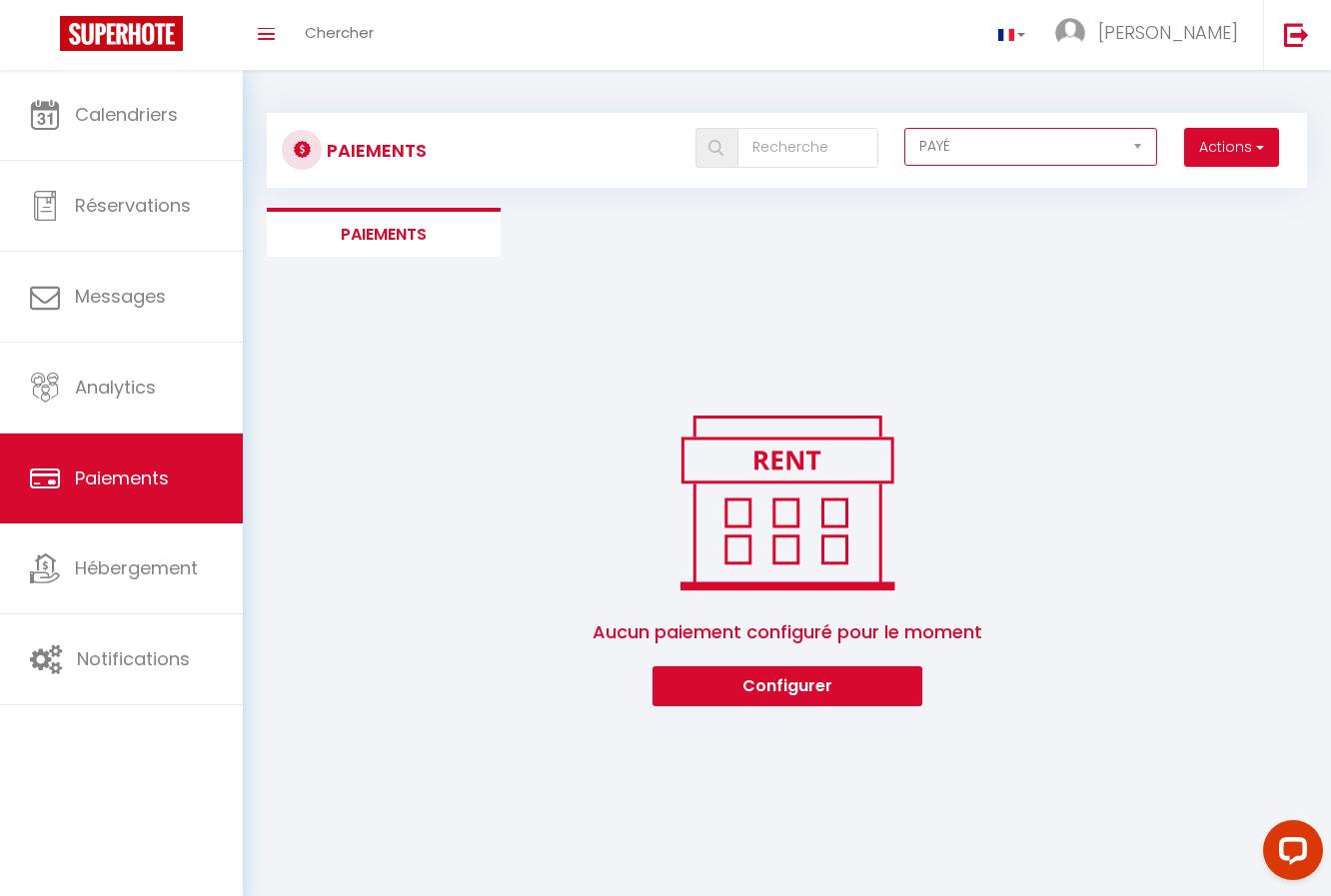 click on "PAYÉ" at bounding box center (0, 0) 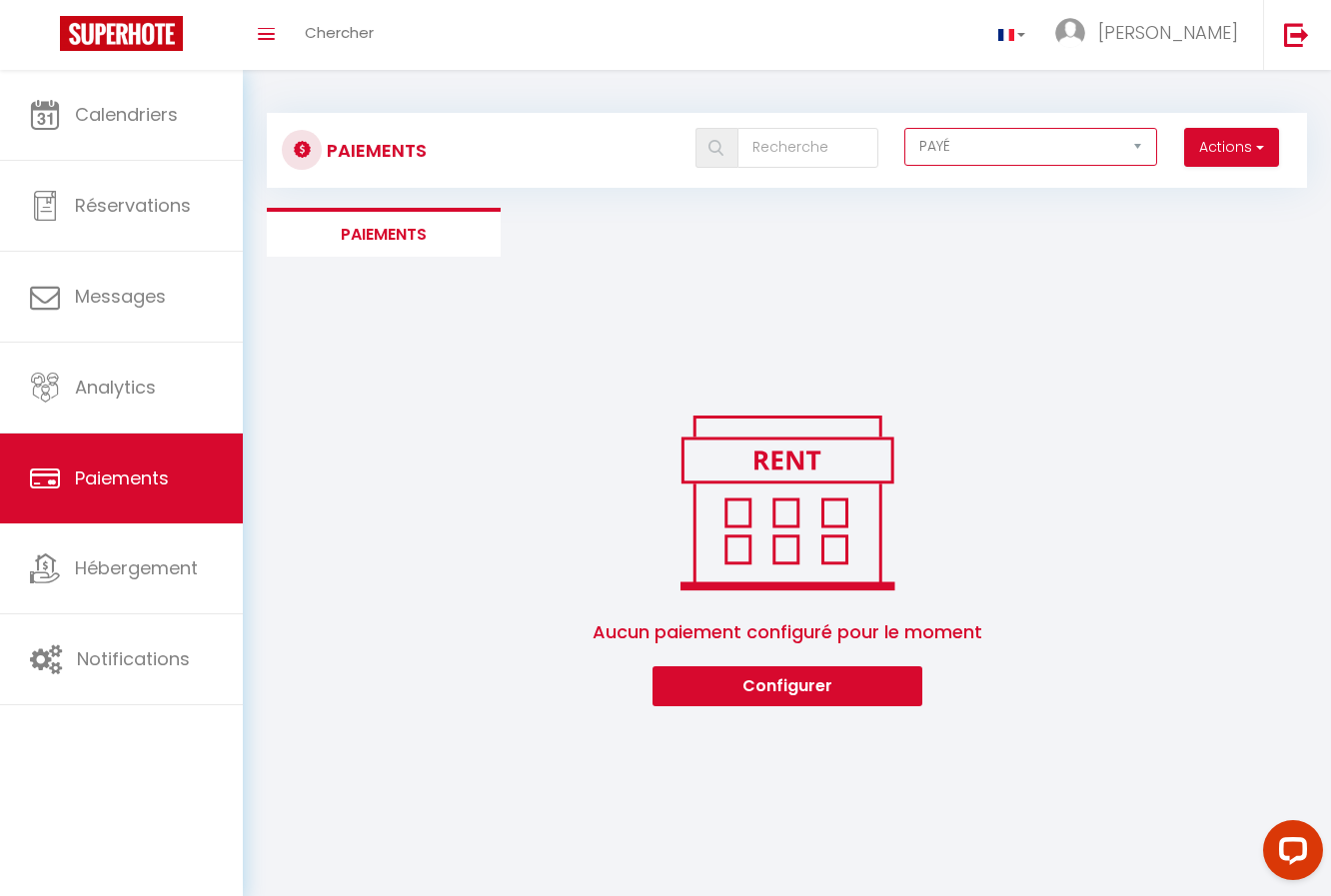 click on "EN ATTENTE   PAYÉ   TOUS LES PAIEMENTS" at bounding box center (1030, 147) 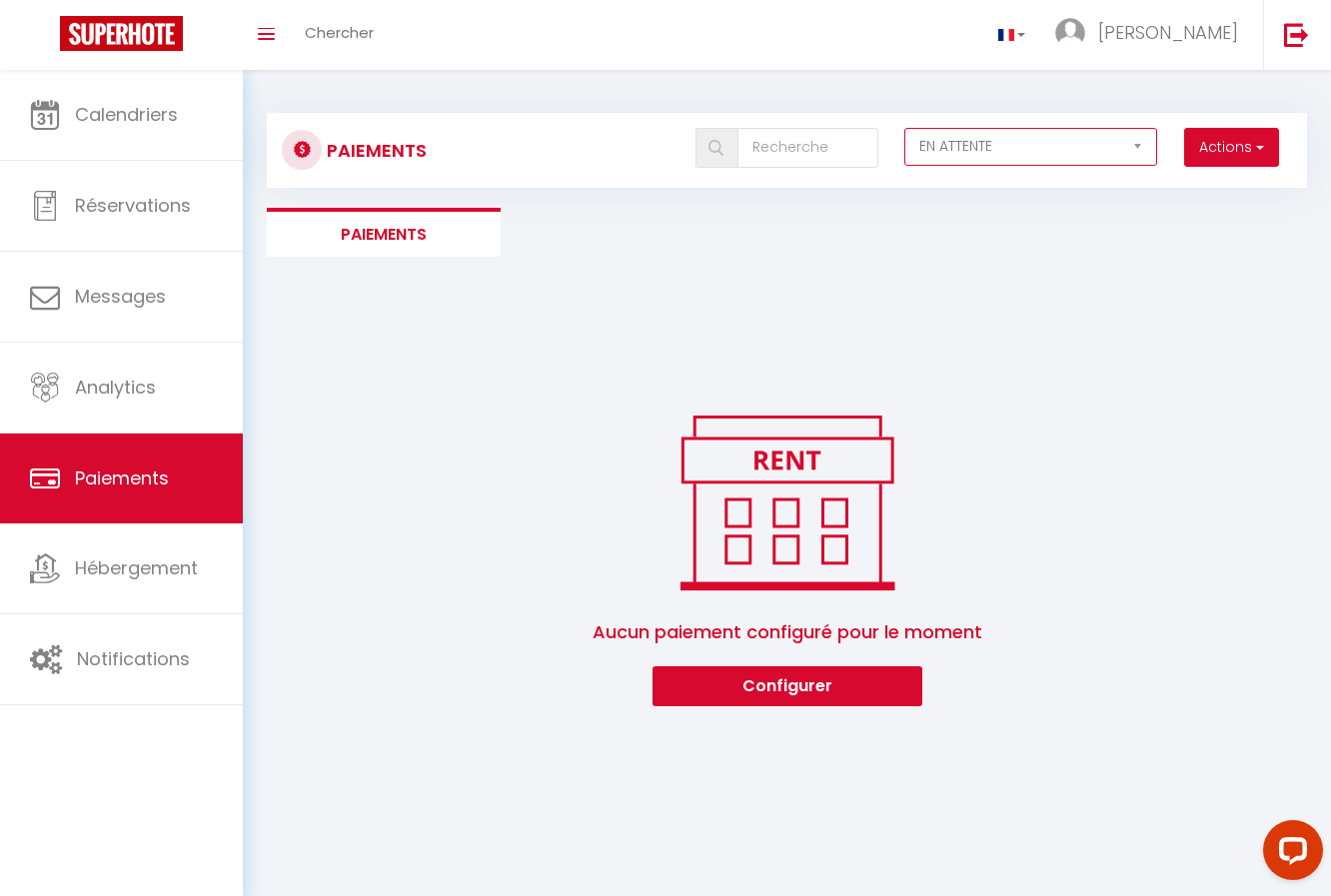 click on "EN ATTENTE" at bounding box center [0, 0] 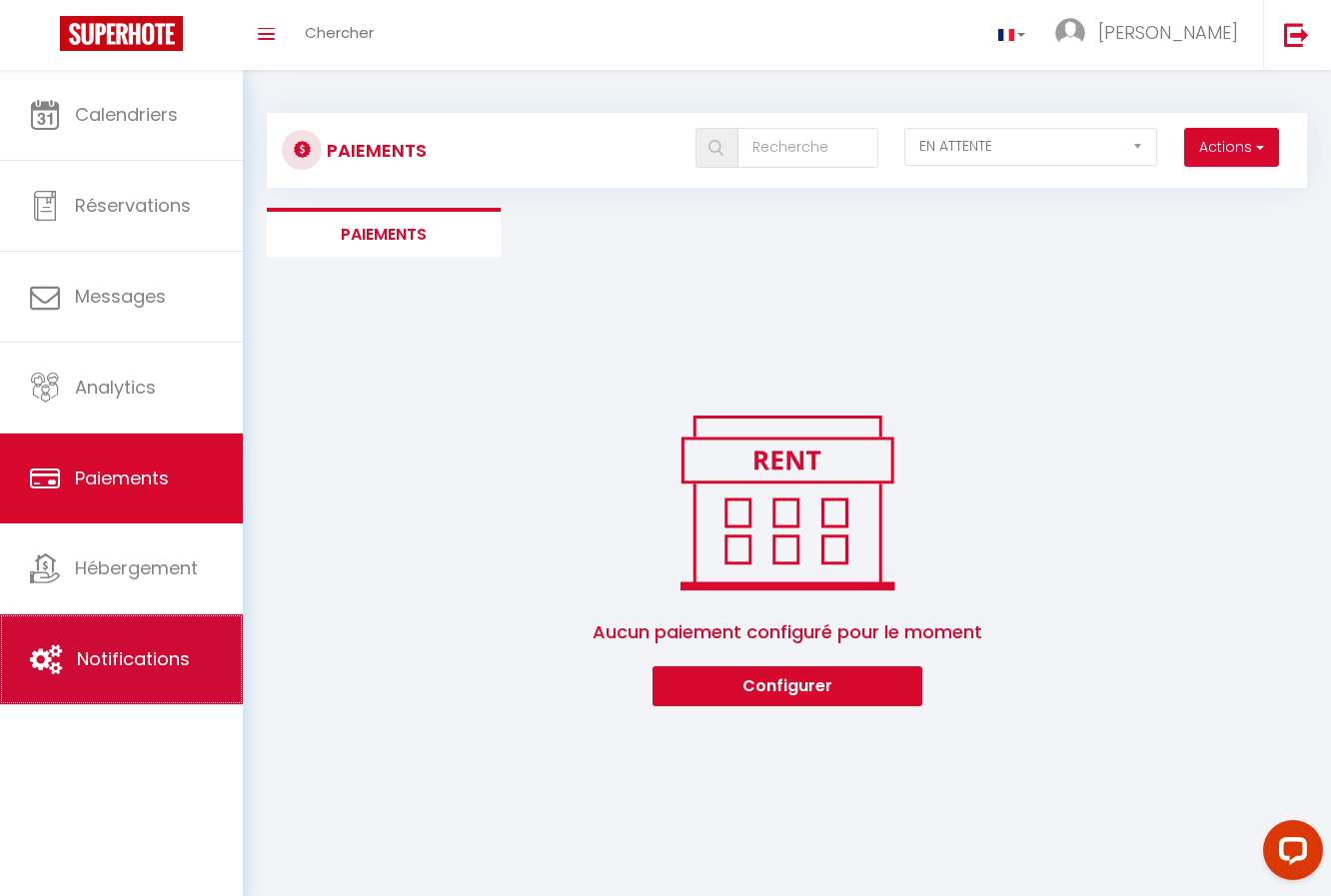 click on "Notifications" at bounding box center (133, 658) 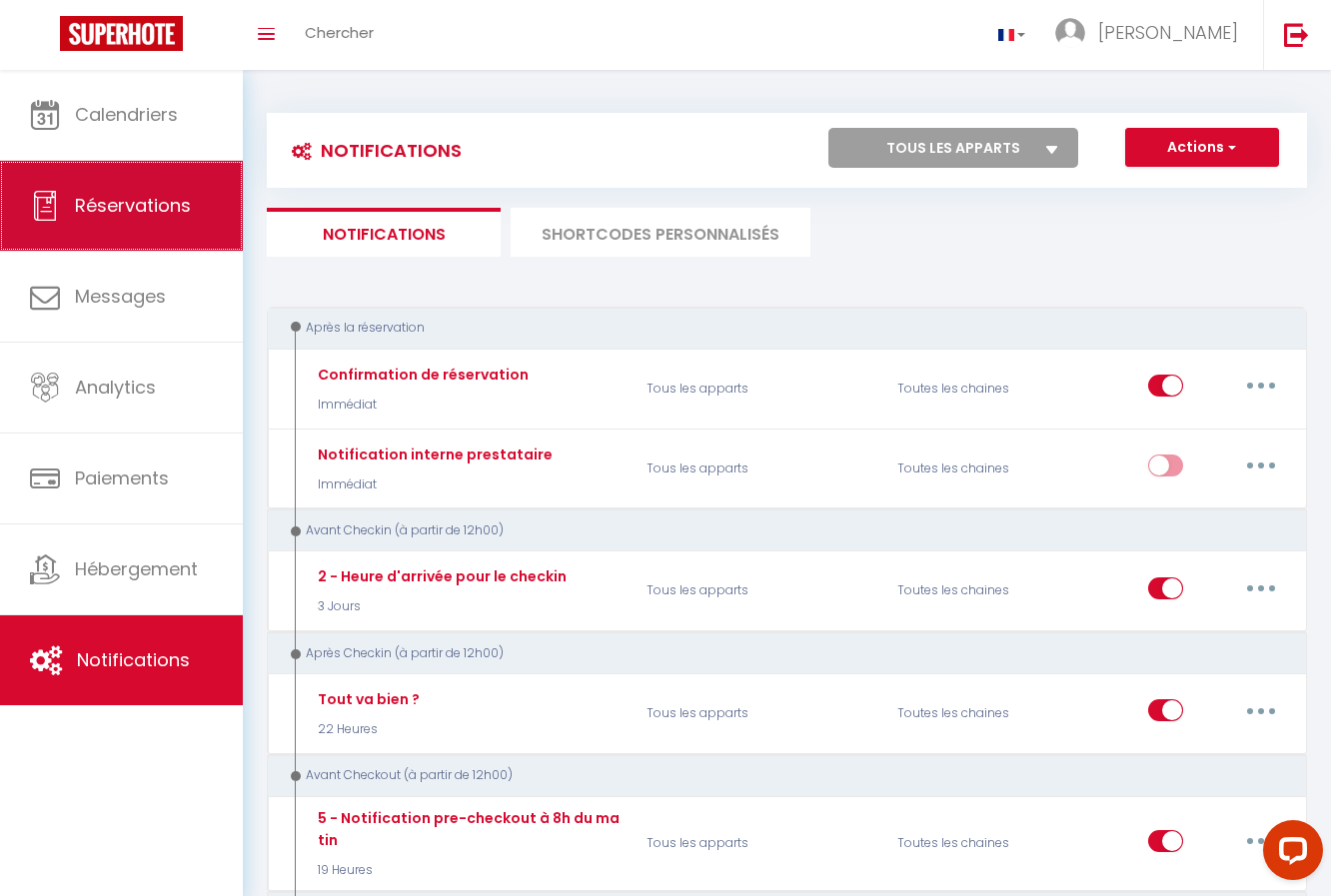click on "Réservations" at bounding box center [133, 205] 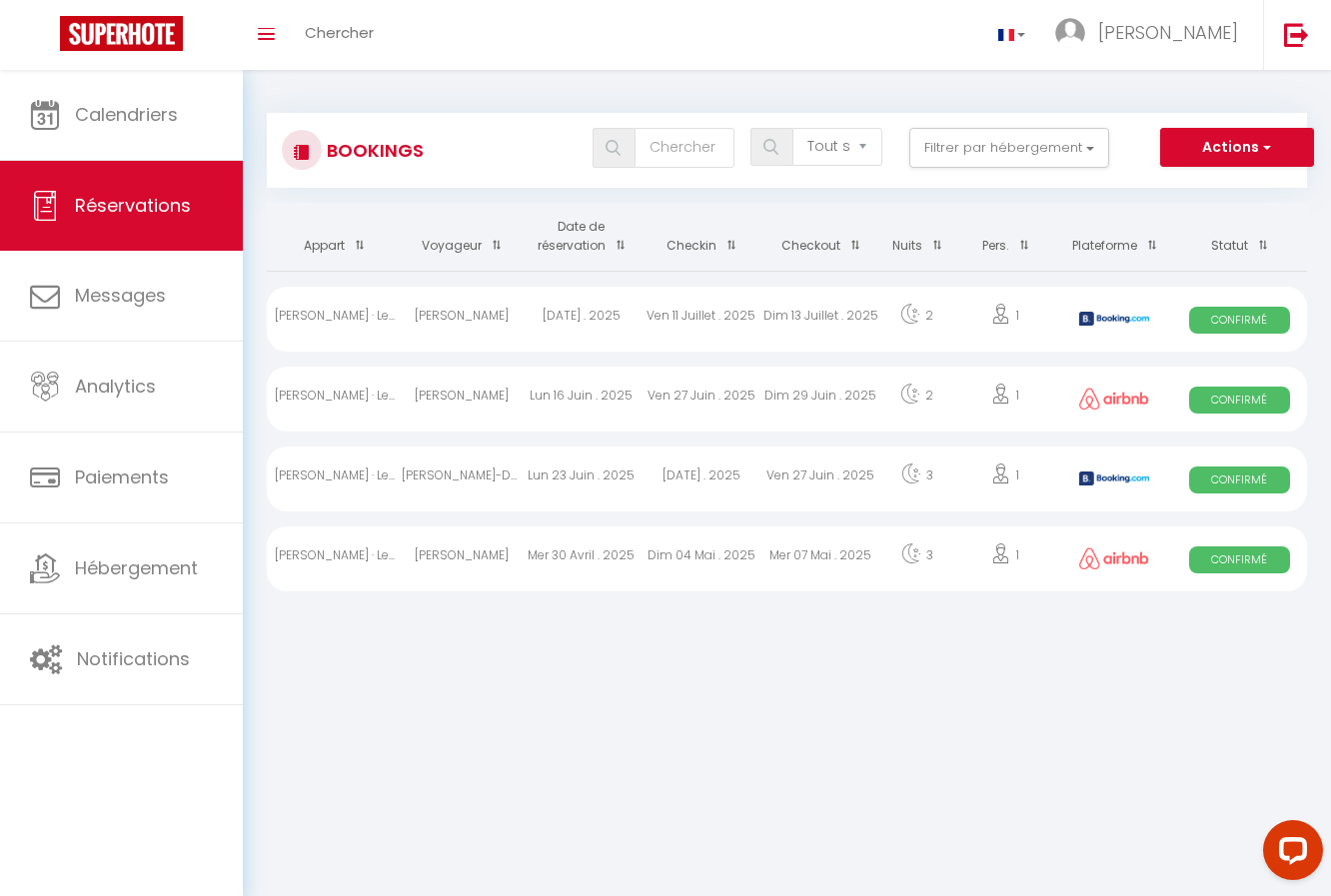click on "Ven 27 Juin . 2025" at bounding box center (701, 399) 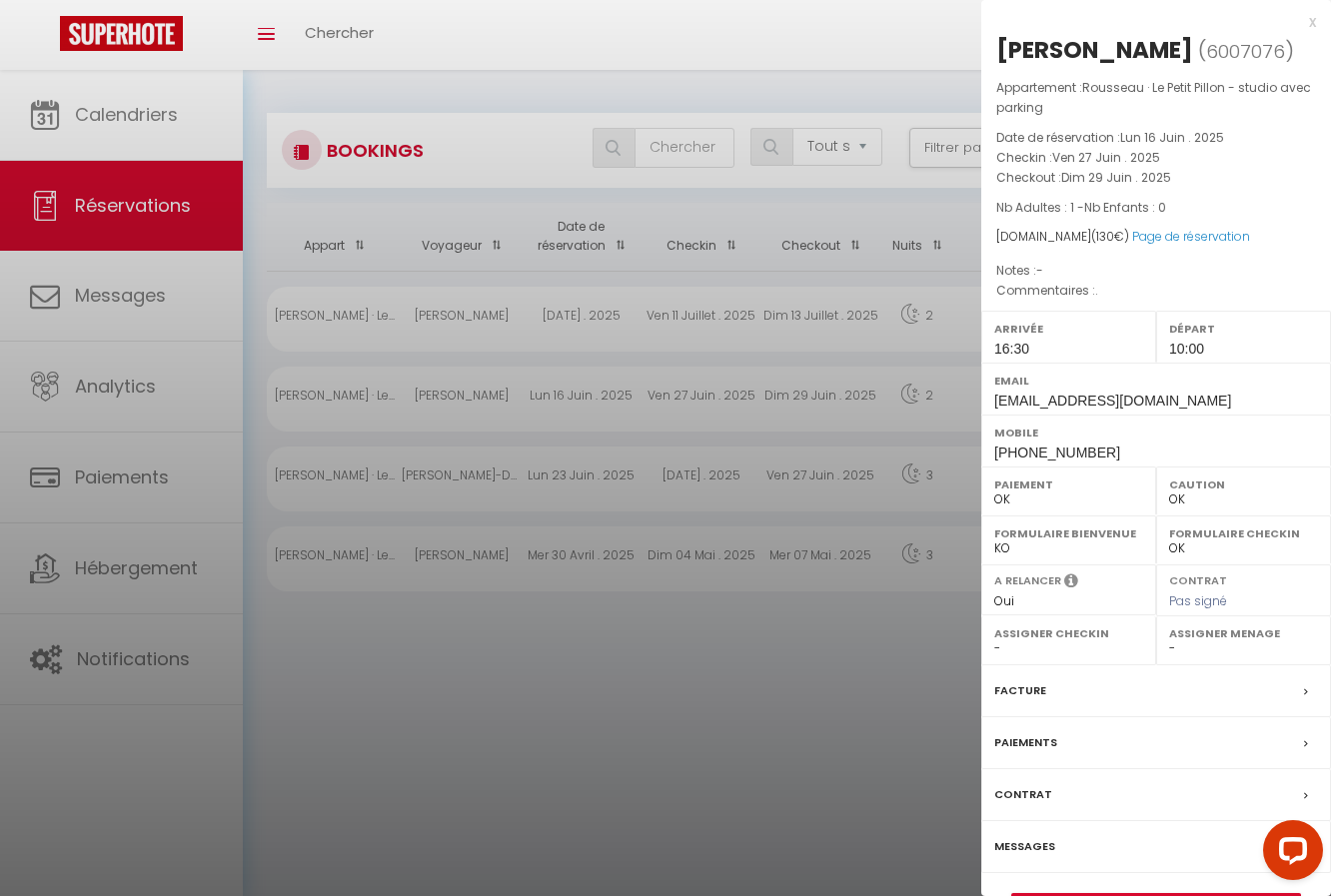 click on "Paiements" at bounding box center (1156, 743) 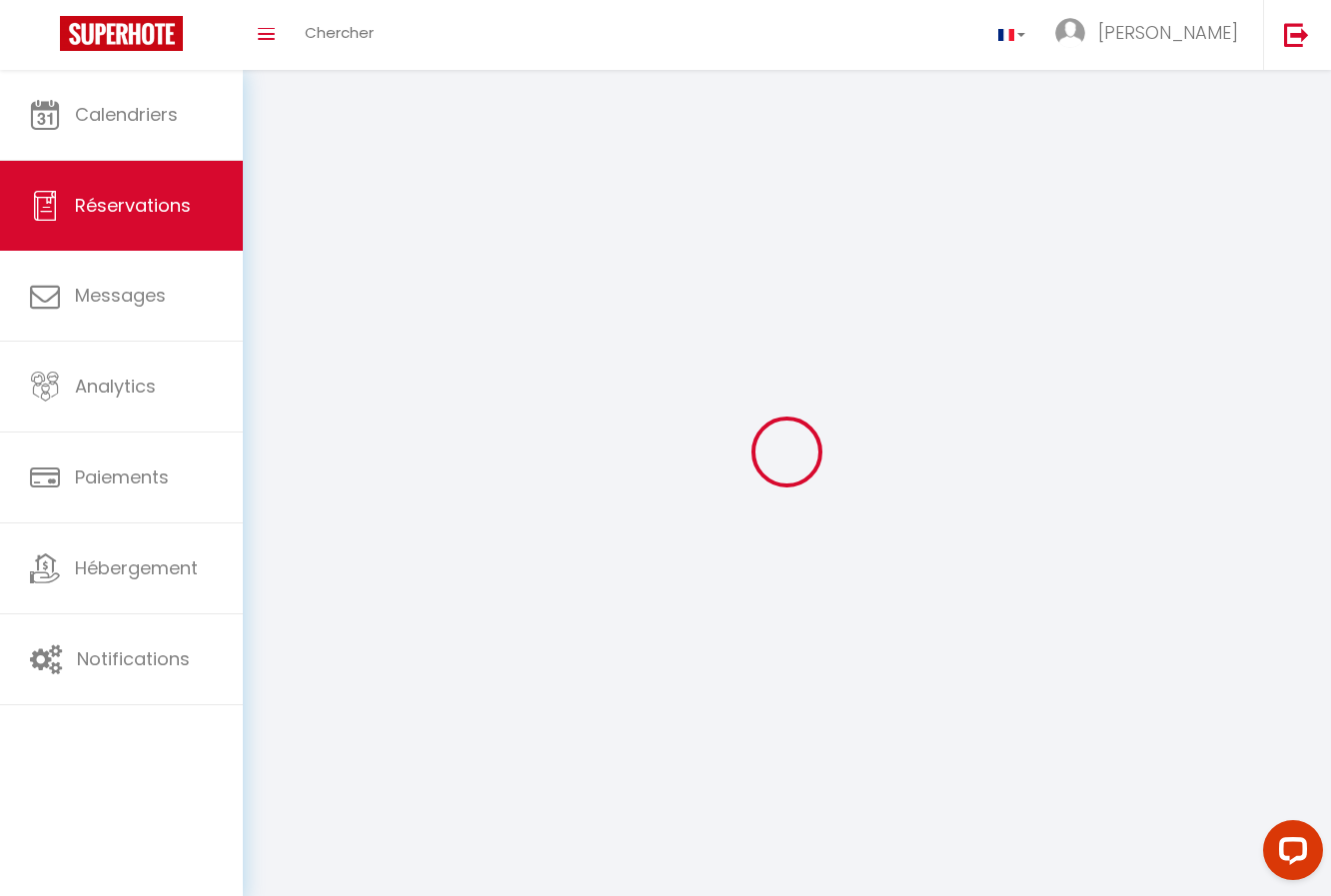 select 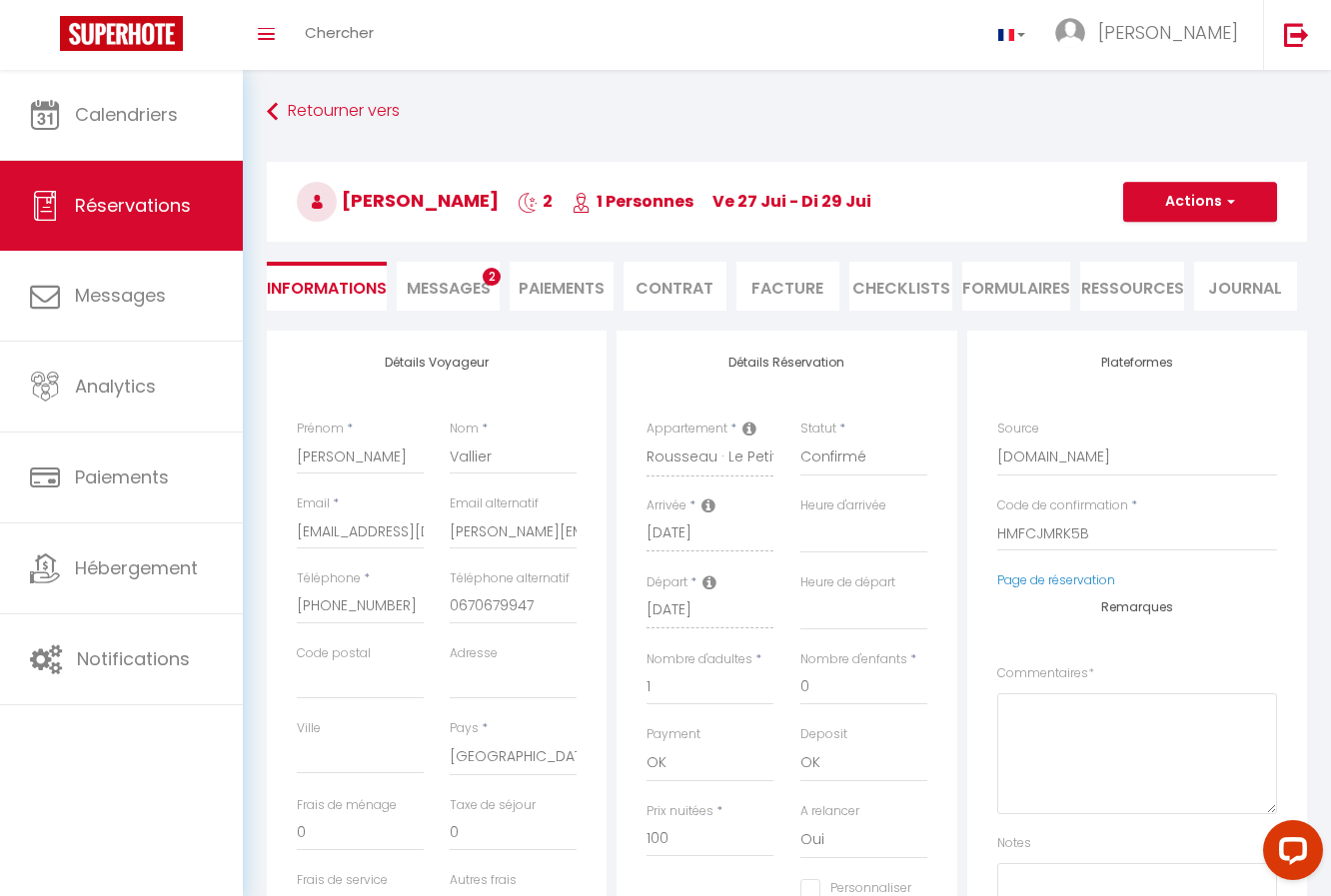 select 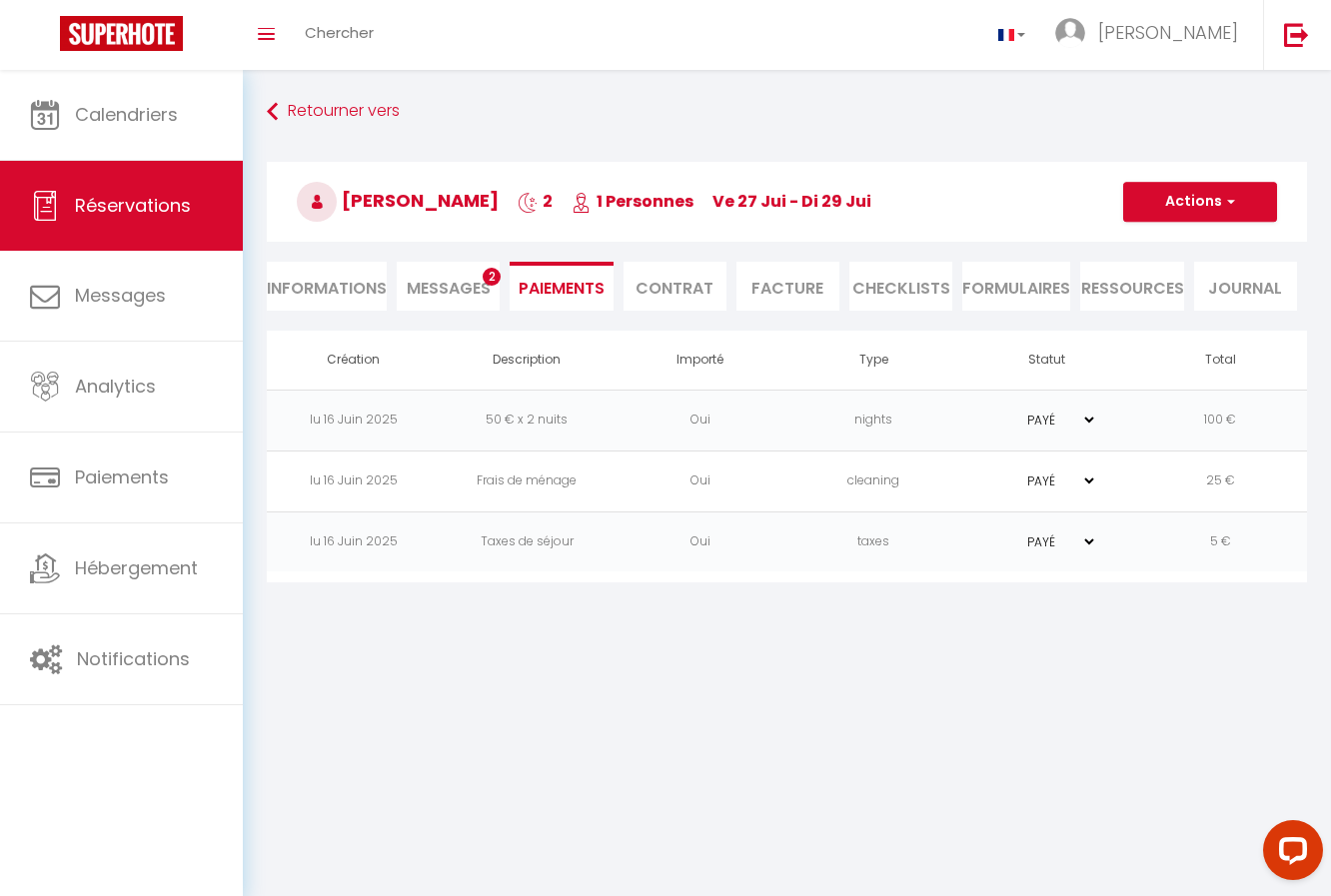 click on "Messages" at bounding box center (449, 288) 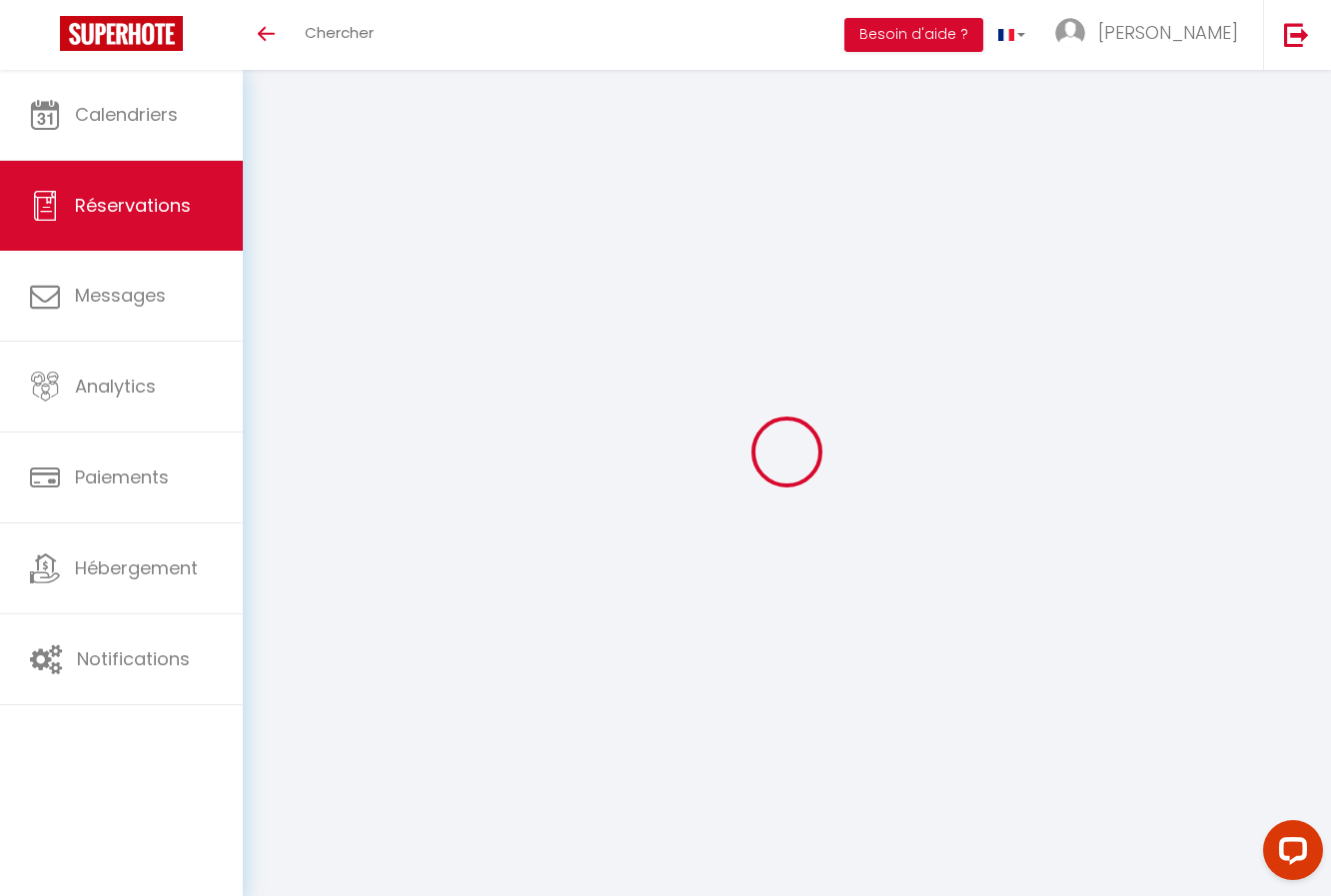 scroll, scrollTop: 0, scrollLeft: 0, axis: both 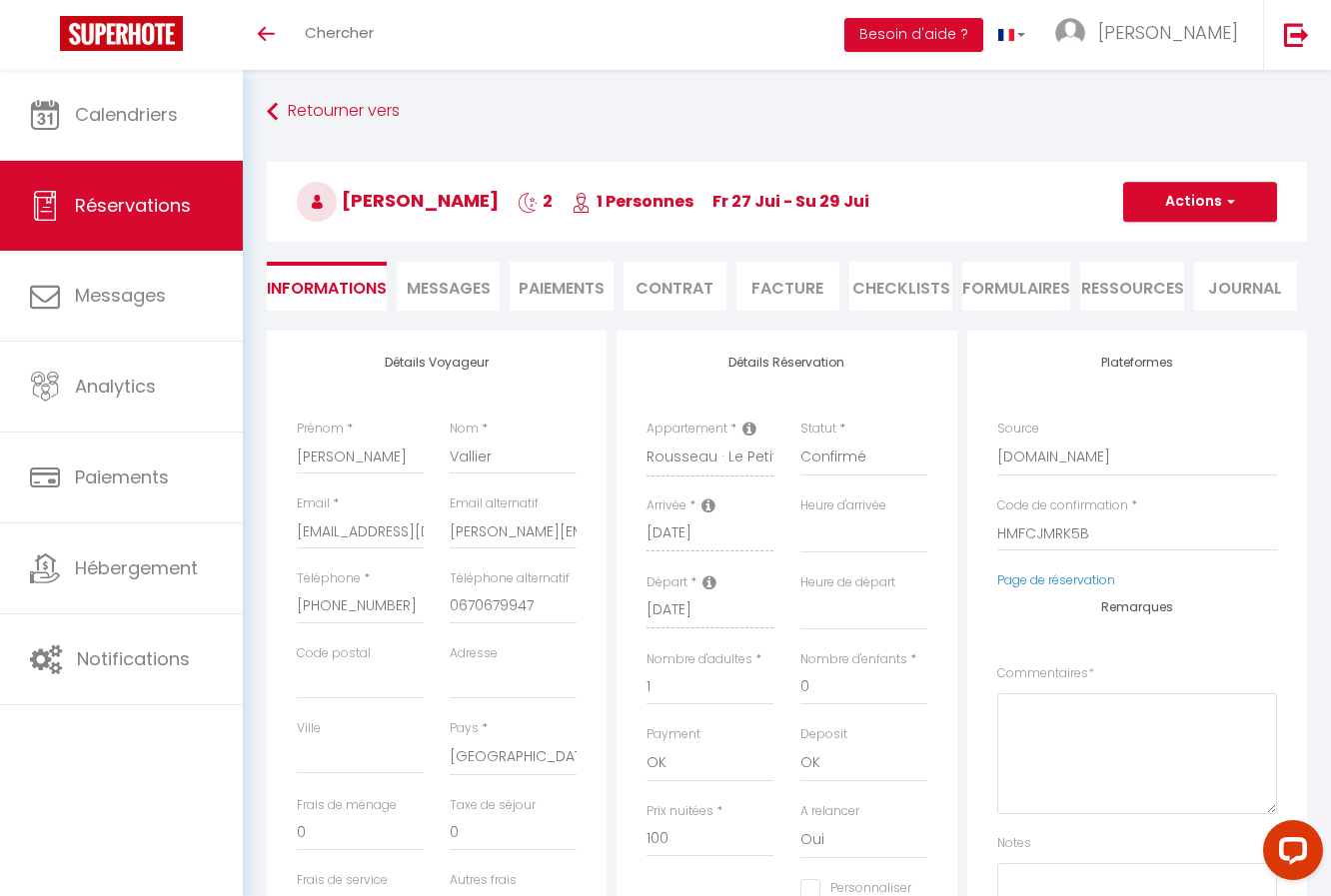 select 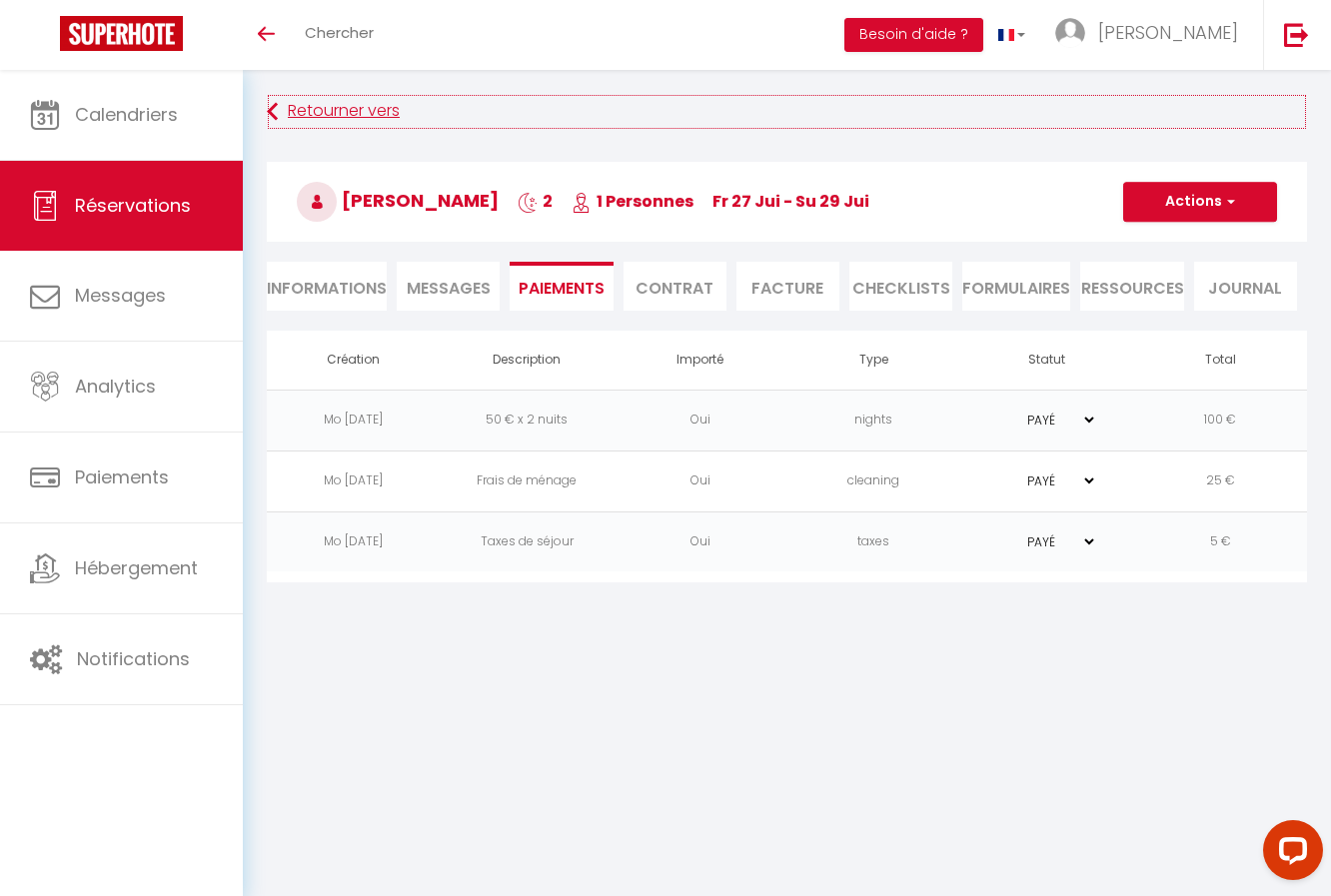 click on "Retourner vers" at bounding box center [786, 112] 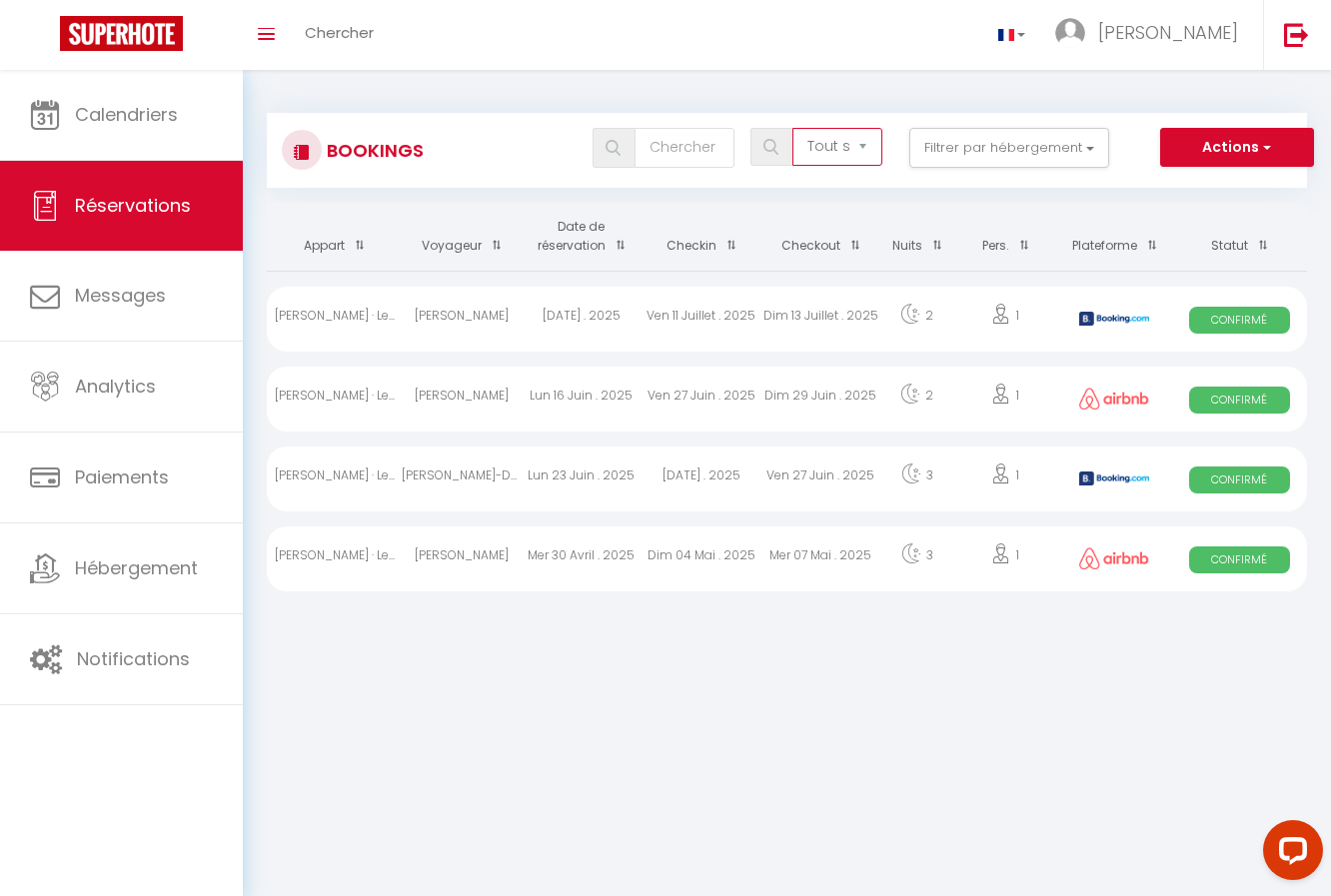 click on "Tous les statuts   Annulé   Confirmé   Non Confirmé   Tout sauf annulé   No Show   Request" at bounding box center [837, 147] 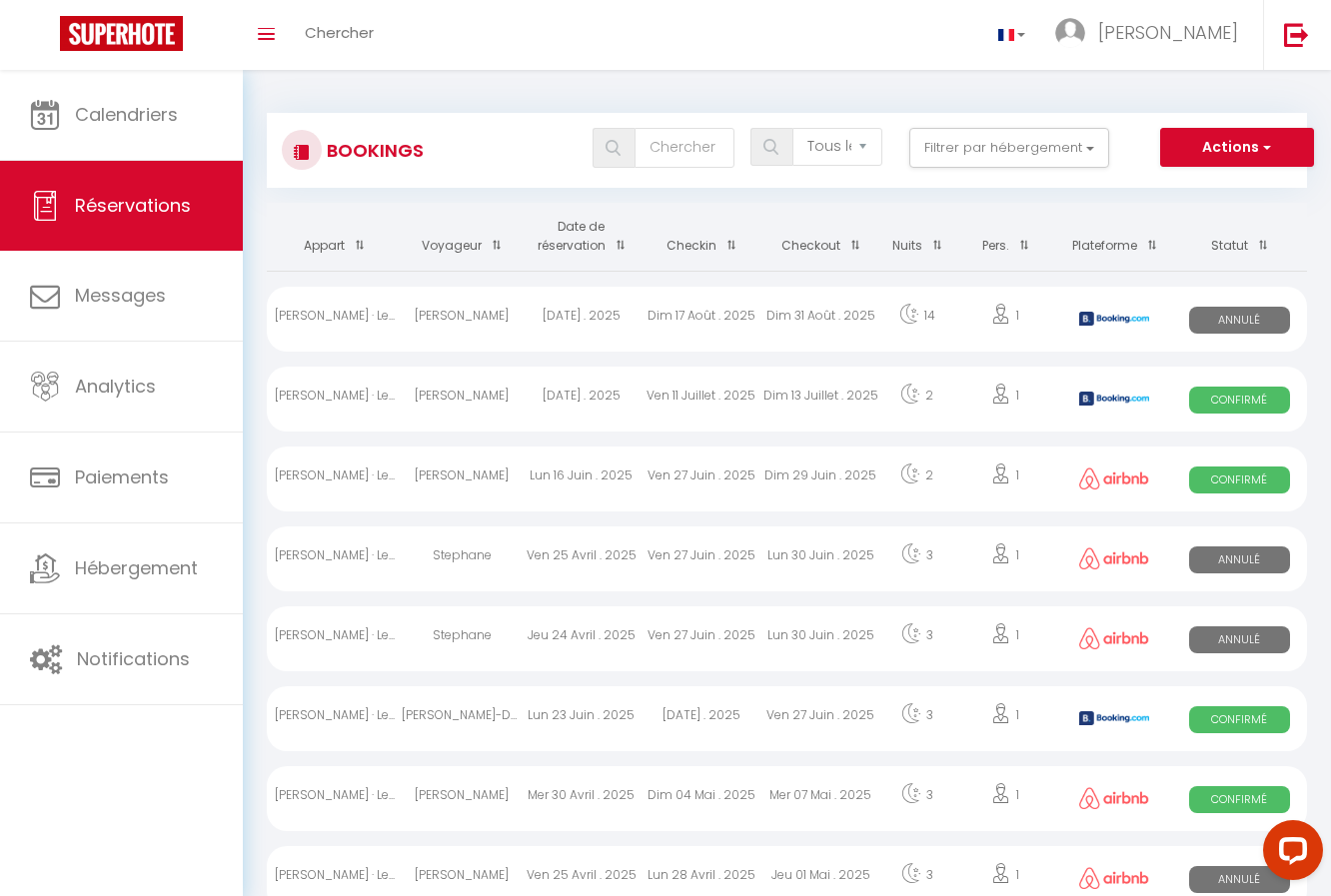 click on "Annulé" at bounding box center [1239, 559] 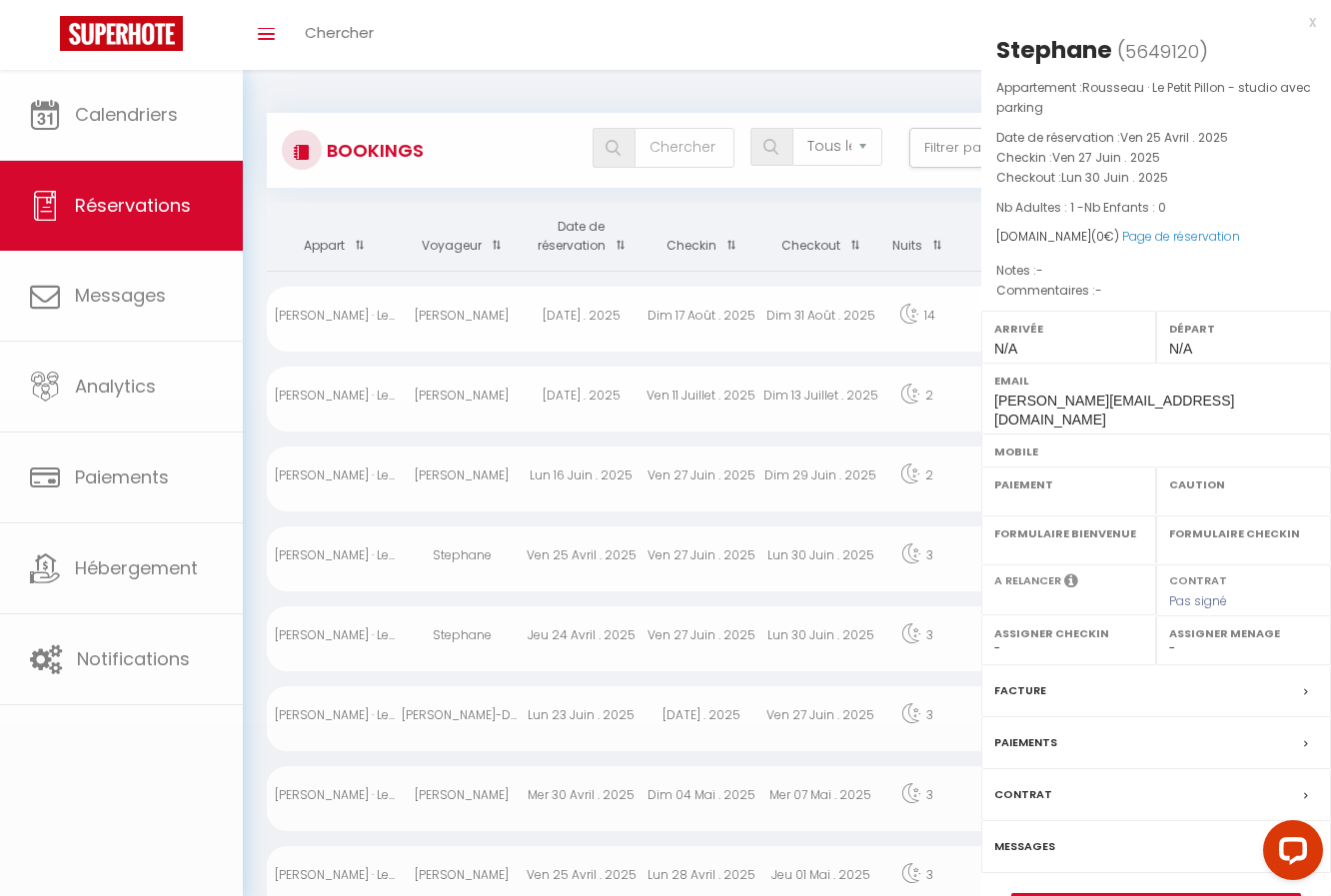 select on "KO" 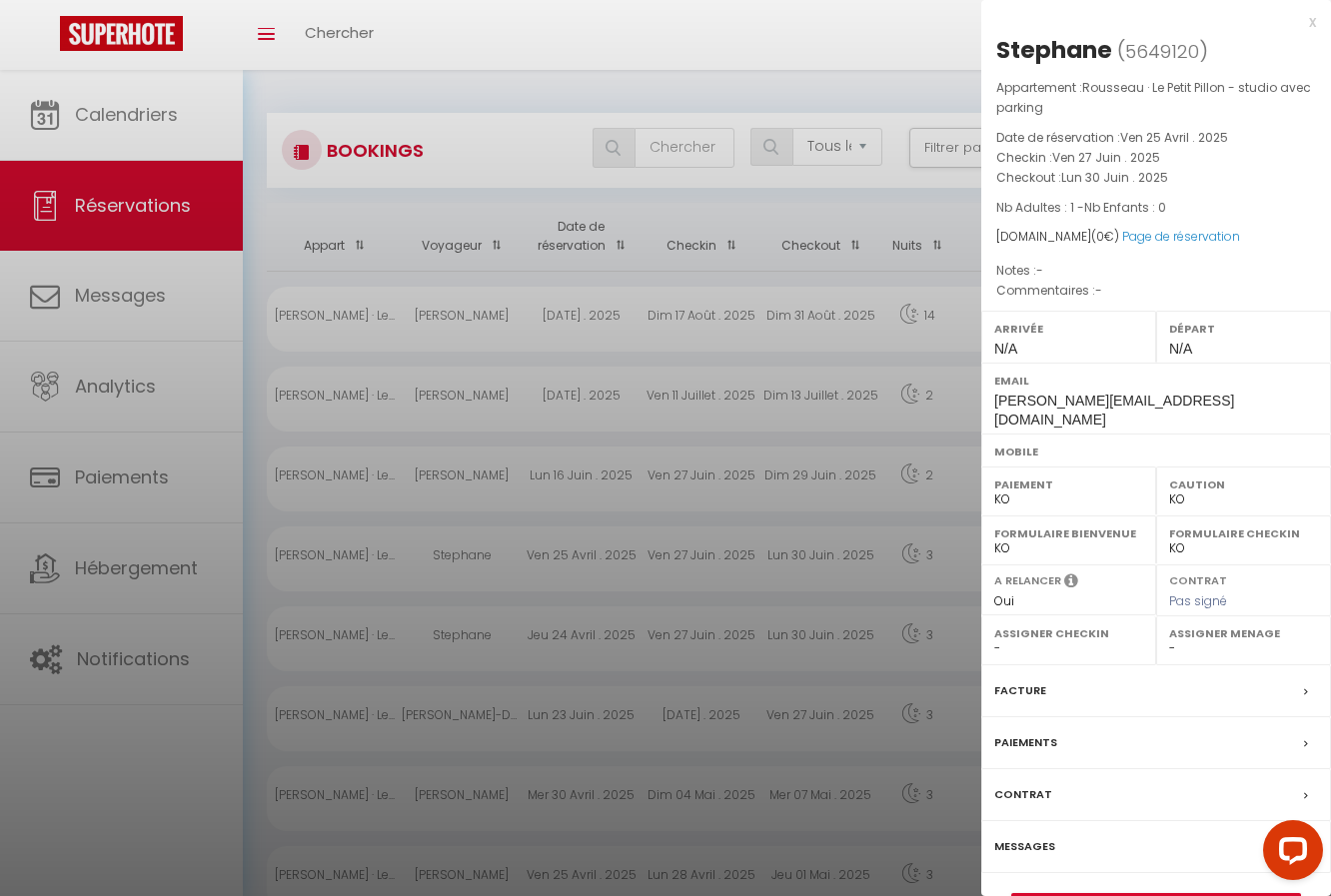 click on "Paiements" at bounding box center (1025, 742) 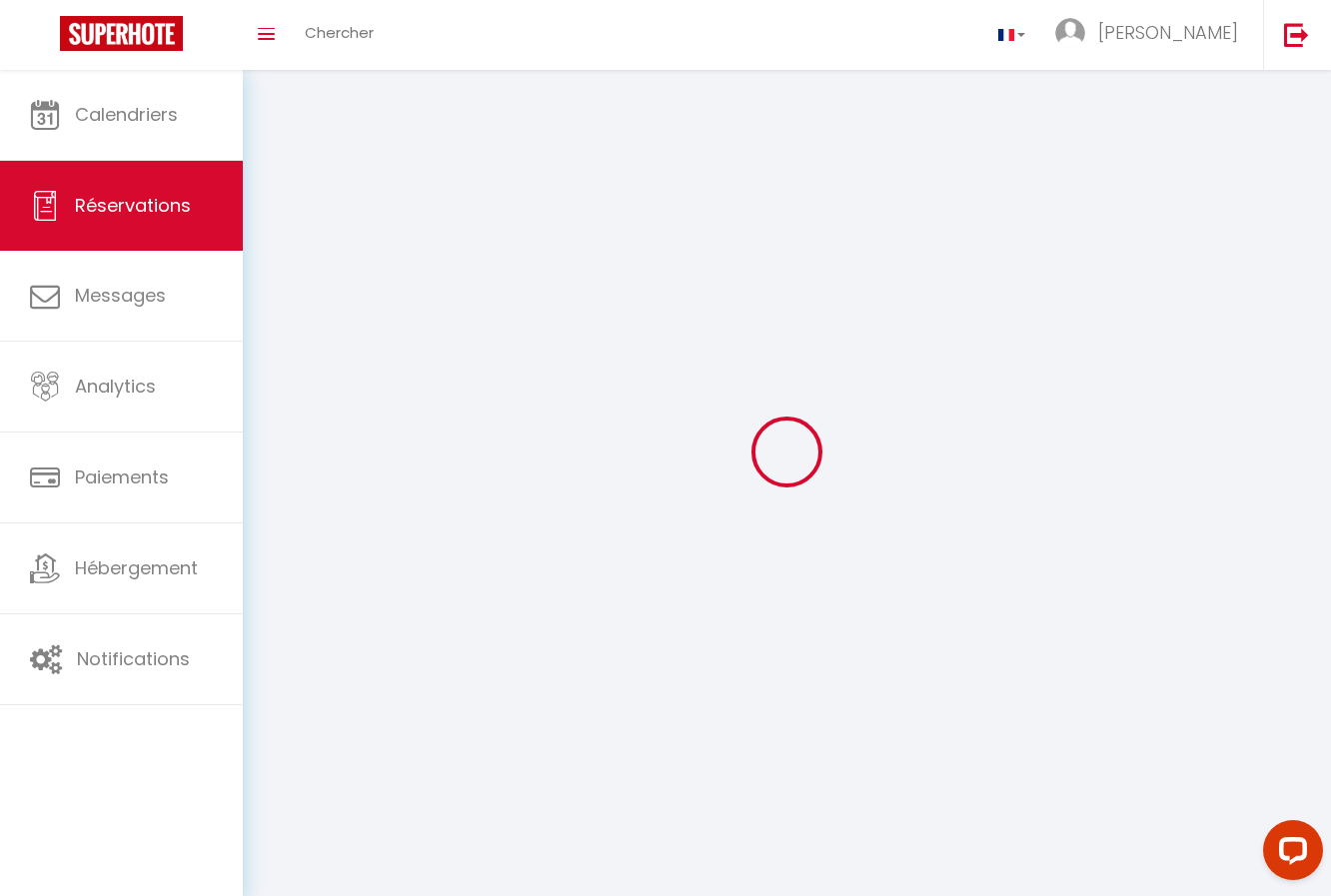 select on "0" 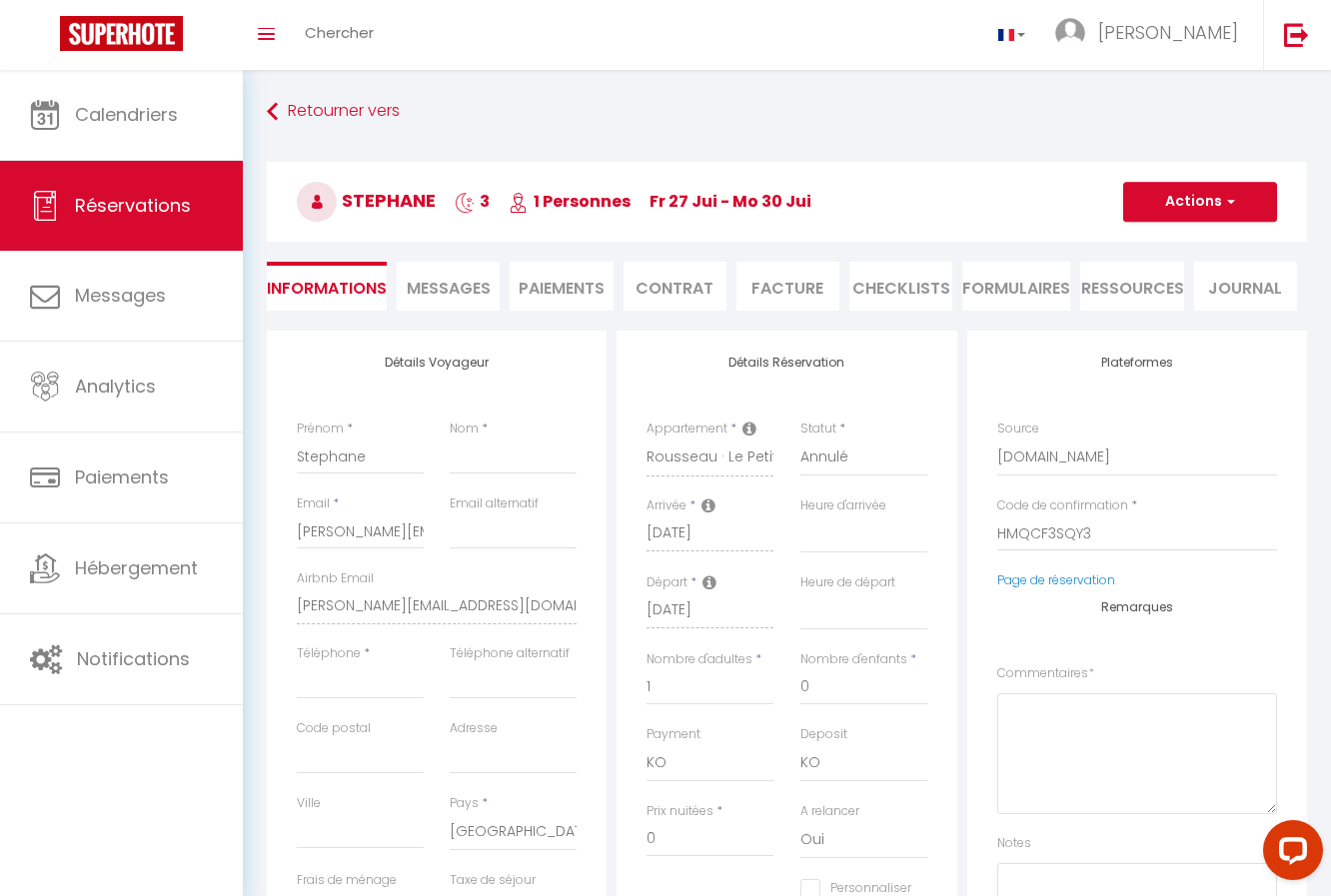 select 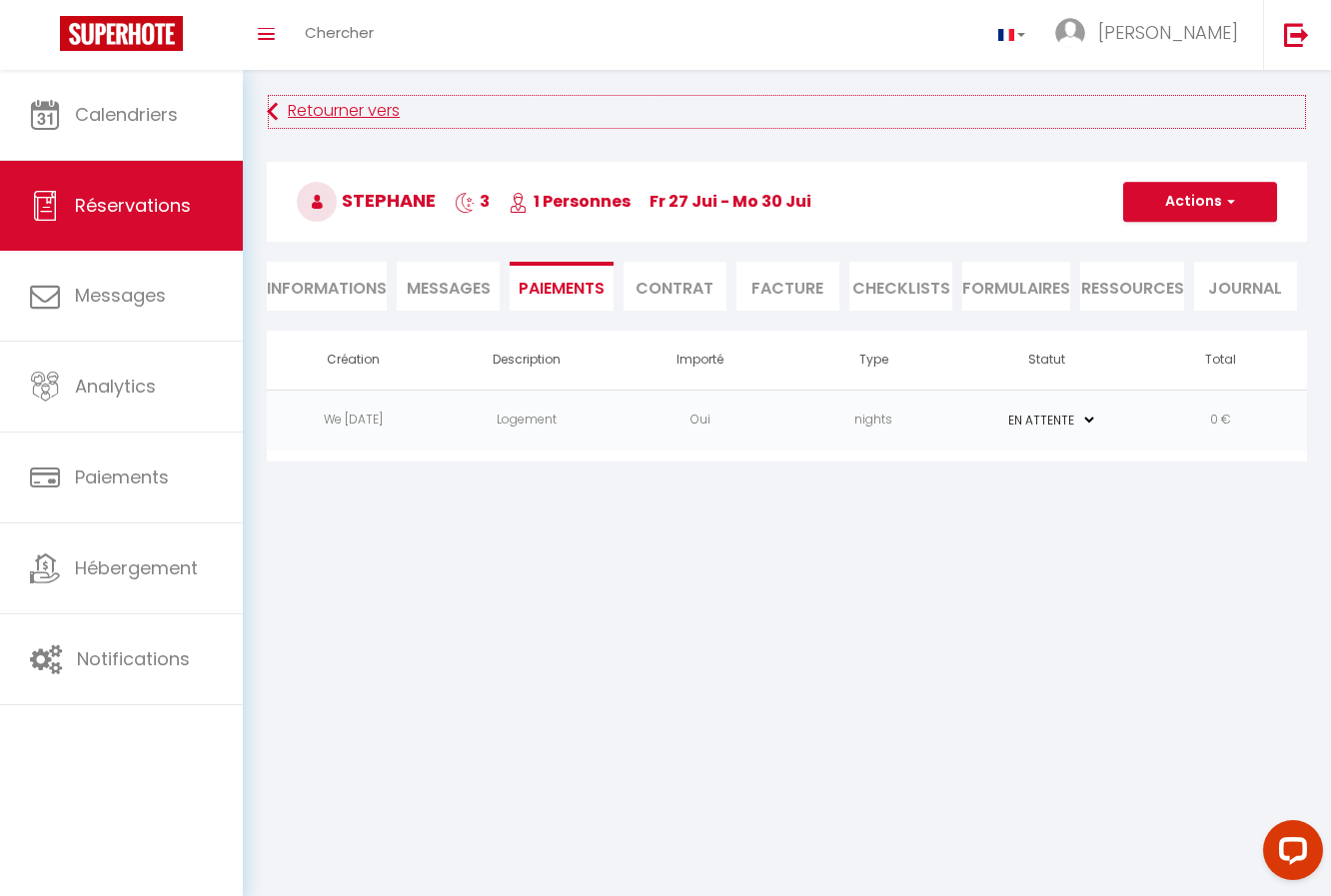 click on "Retourner vers" at bounding box center [786, 112] 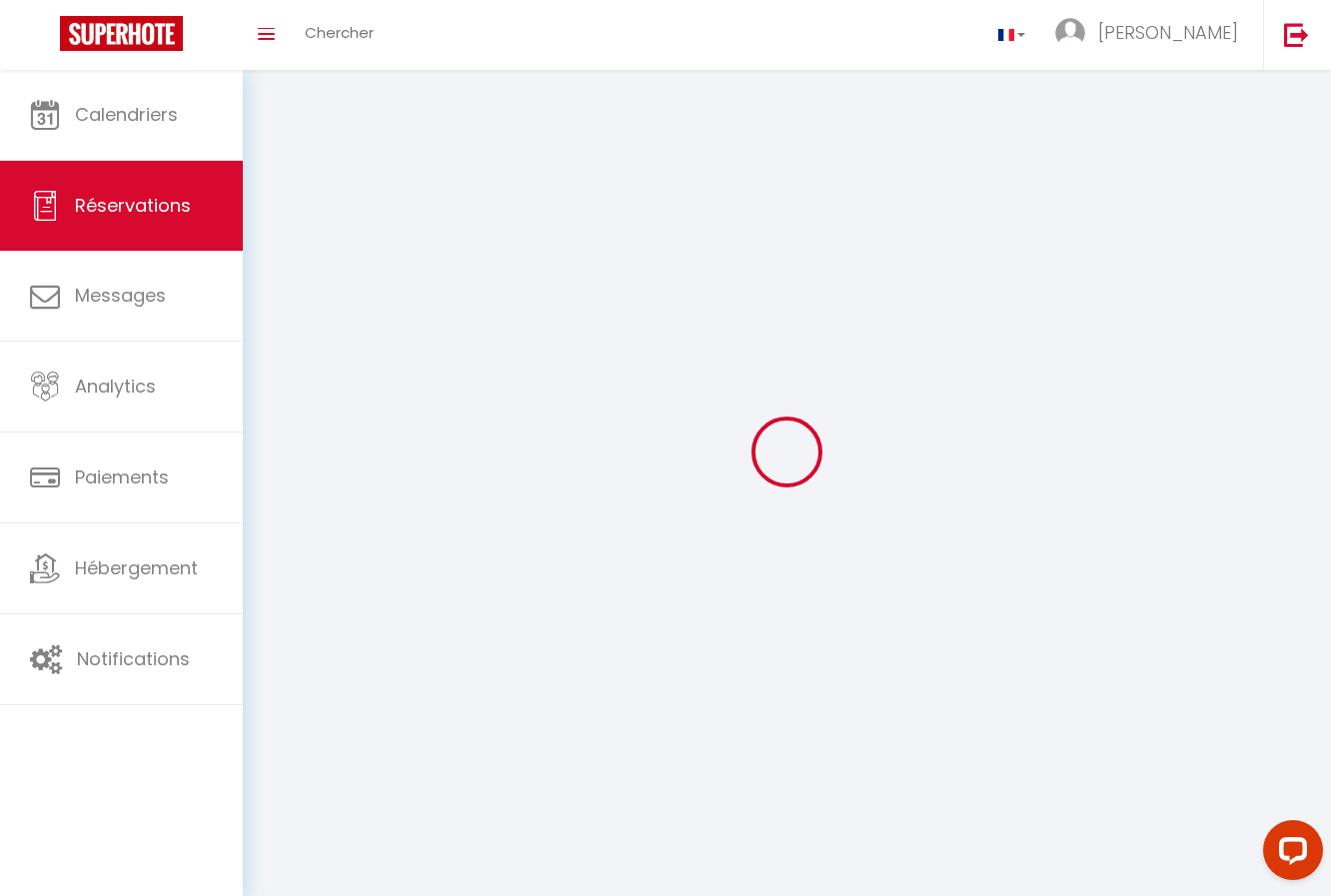 select on "all" 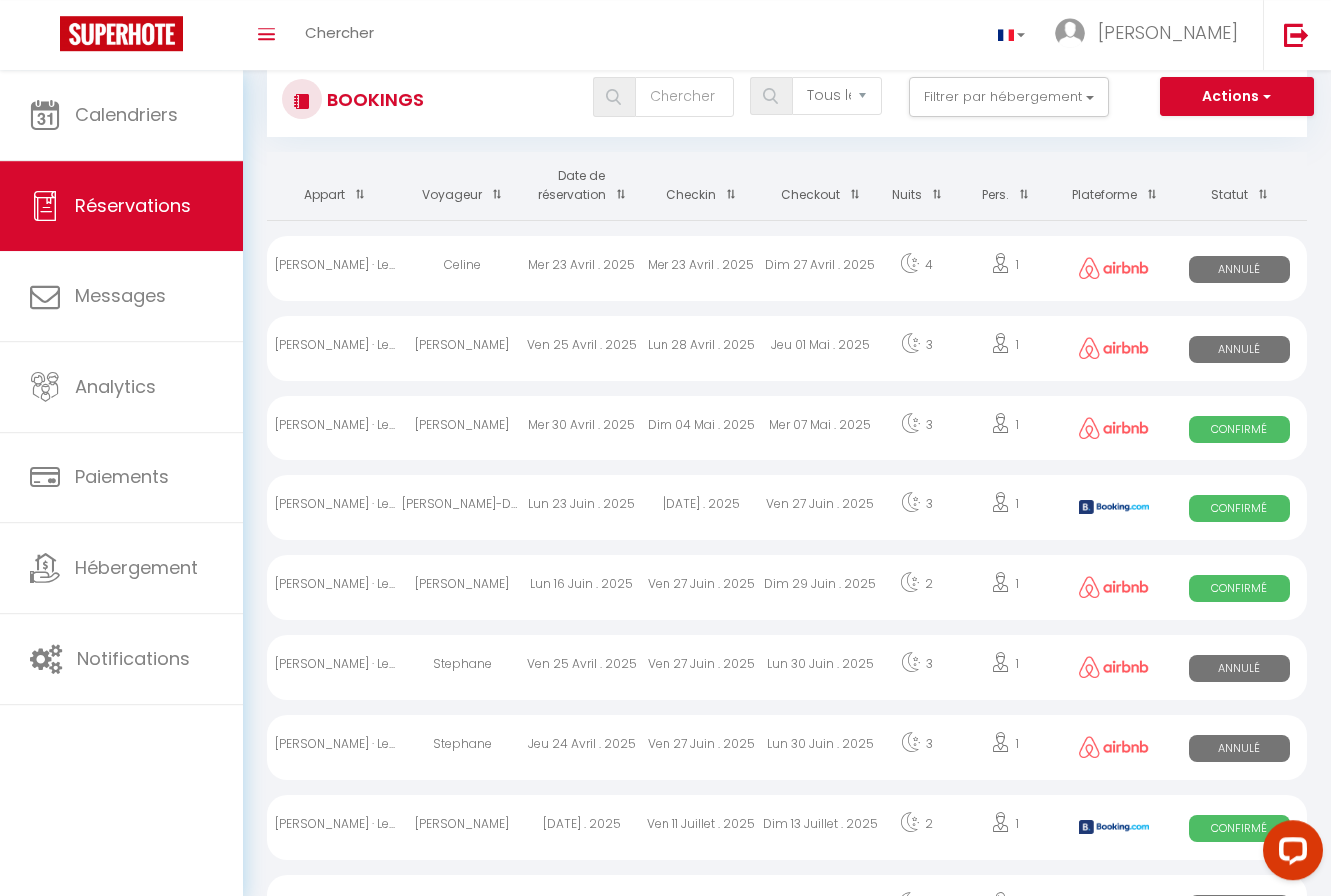 scroll, scrollTop: 102, scrollLeft: 0, axis: vertical 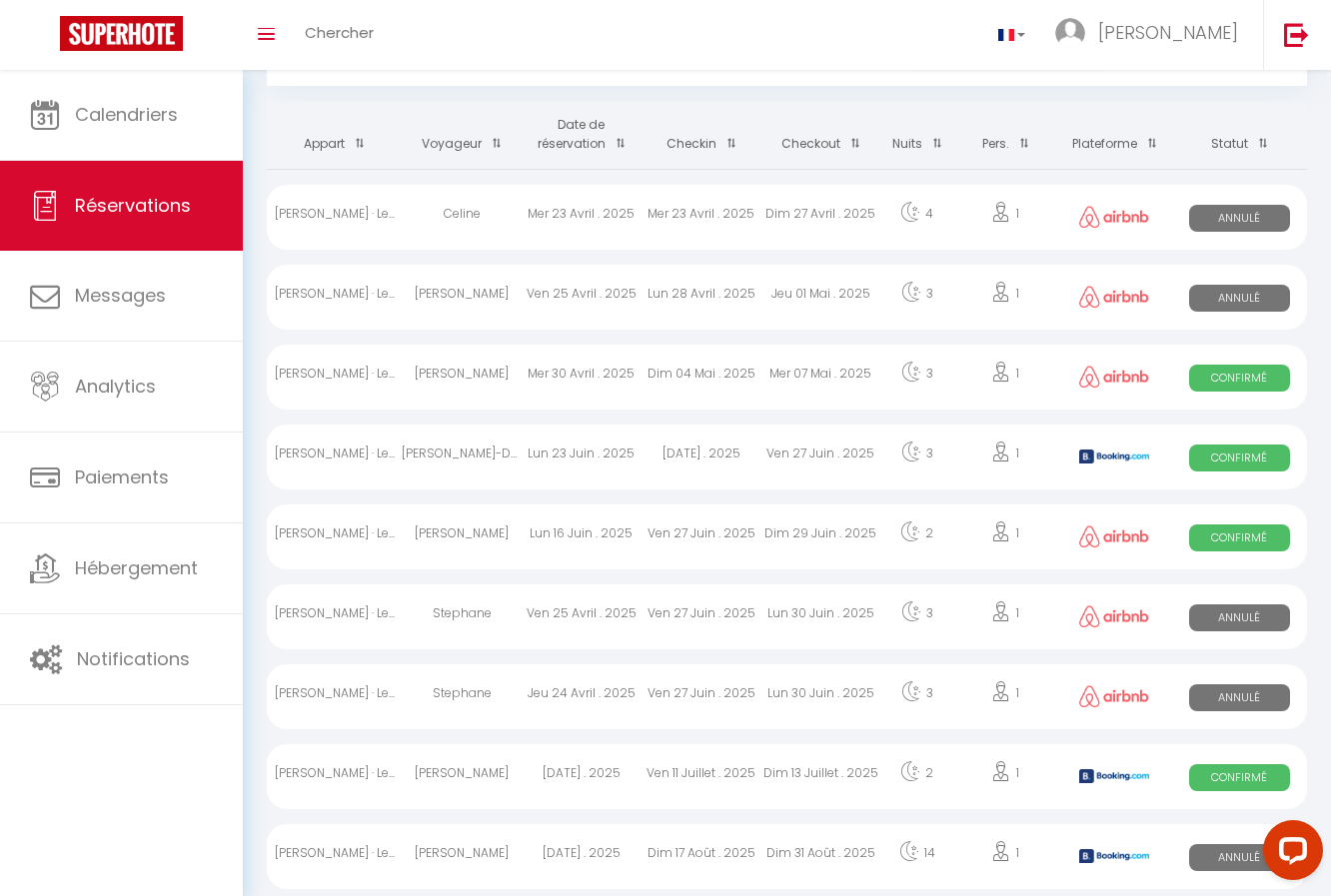 click on "Annulé" at bounding box center [1239, 617] 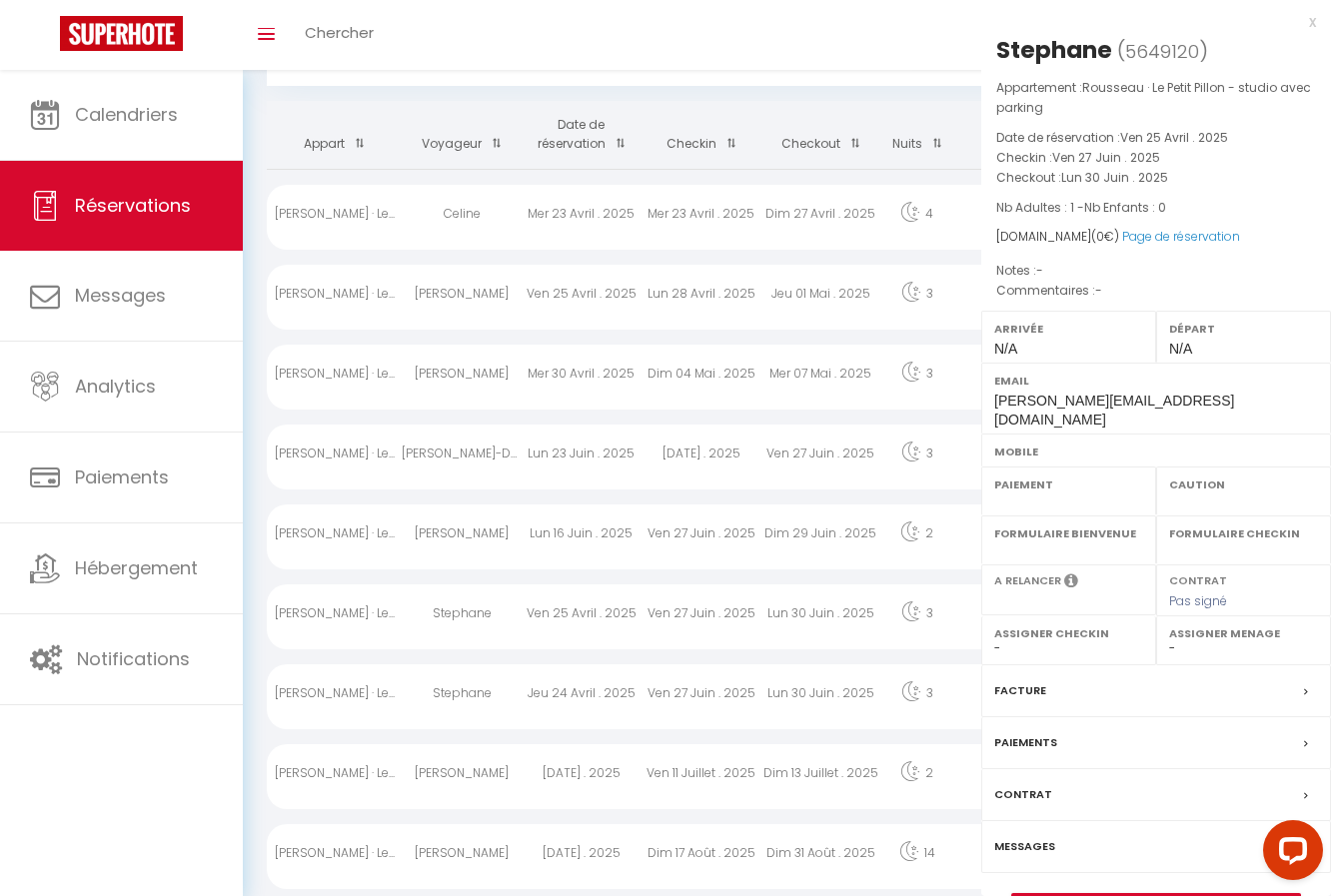 select on "KO" 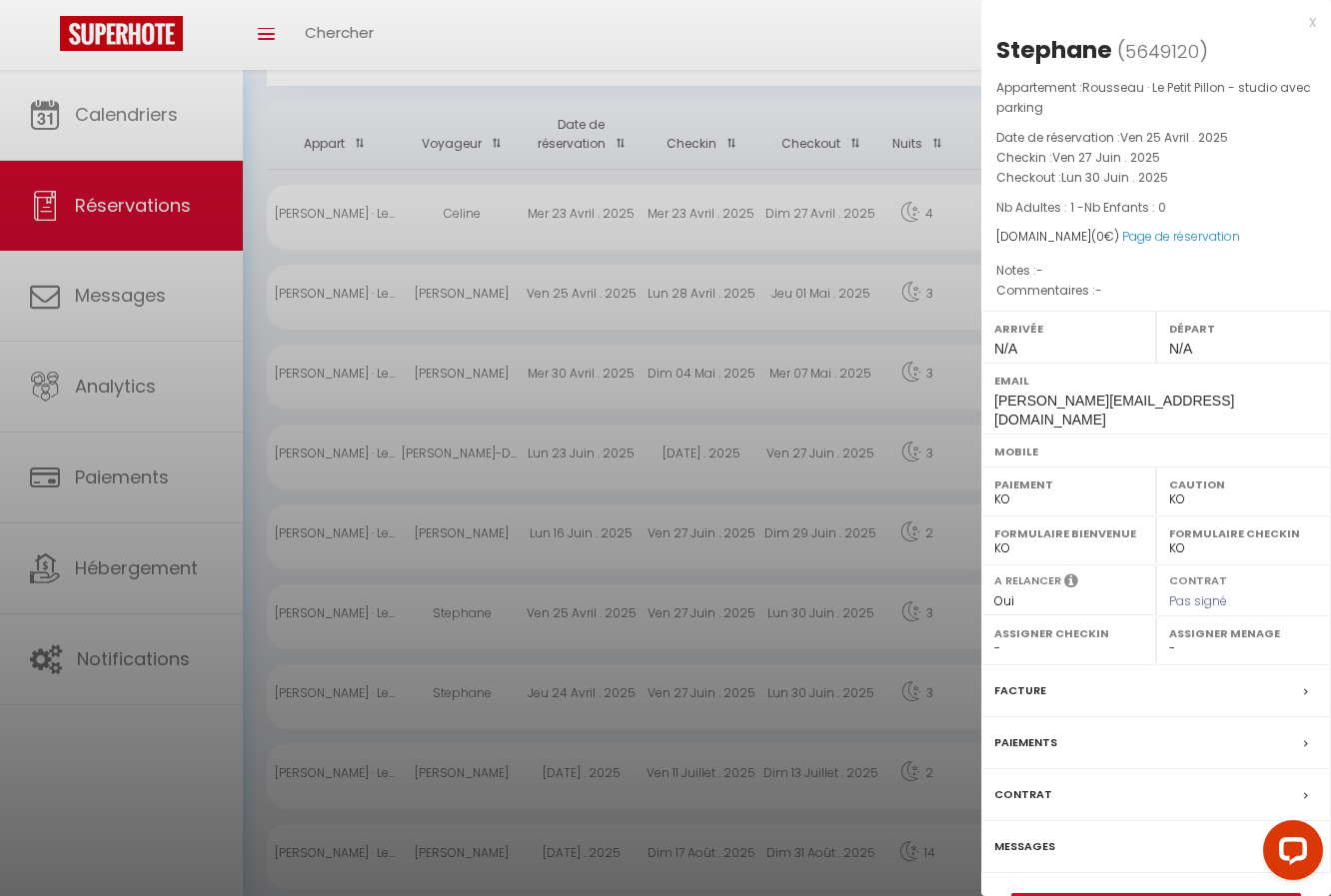click on "Paiements" at bounding box center (1025, 742) 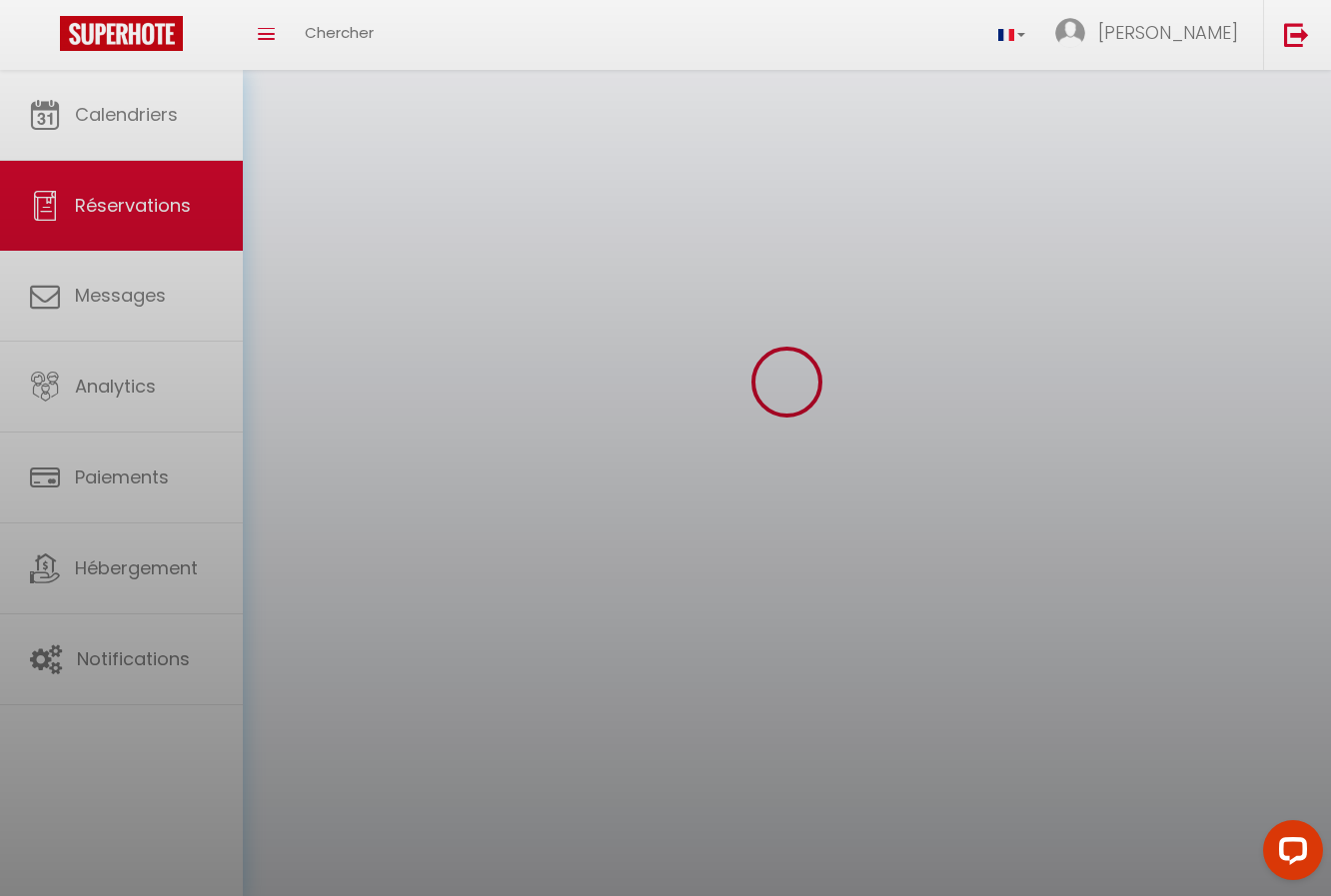 scroll, scrollTop: 0, scrollLeft: 0, axis: both 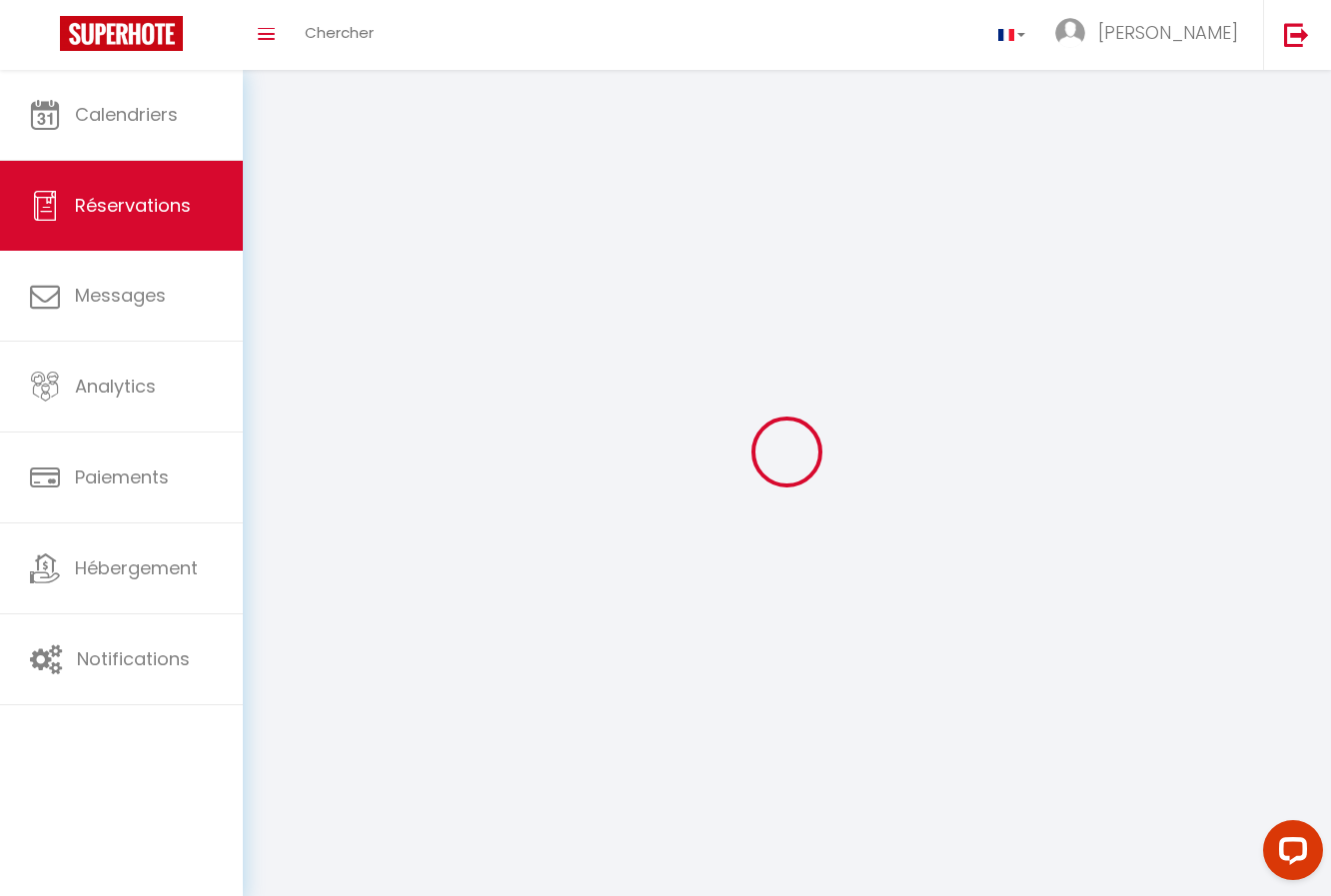 select on "0" 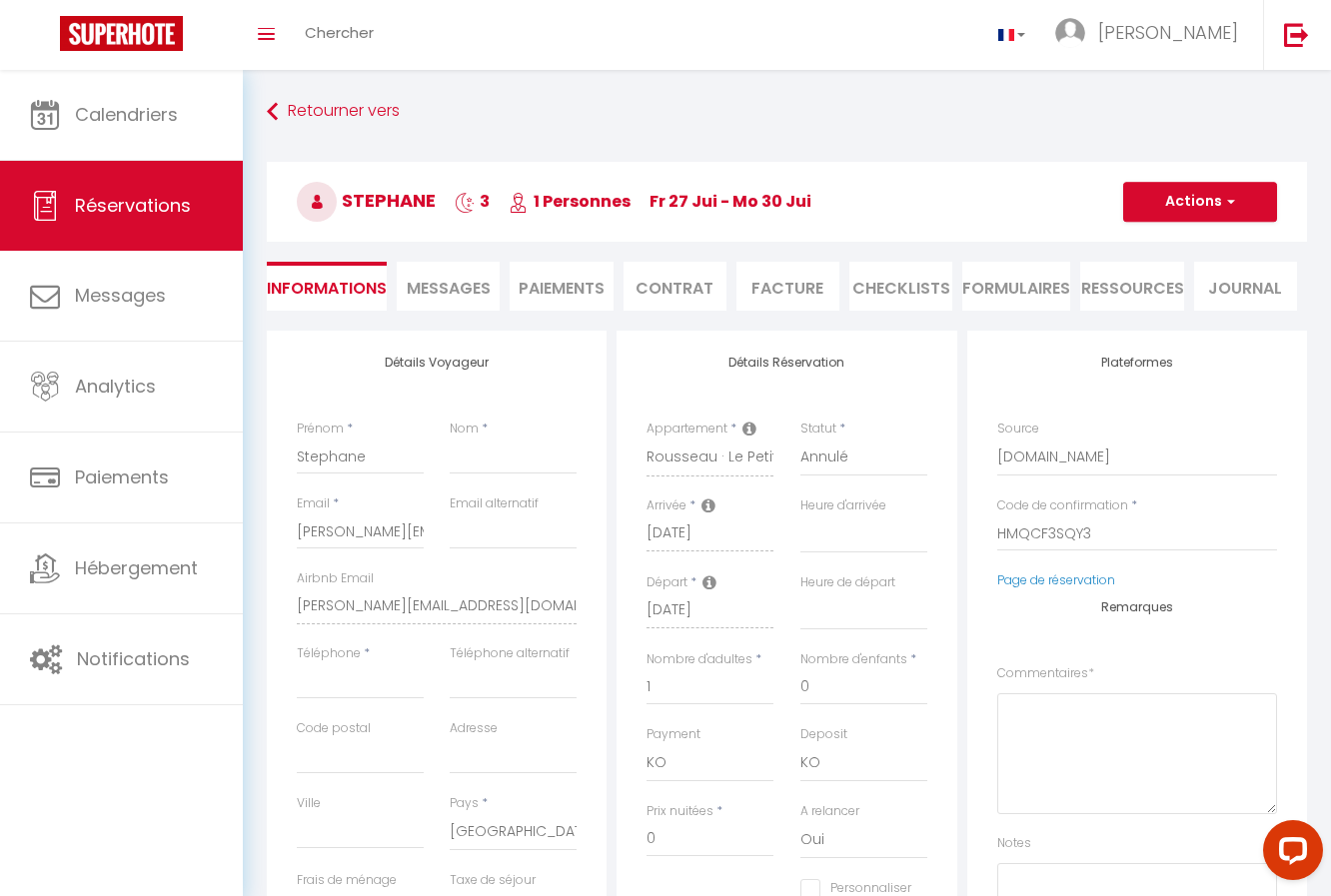 select 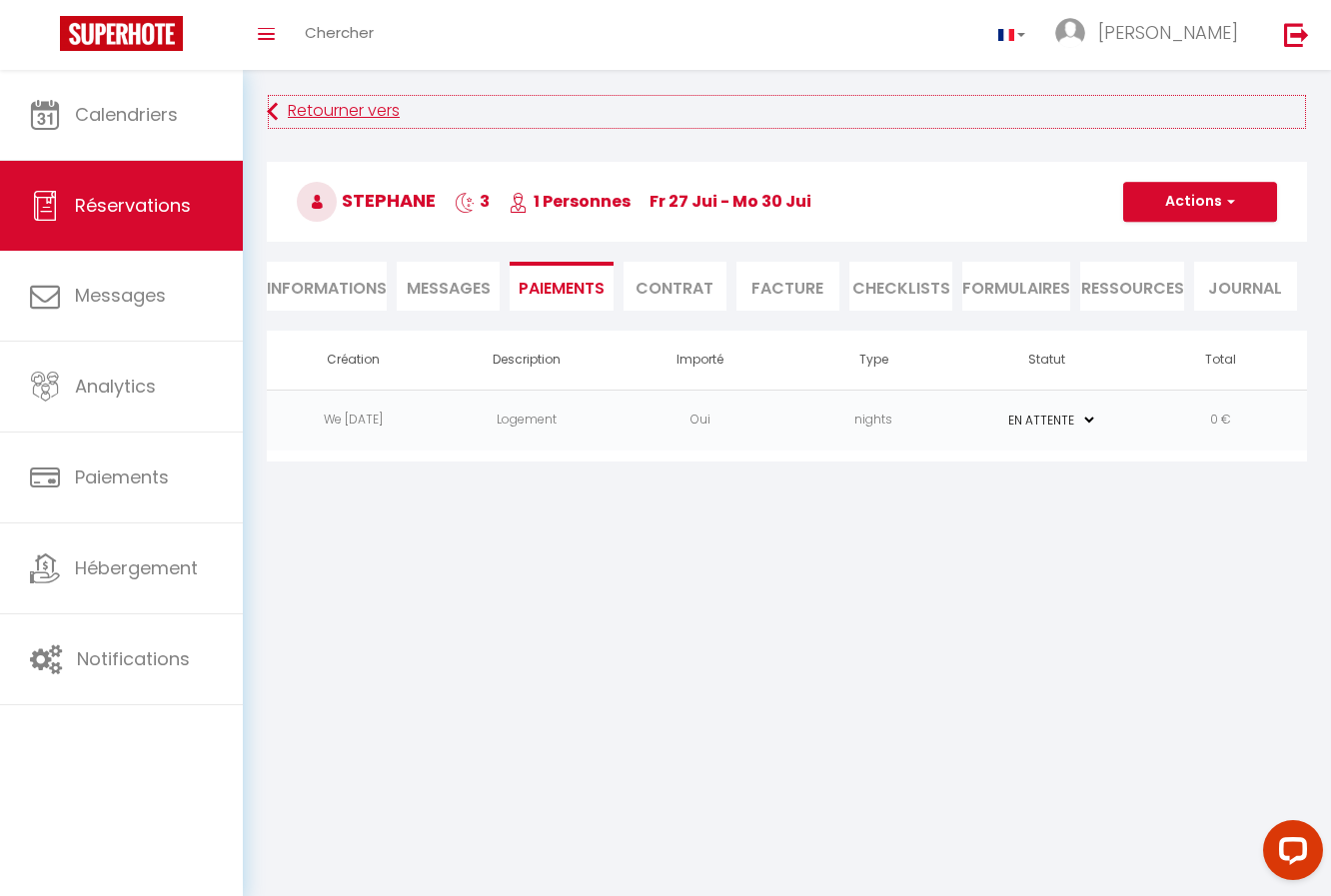 click on "Retourner vers" at bounding box center (786, 112) 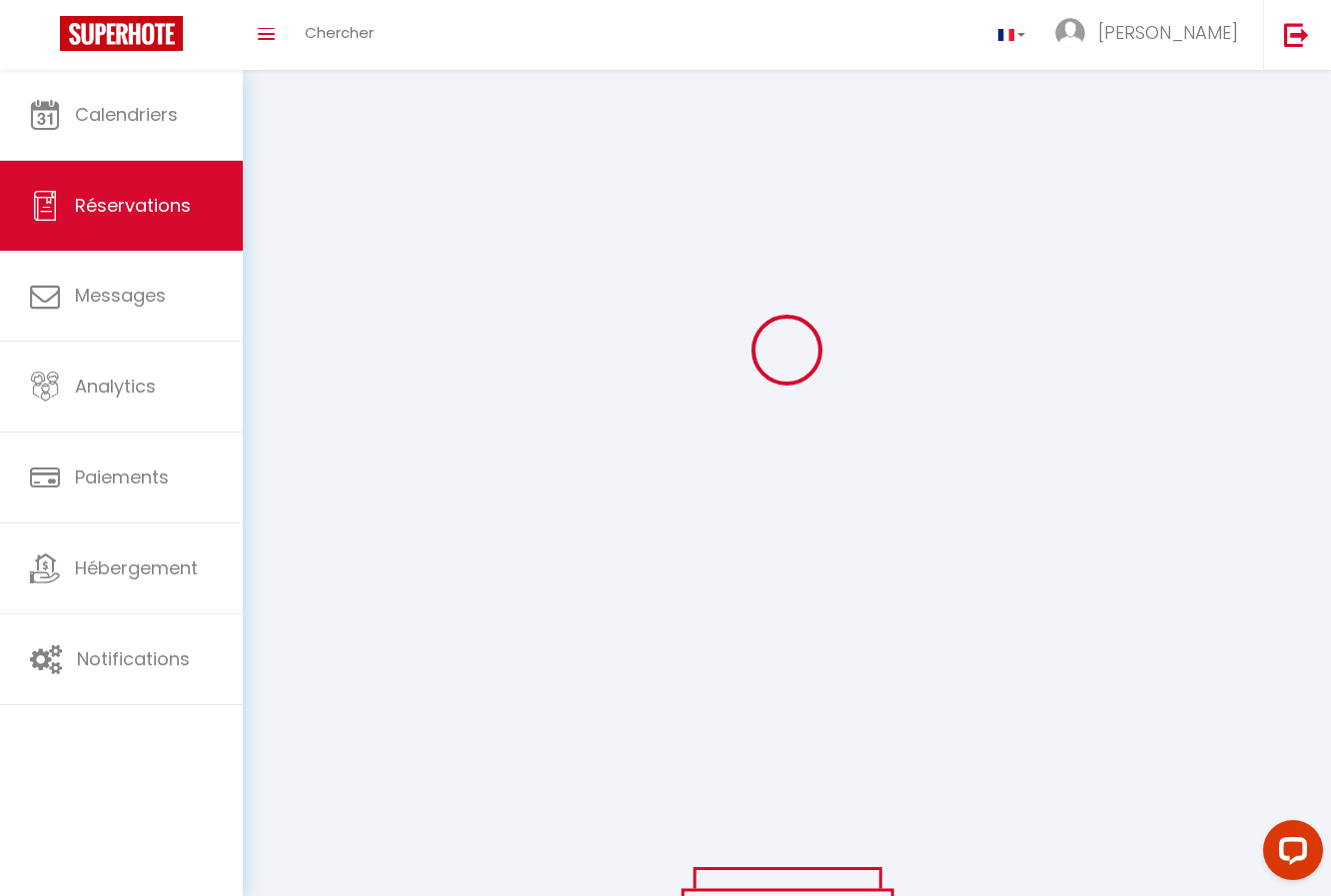 select on "all" 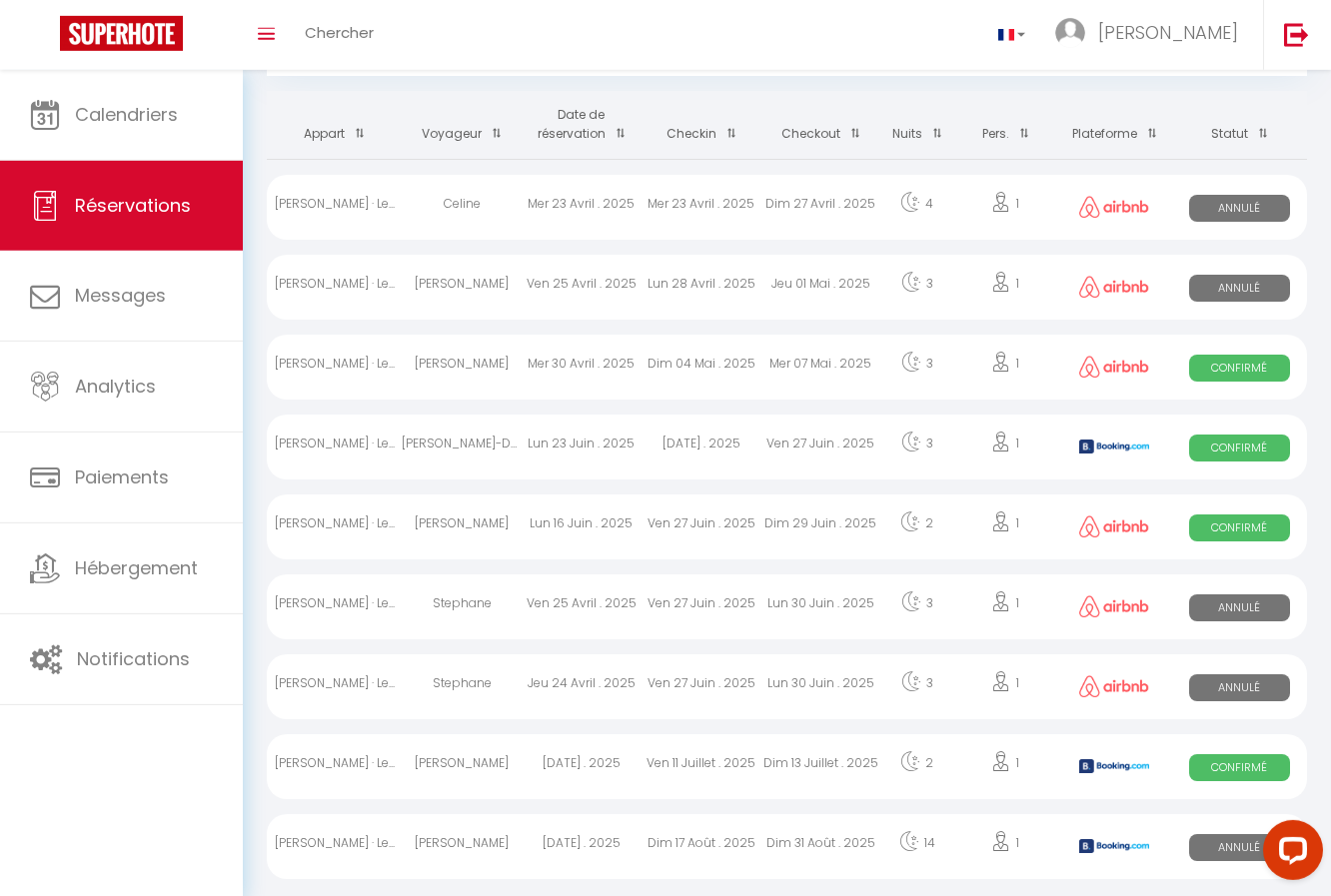scroll, scrollTop: 133, scrollLeft: 0, axis: vertical 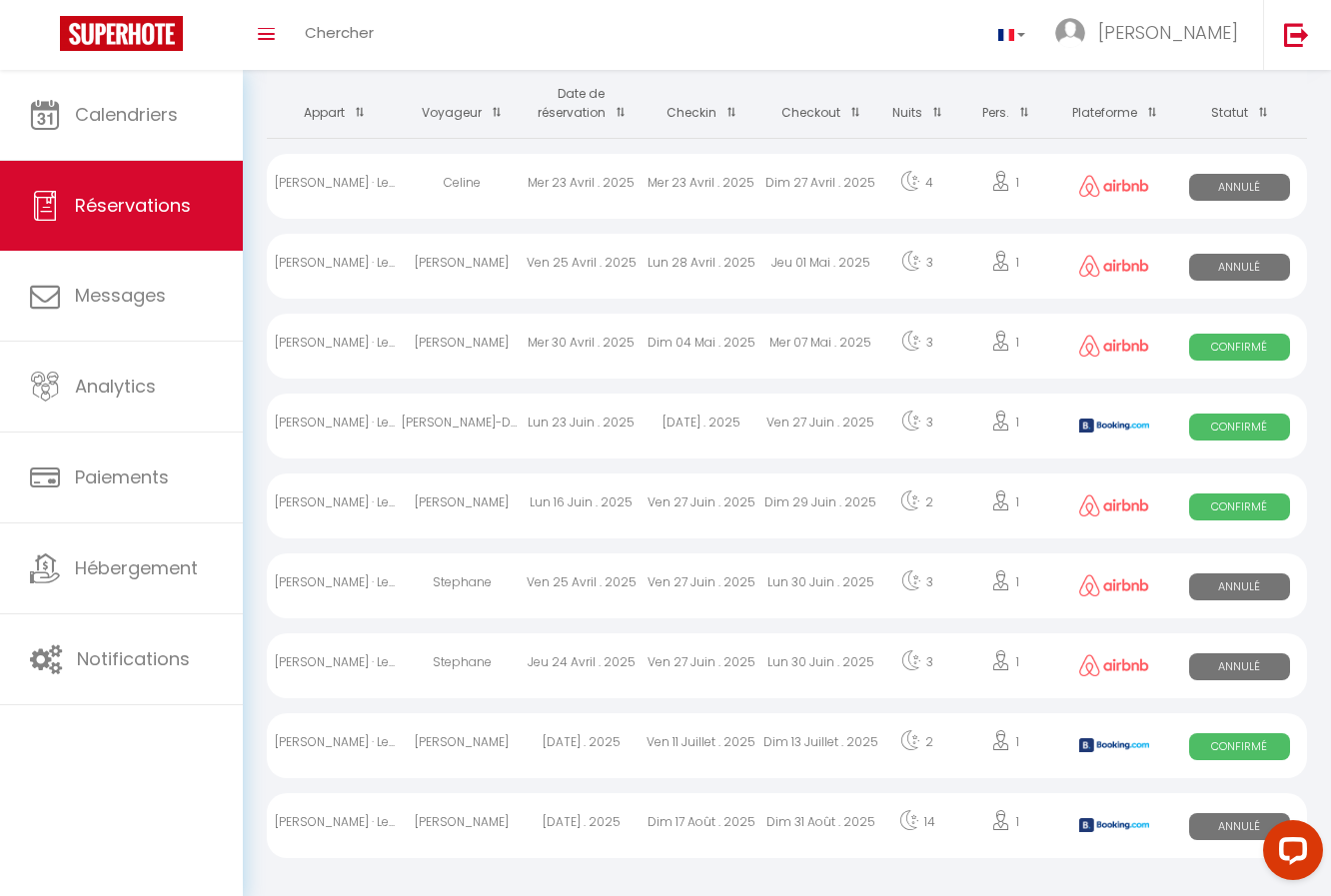 click on "Confirmé" at bounding box center [1239, 506] 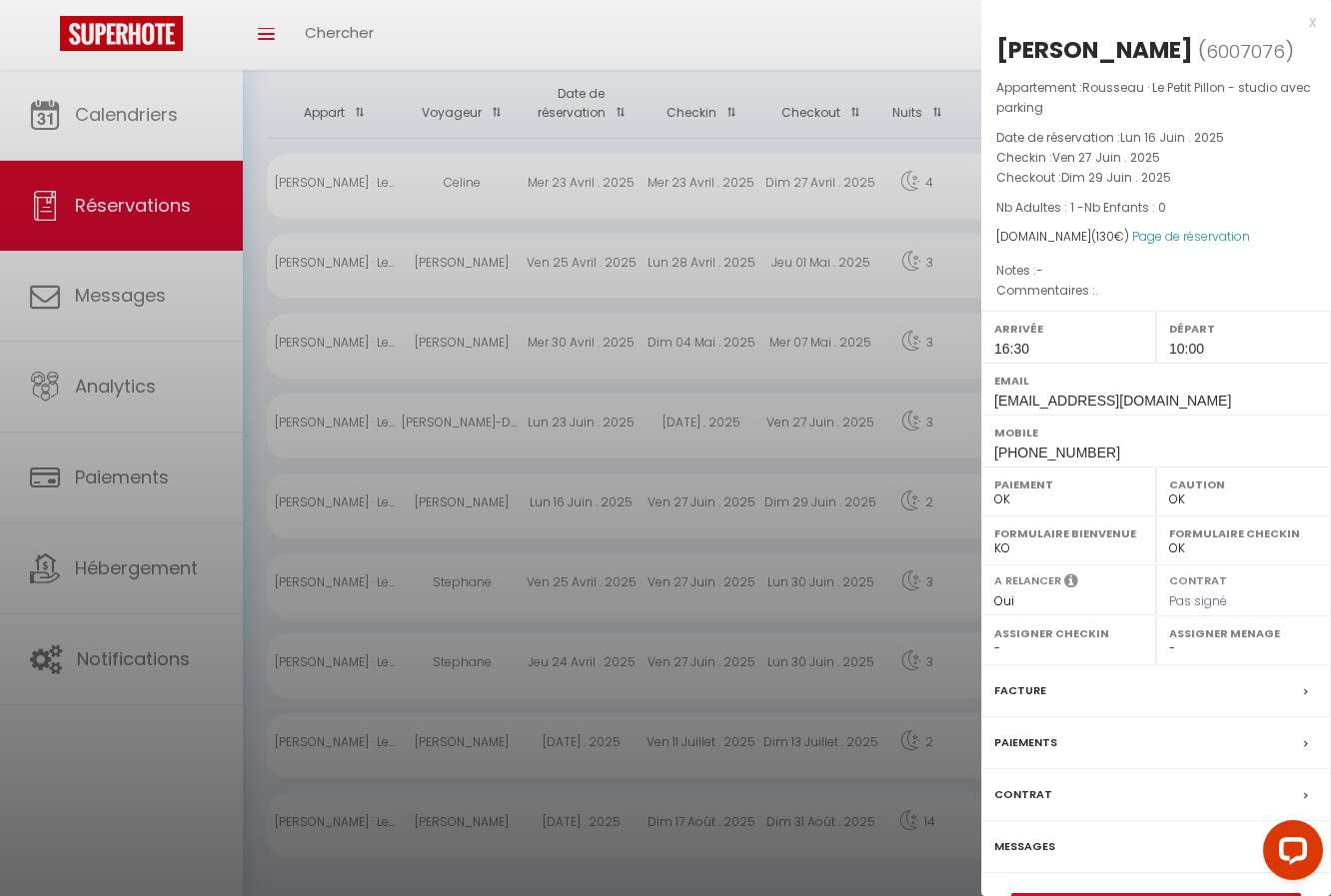 click on "Paiements" at bounding box center [1025, 742] 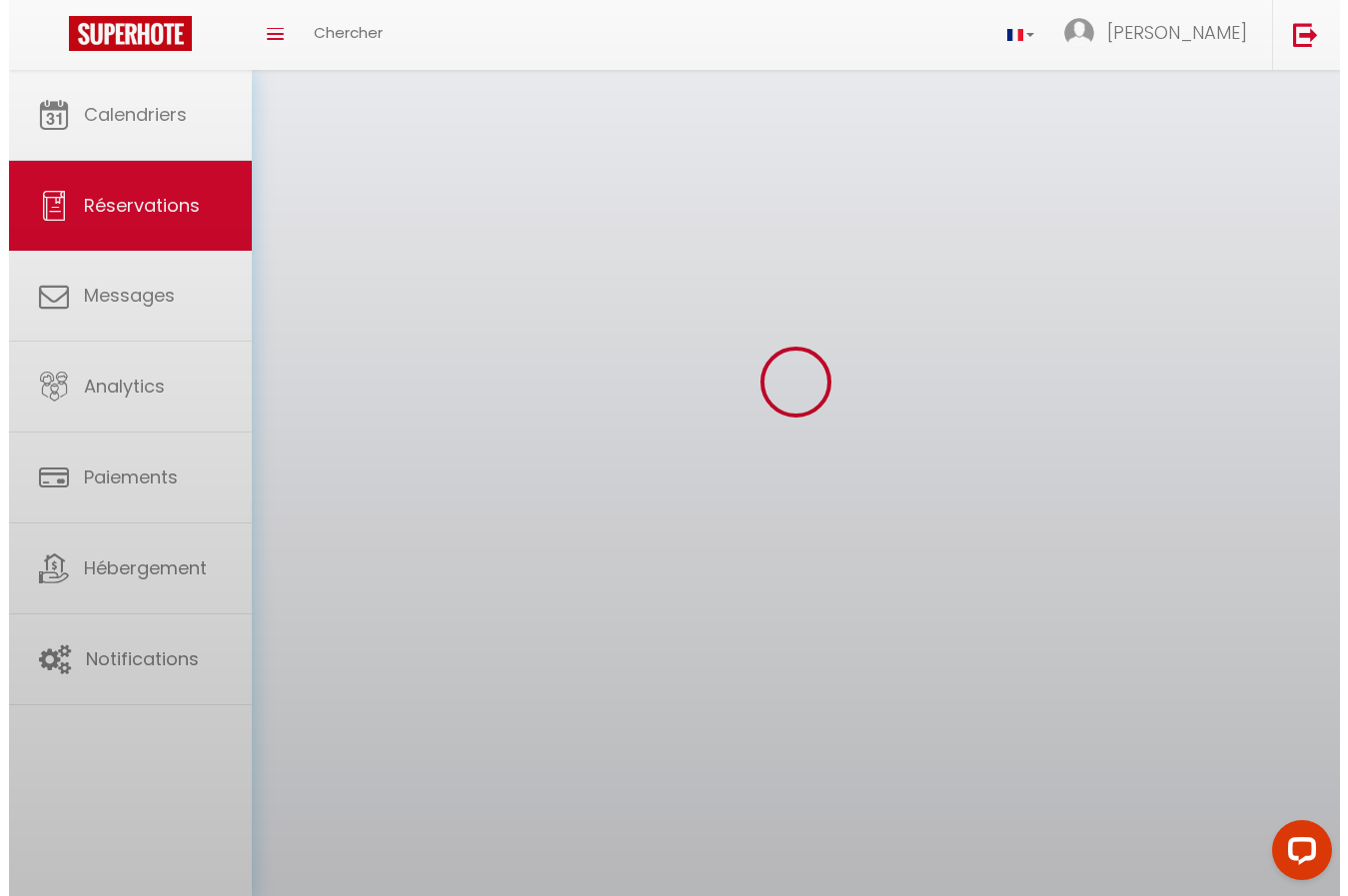 scroll, scrollTop: 0, scrollLeft: 0, axis: both 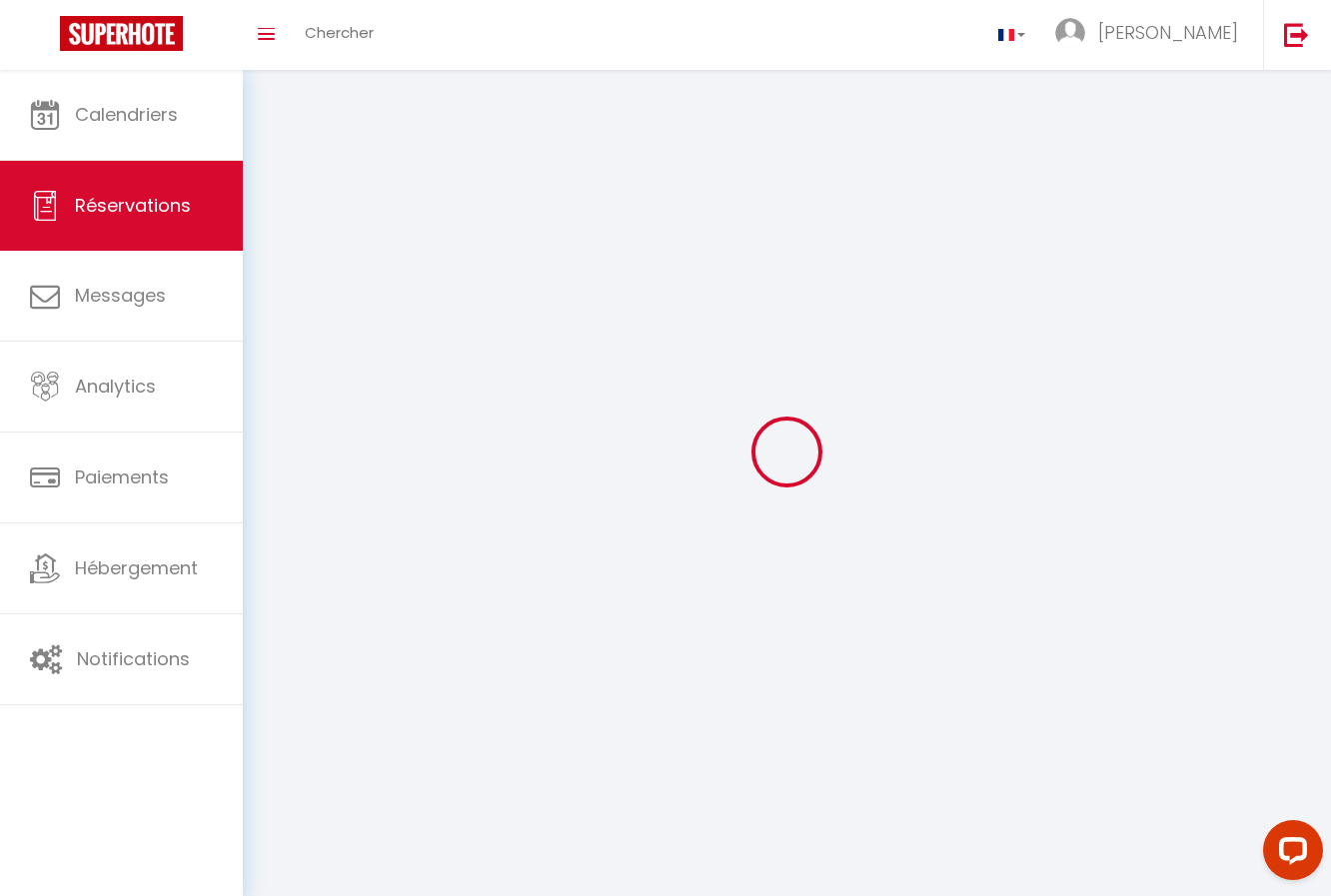 select 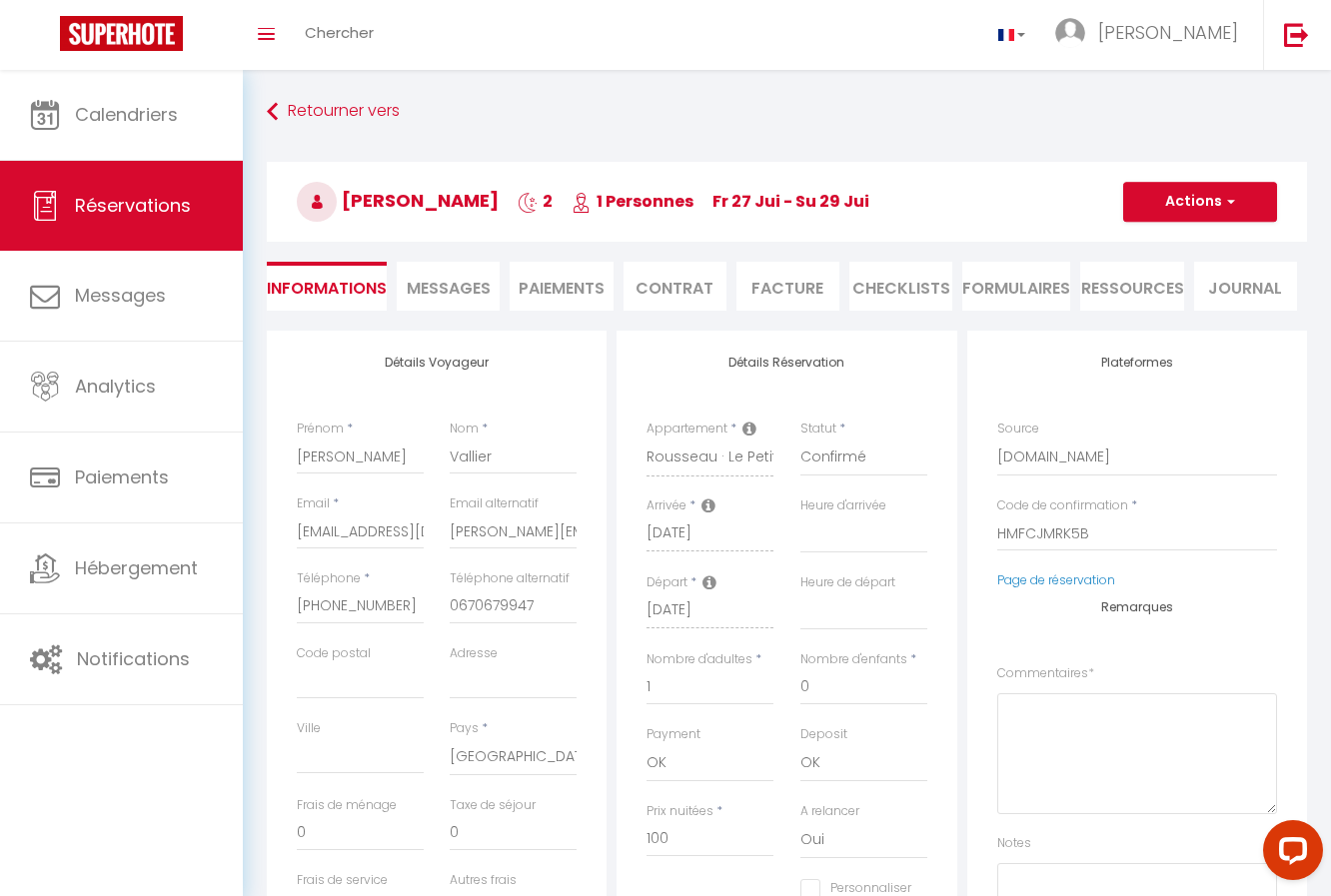 select 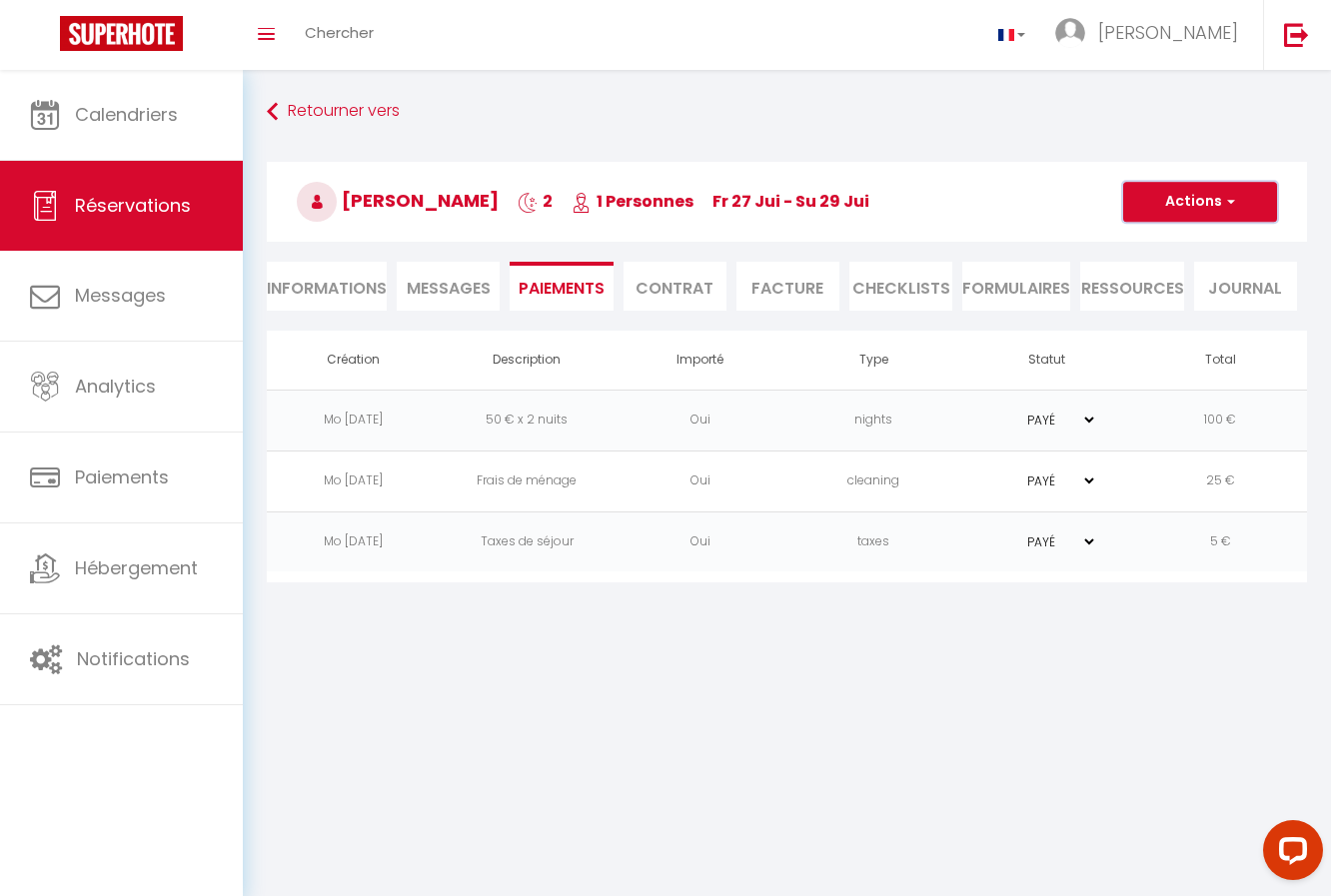 click at bounding box center [1228, 202] 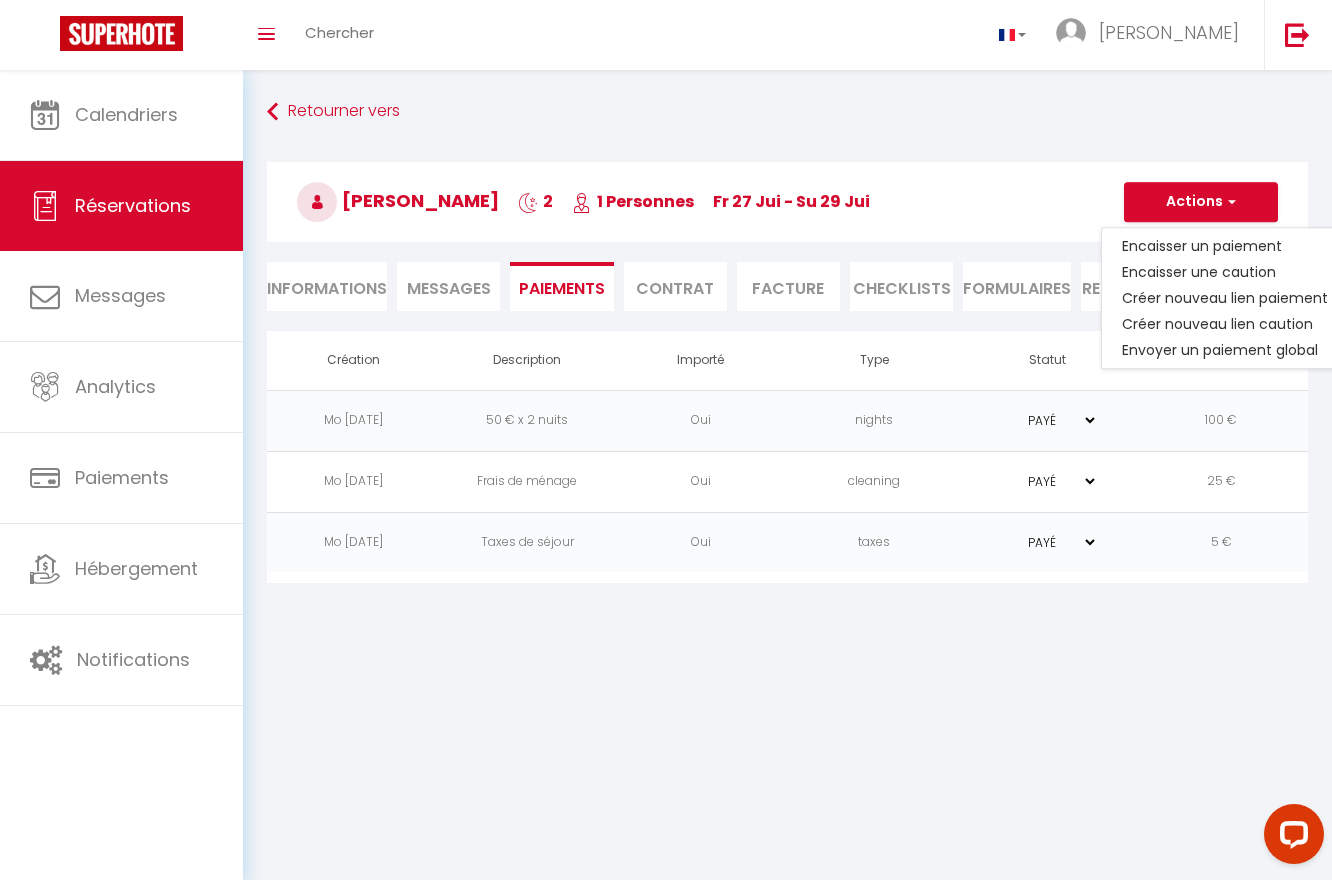click on "Coaching SuperHote ce soir à 18h00, pour participer:  [URL][DOMAIN_NAME][SECURITY_DATA]   ×     Toggle navigation       Toggle Search     Toggle menubar     Chercher   BUTTON                 [PERSON_NAME]   Paramètres            Résultat de la recherche   Aucun résultat     Calendriers     Réservations     Messages     Analytics      Paiements     Hébergement     Notifications                 Résultat de la recherche   Id   Appart   Voyageur    Checkin   Checkout   Nuits   Pers.   Plateforme   Statut     Résultat de la recherche   Aucun résultat            Retourner vers    [PERSON_NAME]   2    1 Personnes
Fr 27 Jui - Su 29 Jui
Actions
Enregistrer   Dupliquer   Supprimer
Actions
Enregistrer   [PERSON_NAME] et éditer   Envoyer la facture   Copier le lien     Voir le contrat   Envoyer le contrat" at bounding box center (666, 510) 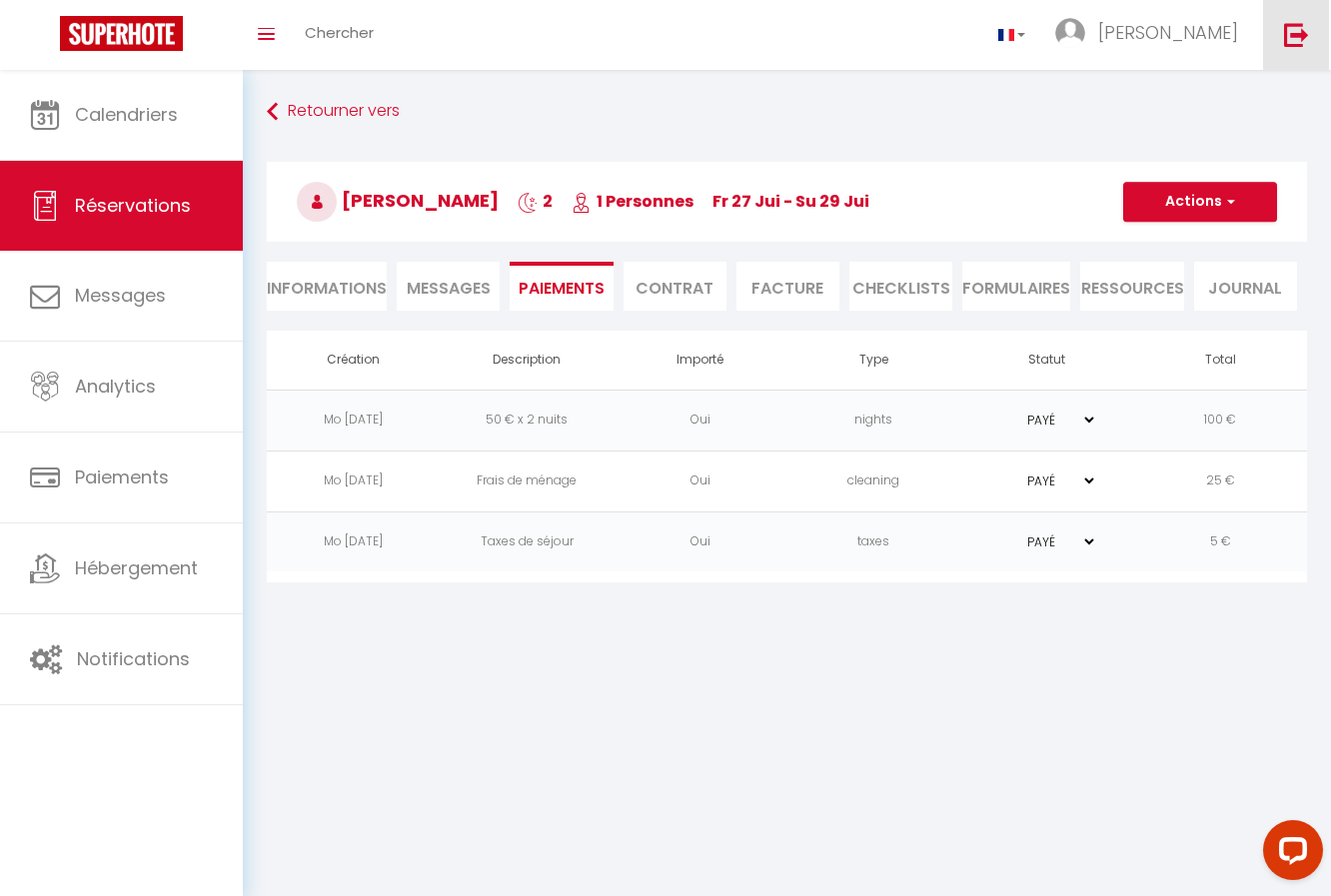 click at bounding box center (1296, 34) 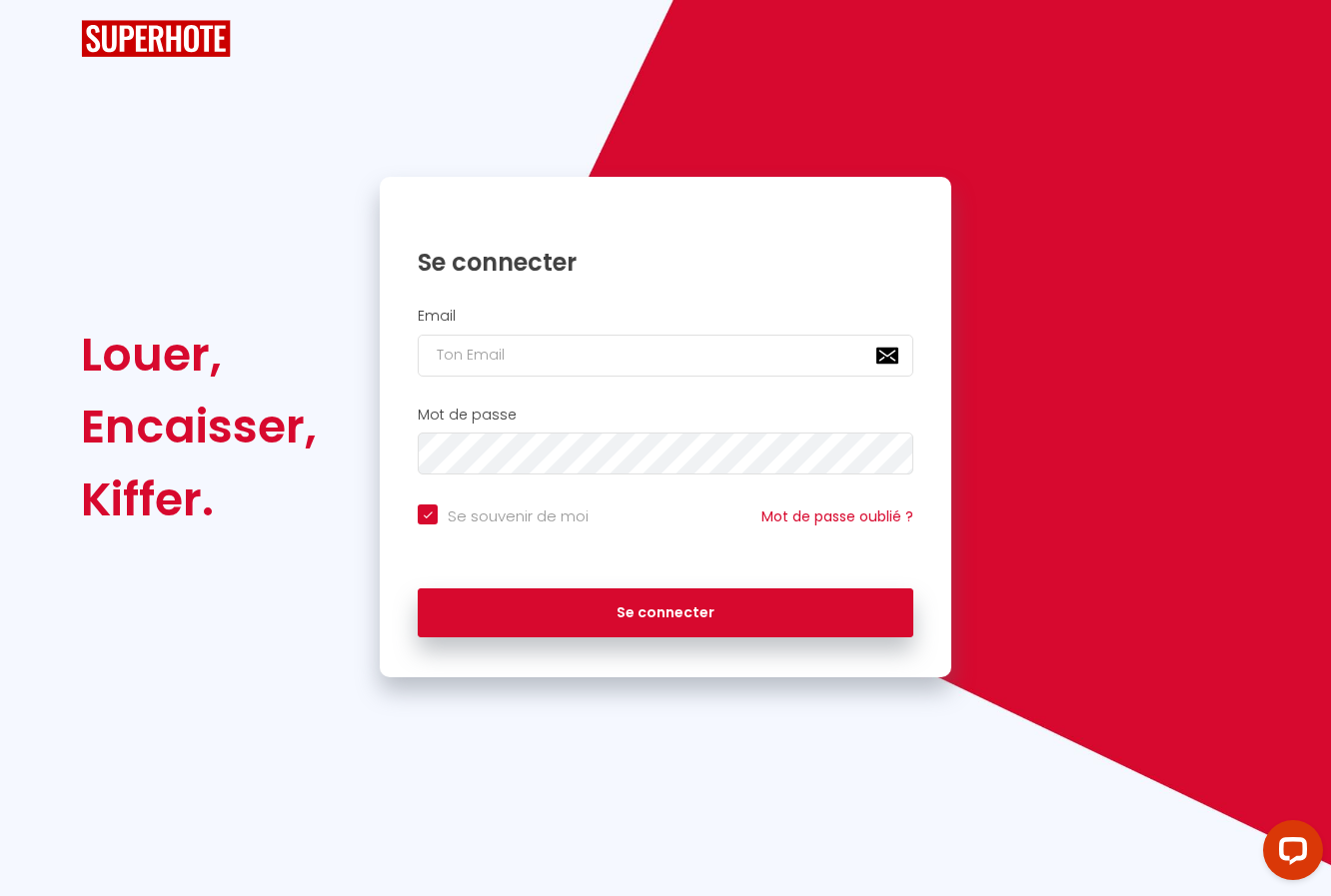 checkbox on "true" 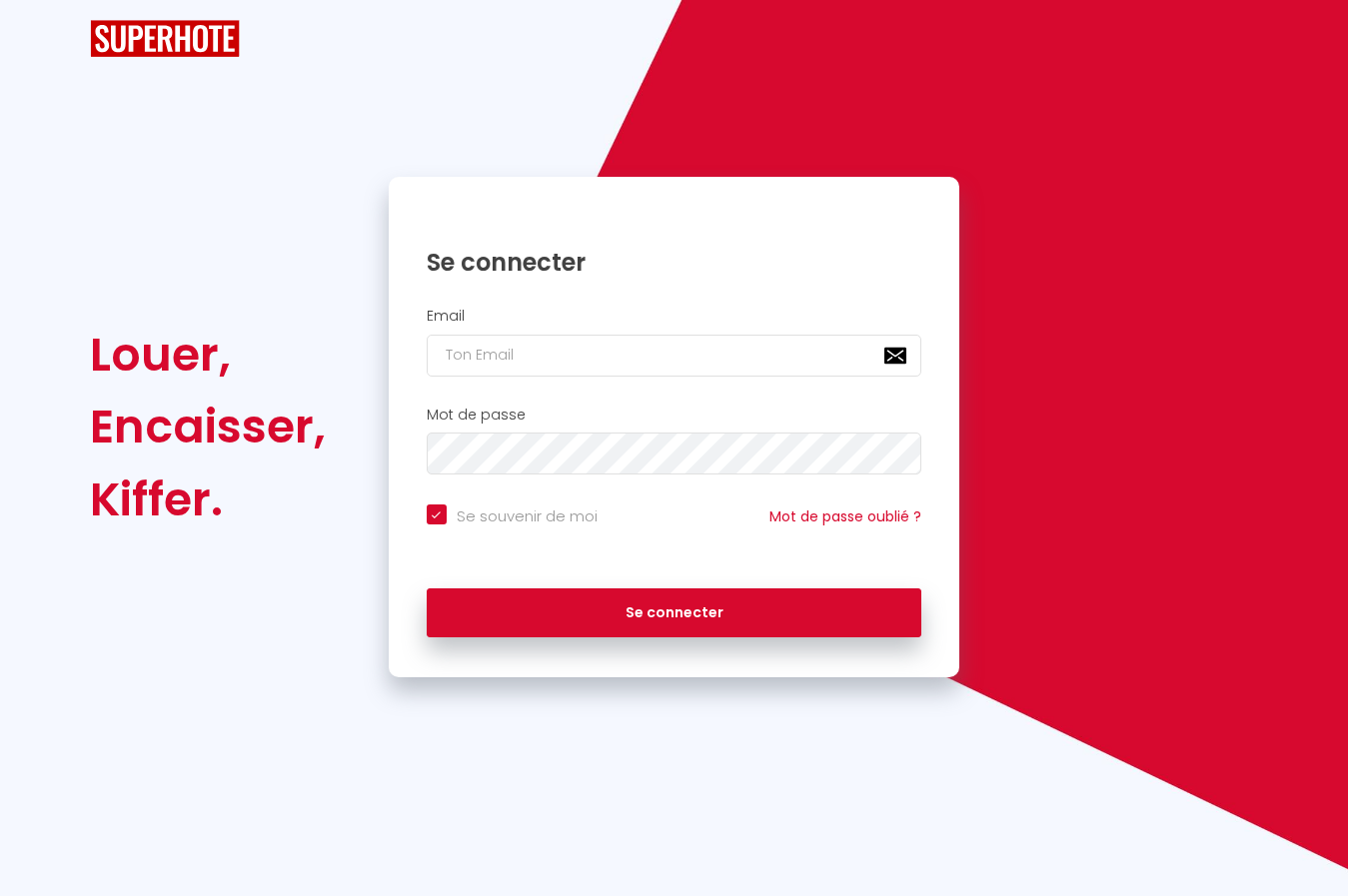 scroll, scrollTop: 0, scrollLeft: 0, axis: both 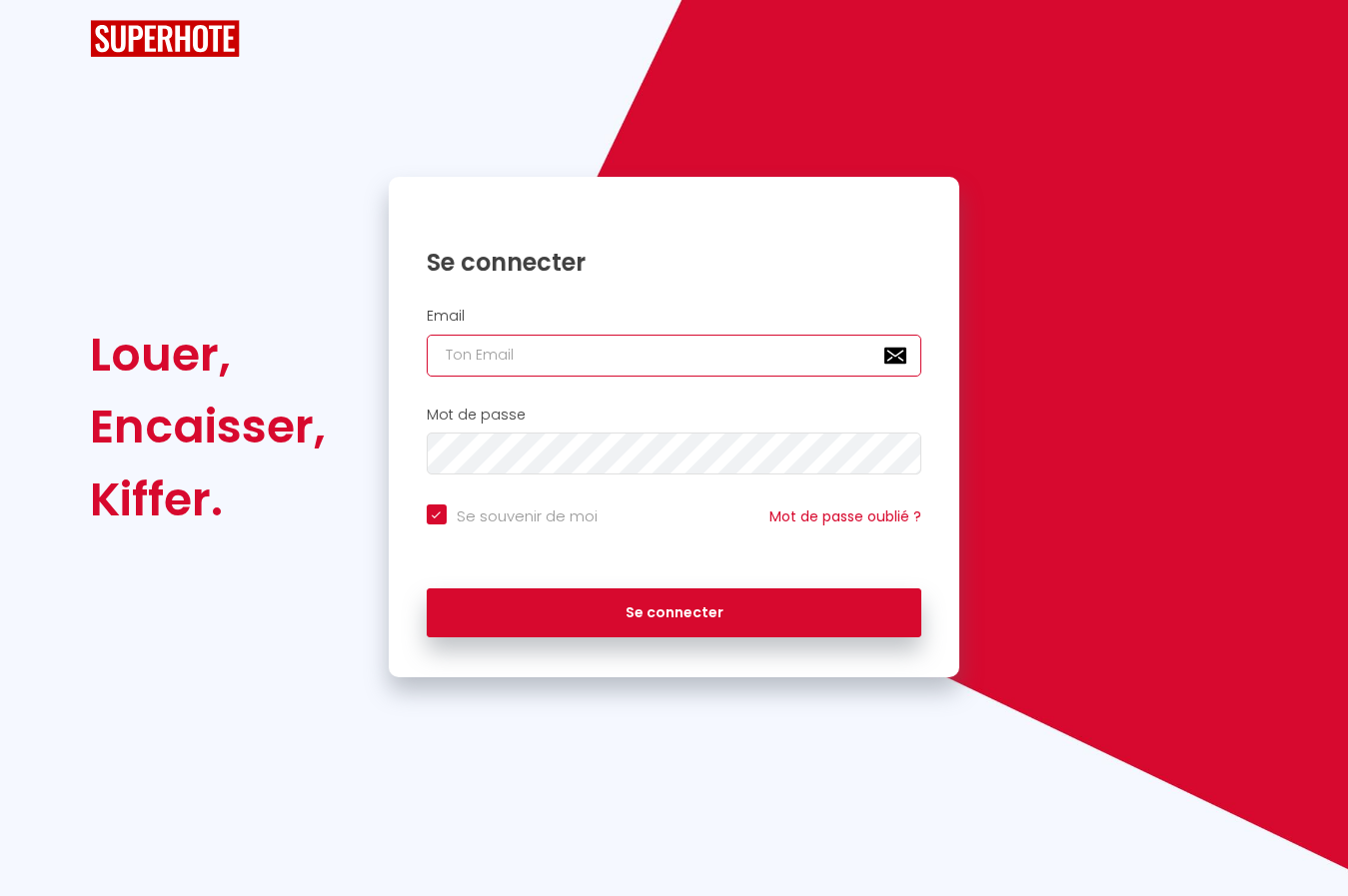 click at bounding box center [674, 356] 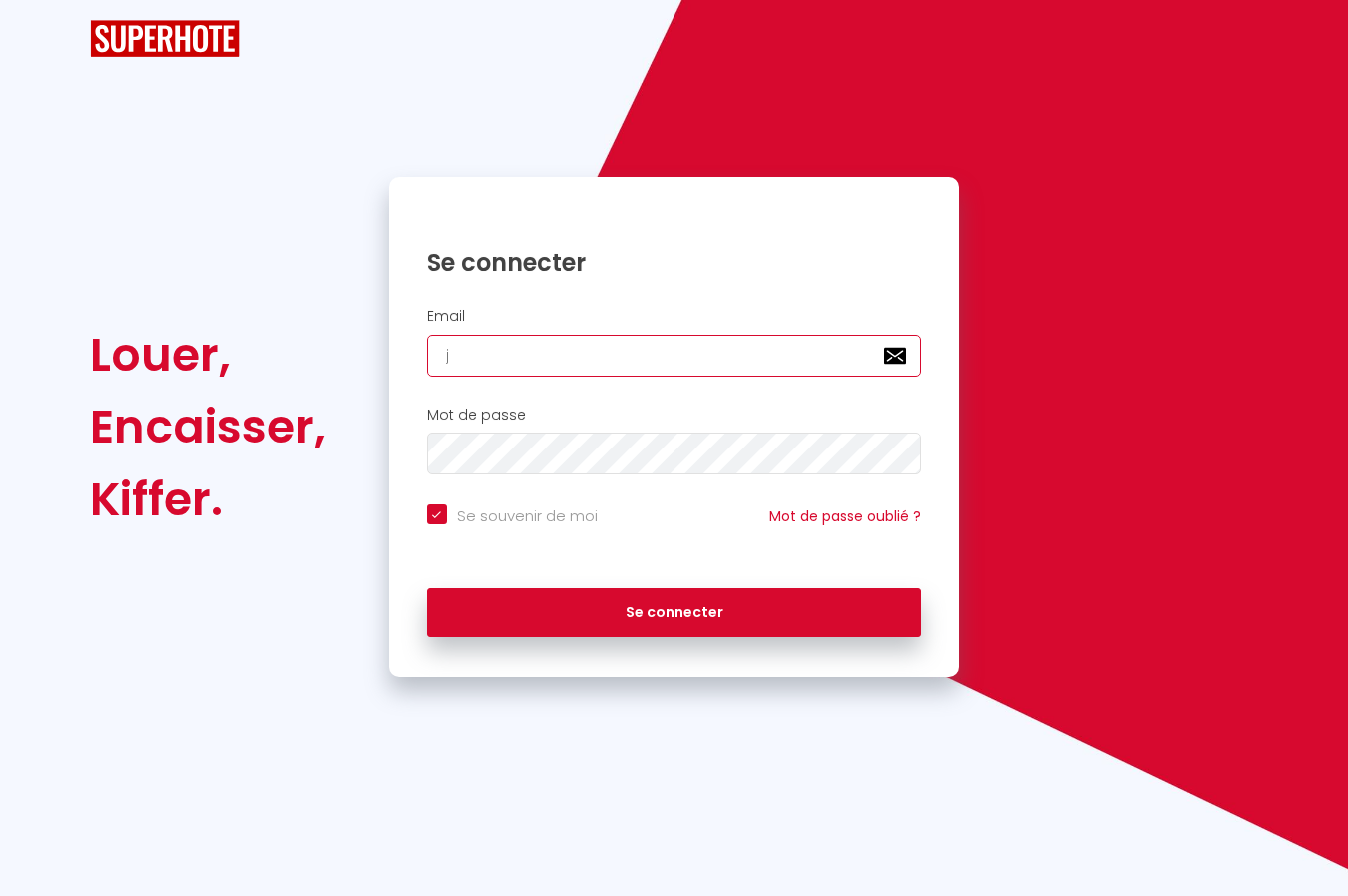 checkbox on "true" 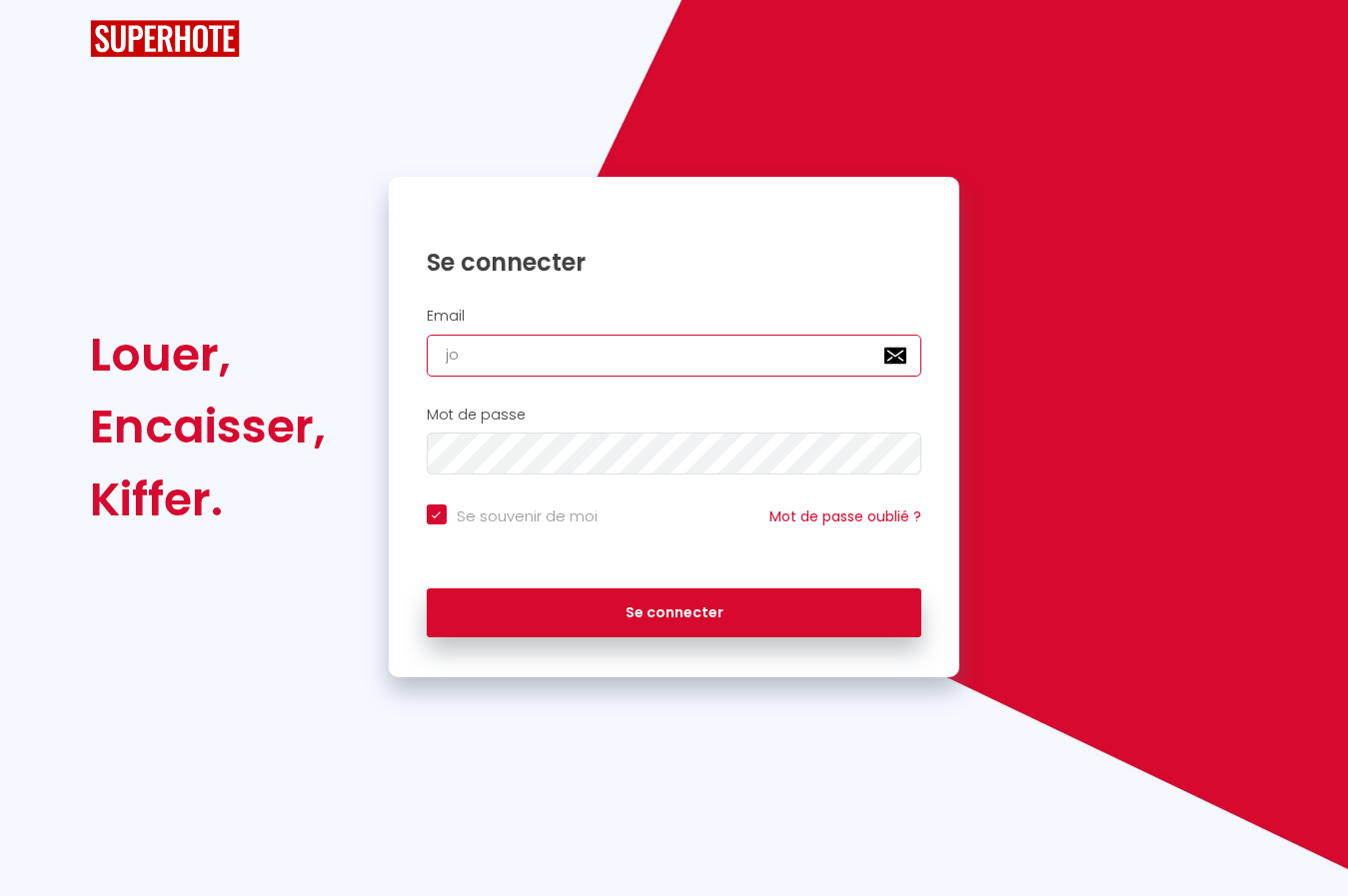 checkbox on "true" 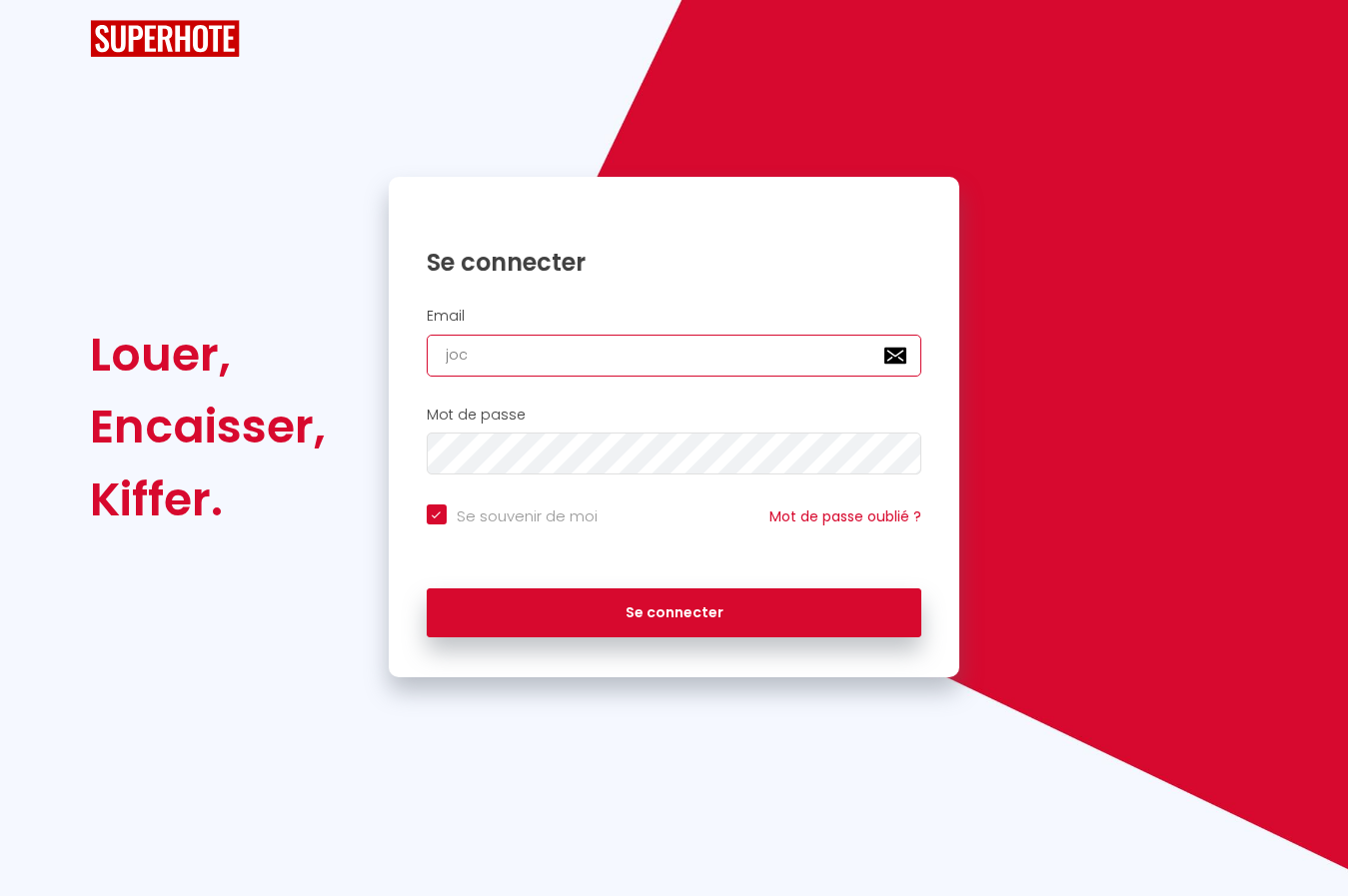 checkbox on "true" 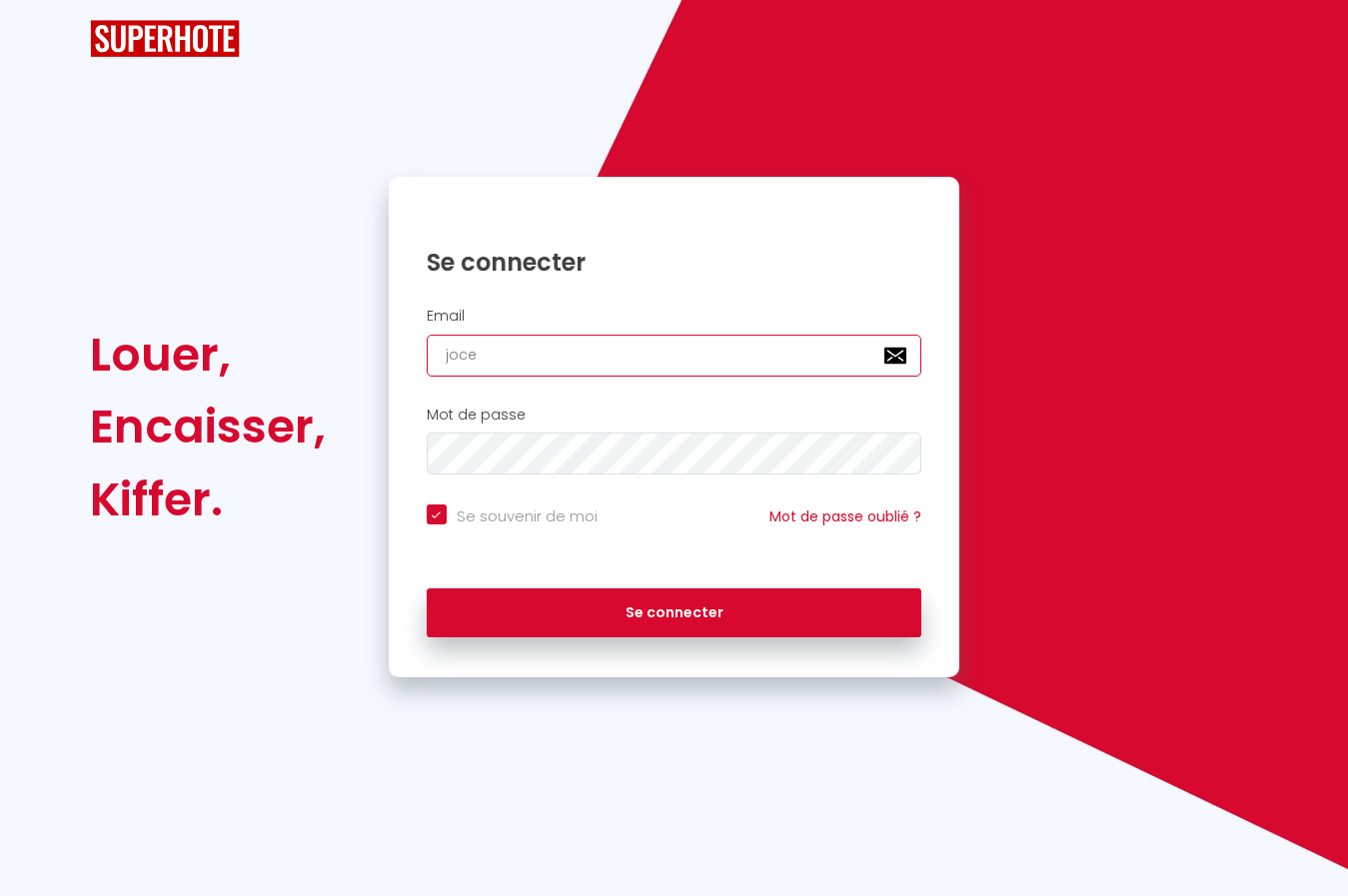 checkbox on "true" 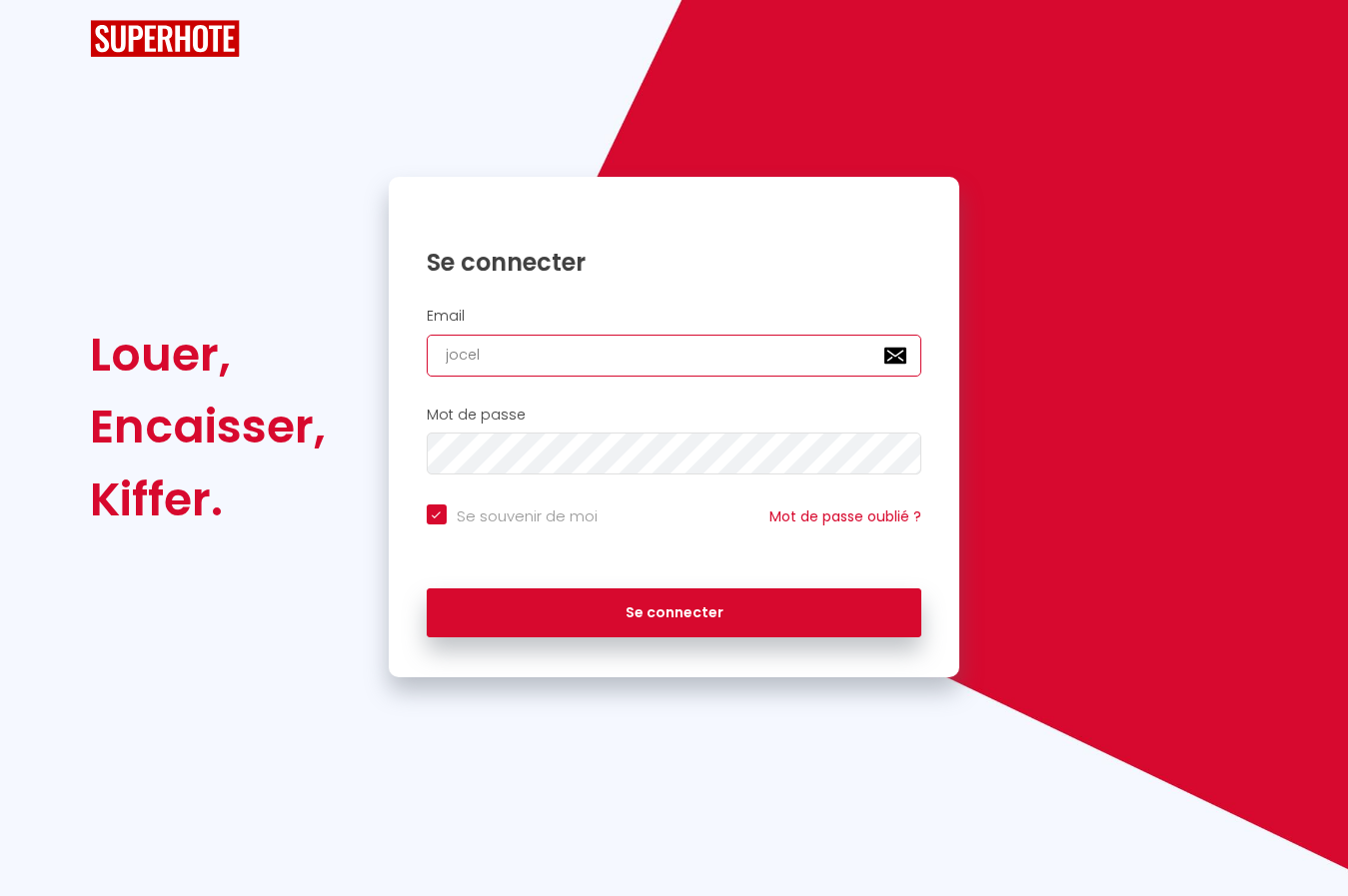 checkbox on "true" 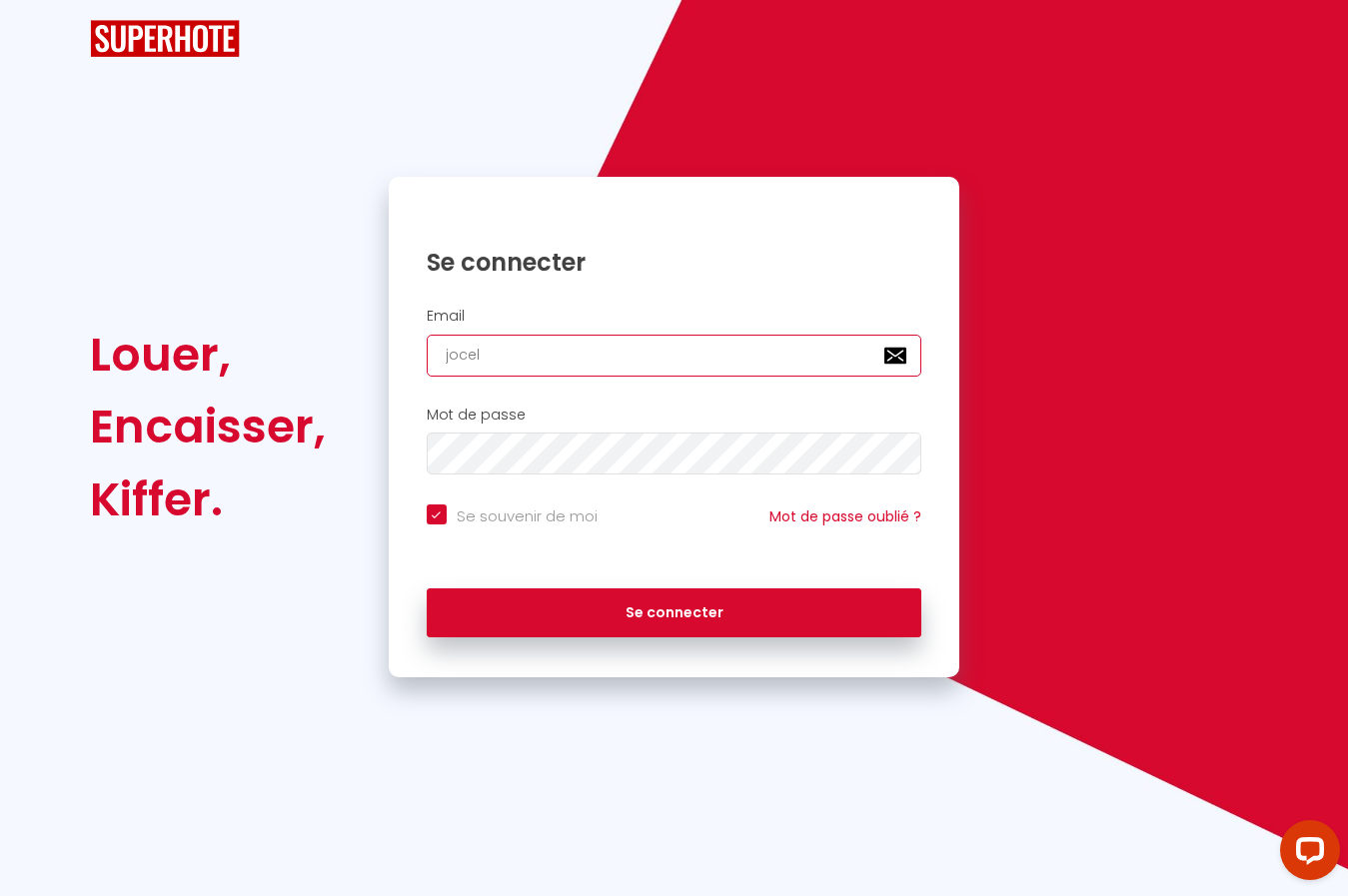 type on "jocely" 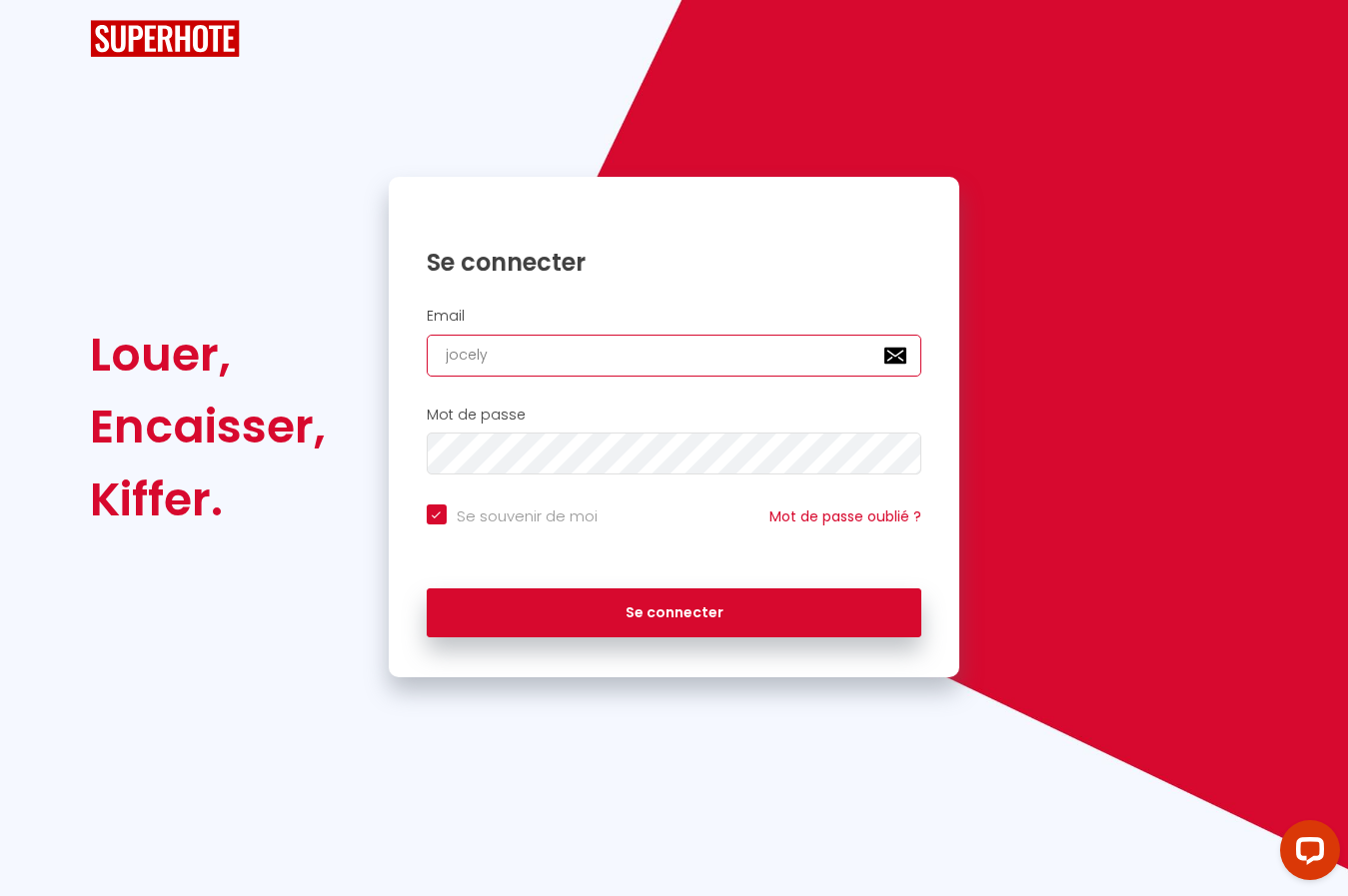 checkbox on "true" 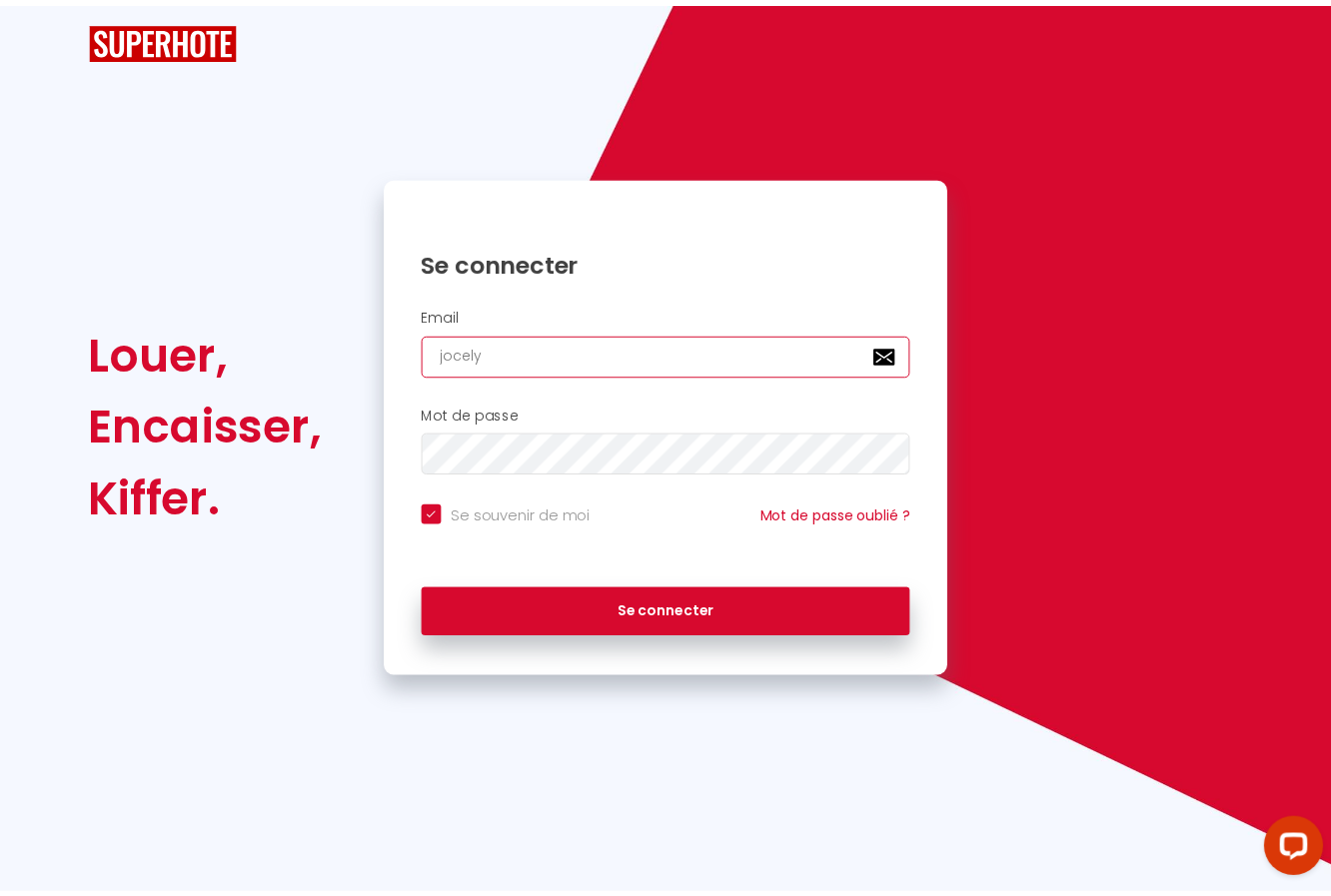 scroll, scrollTop: 0, scrollLeft: 0, axis: both 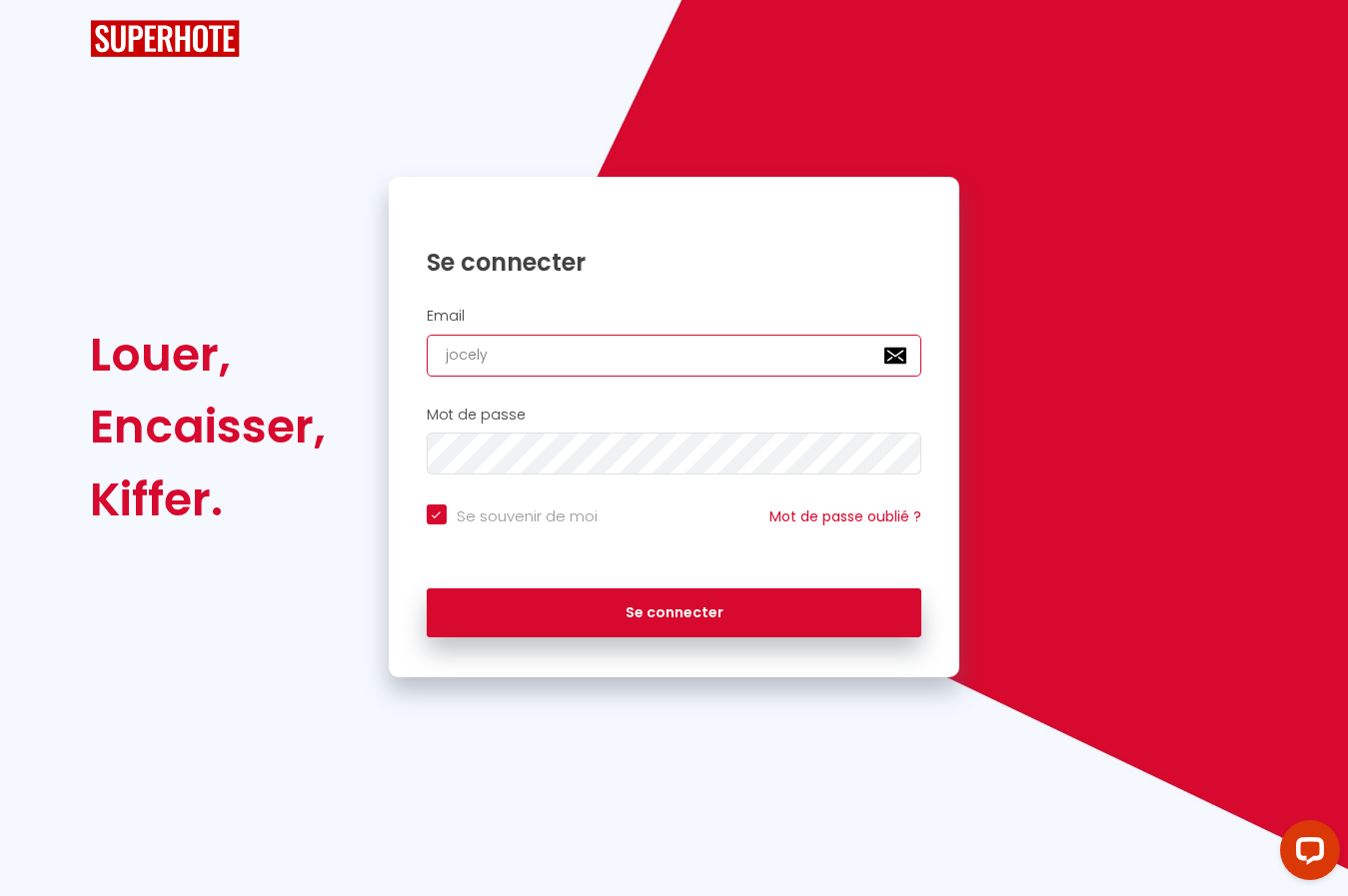 type on "jocelyn" 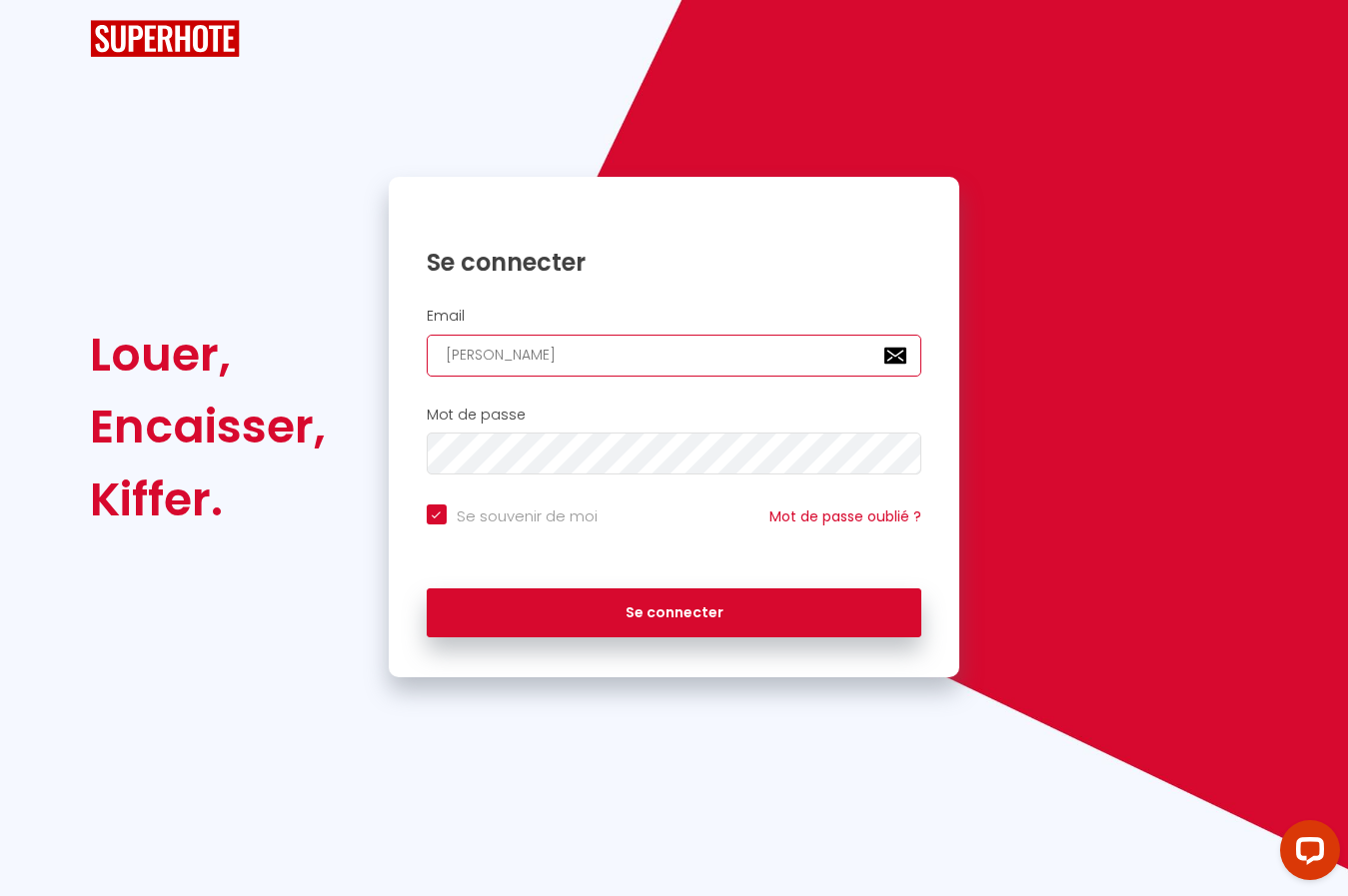 checkbox on "true" 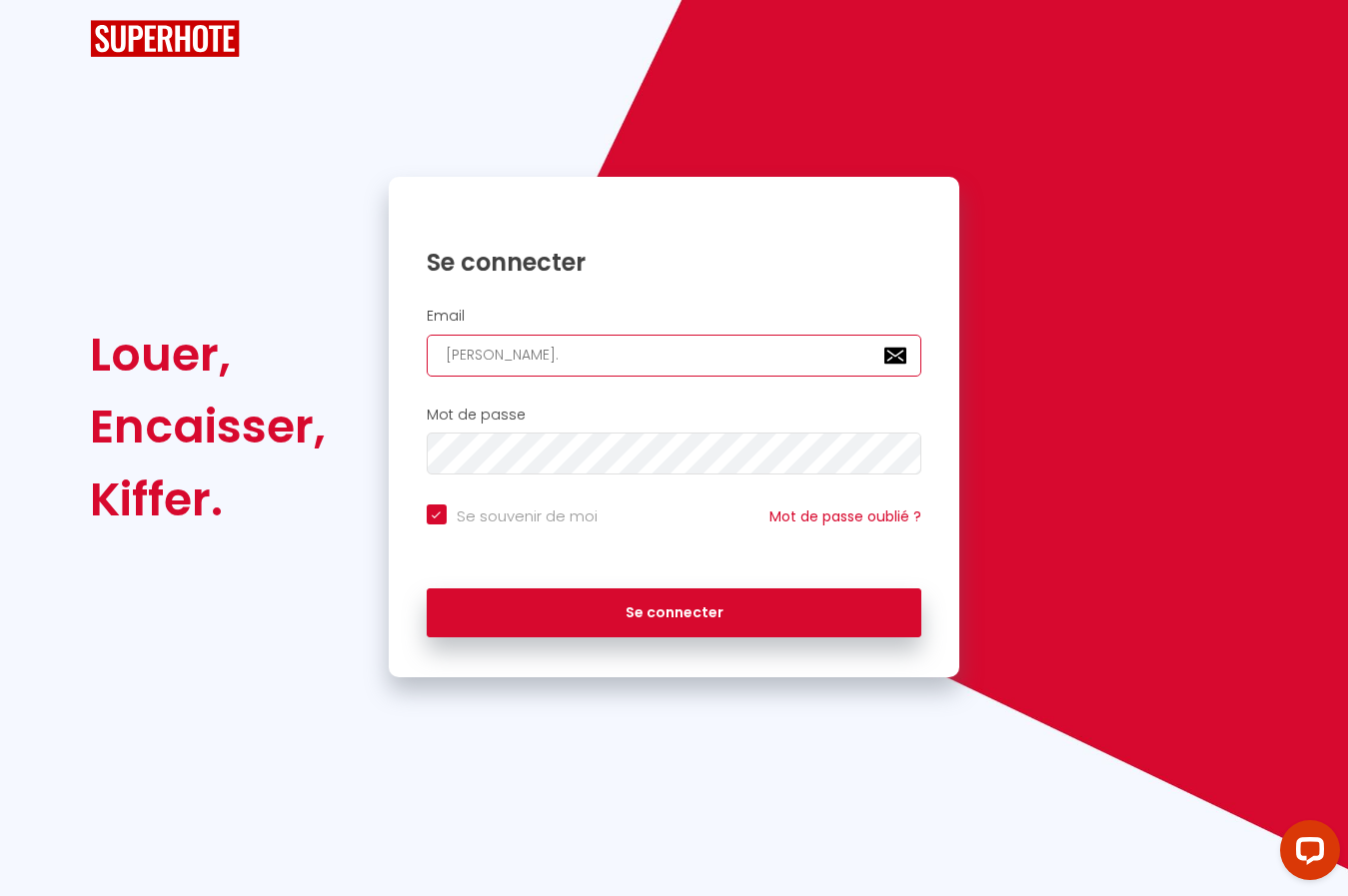 checkbox on "true" 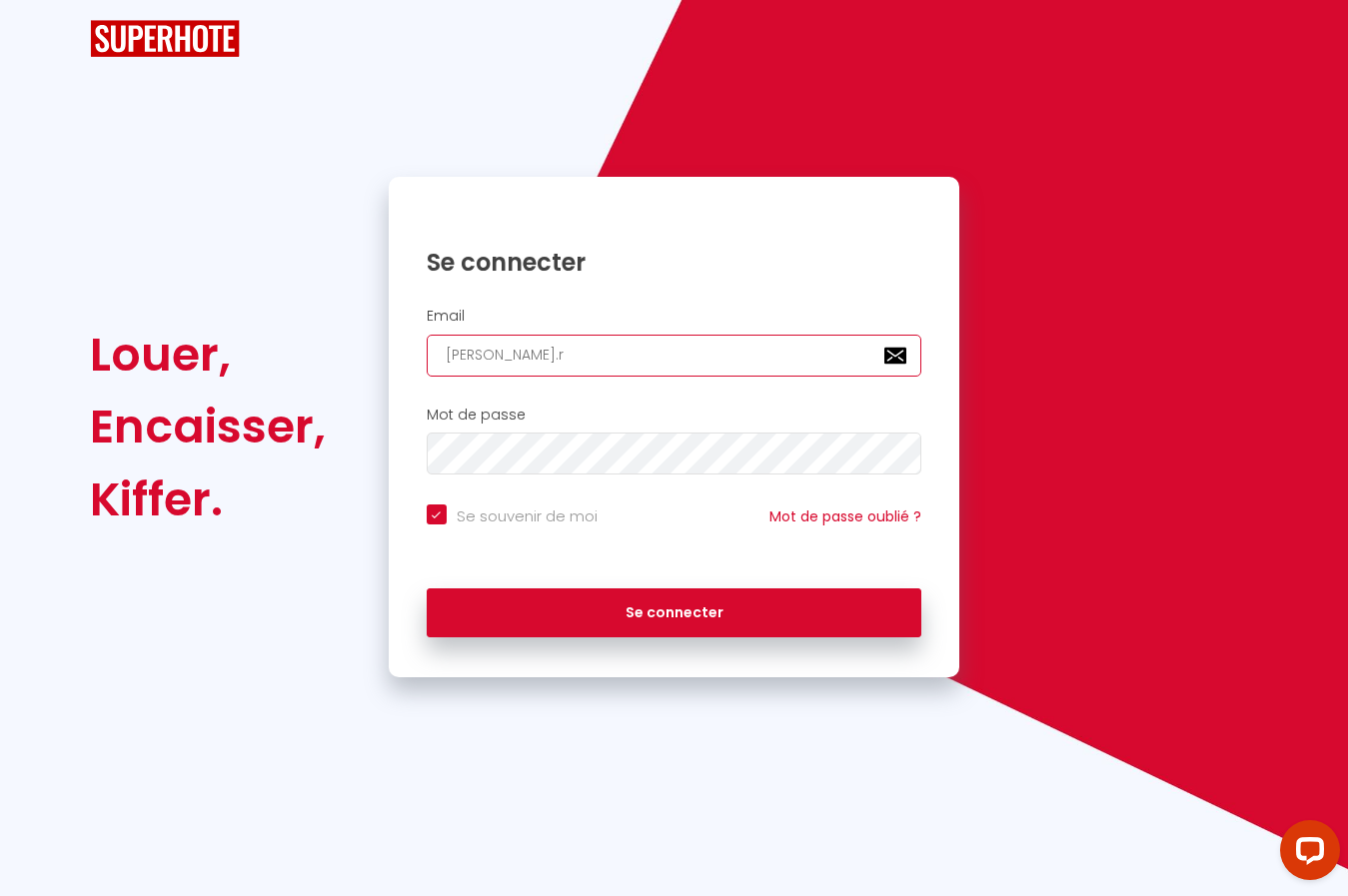 checkbox on "true" 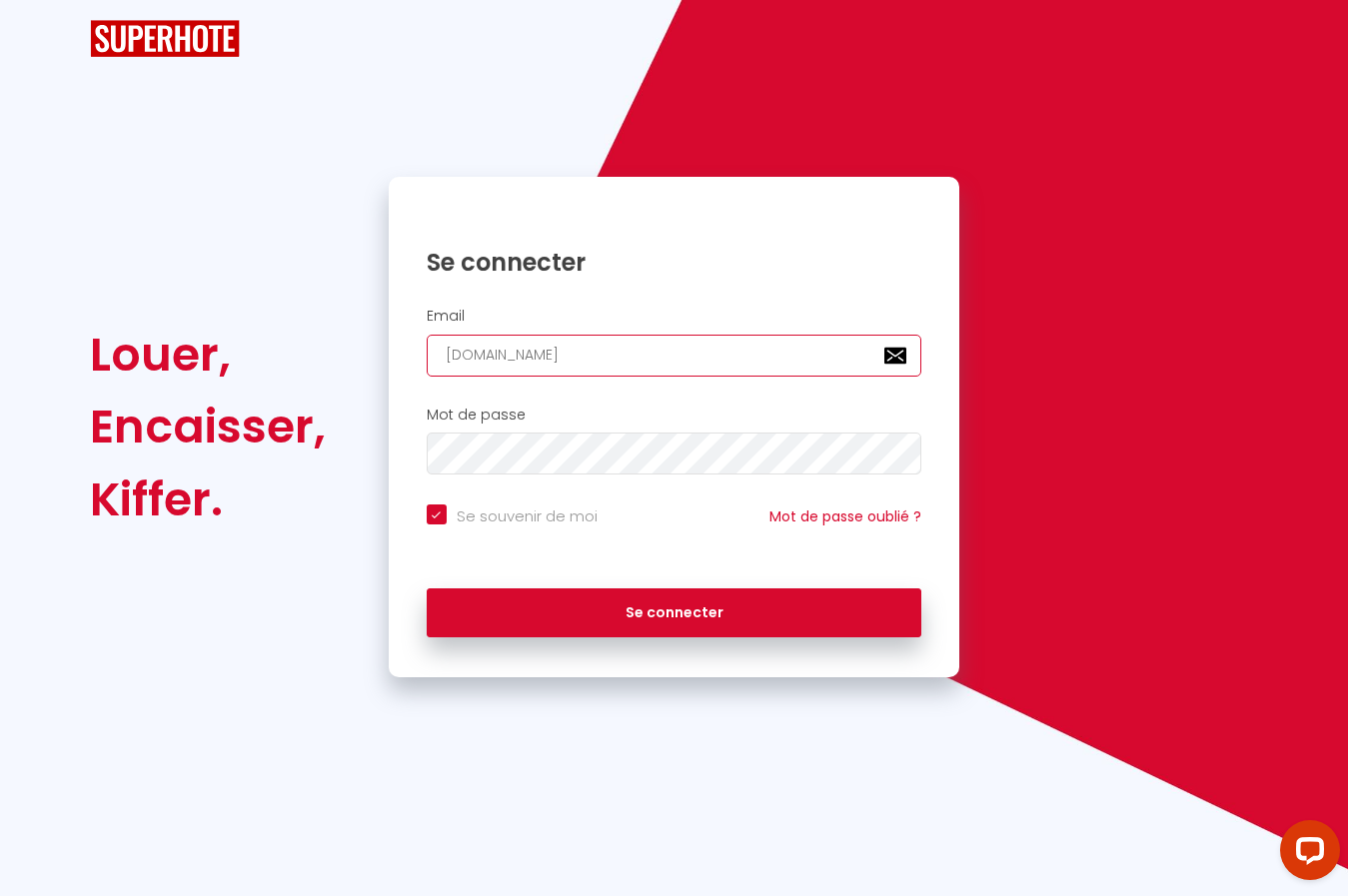 checkbox on "true" 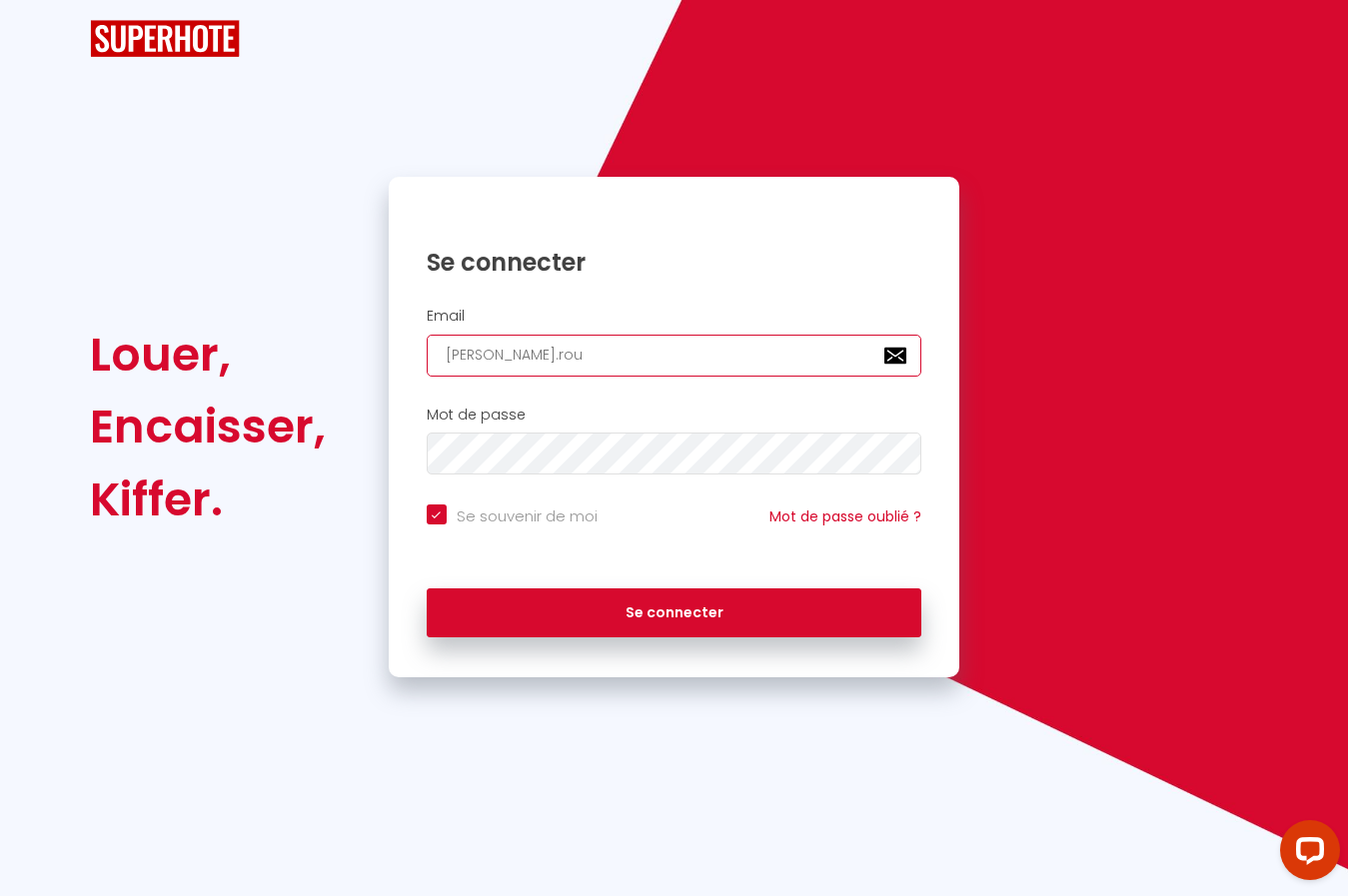 checkbox on "true" 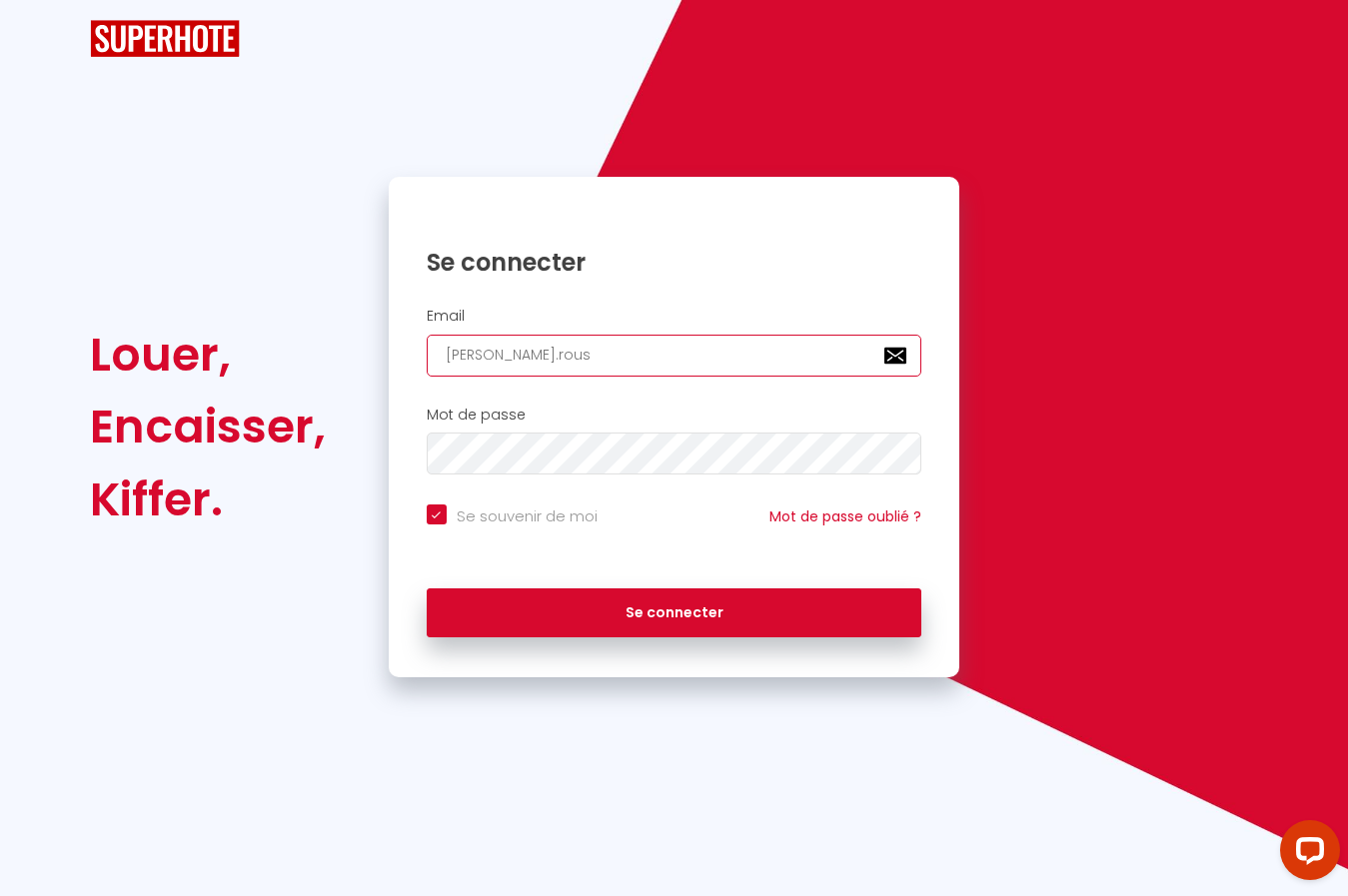 type on "jocelyne.rouss" 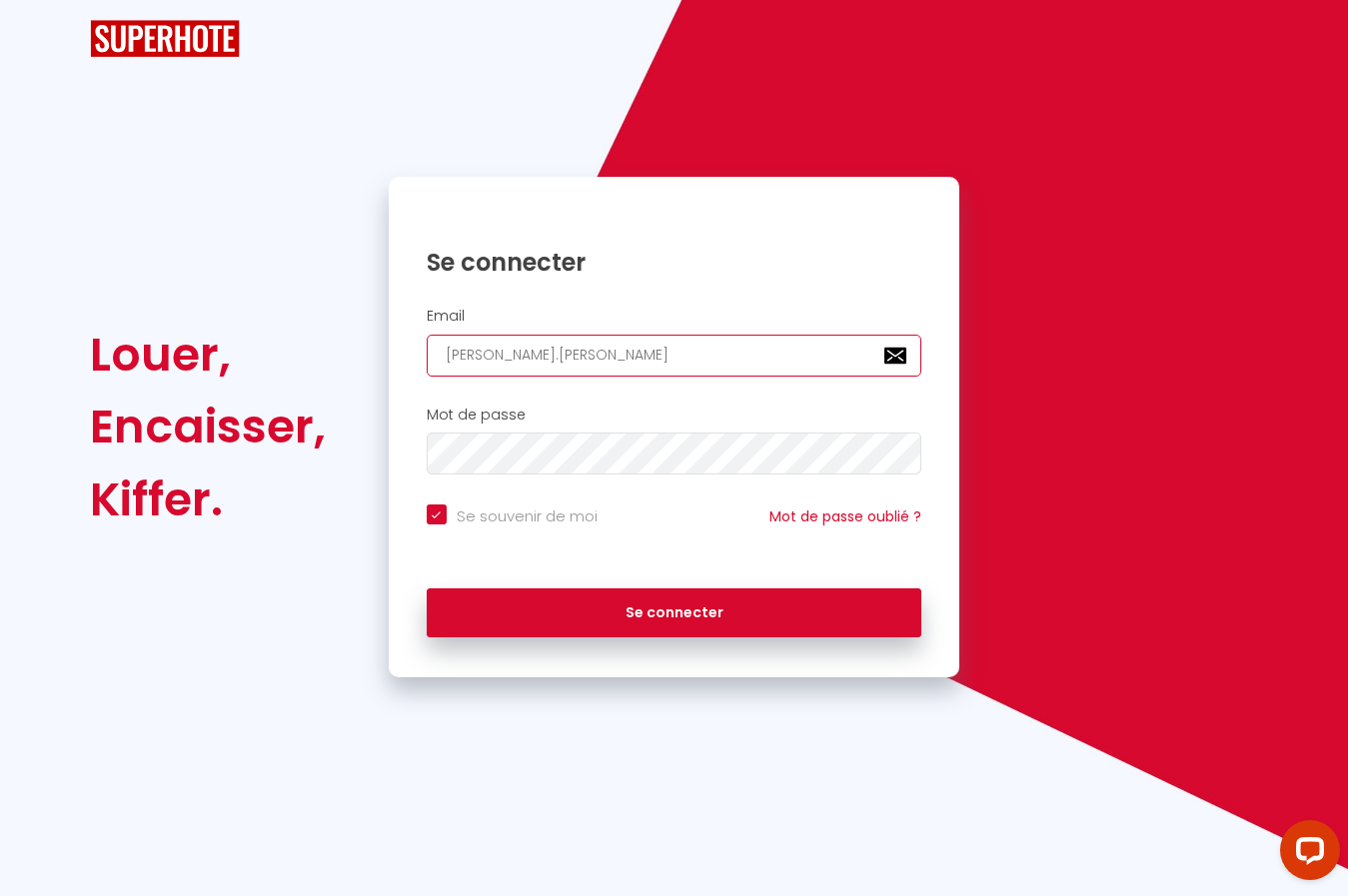 checkbox on "true" 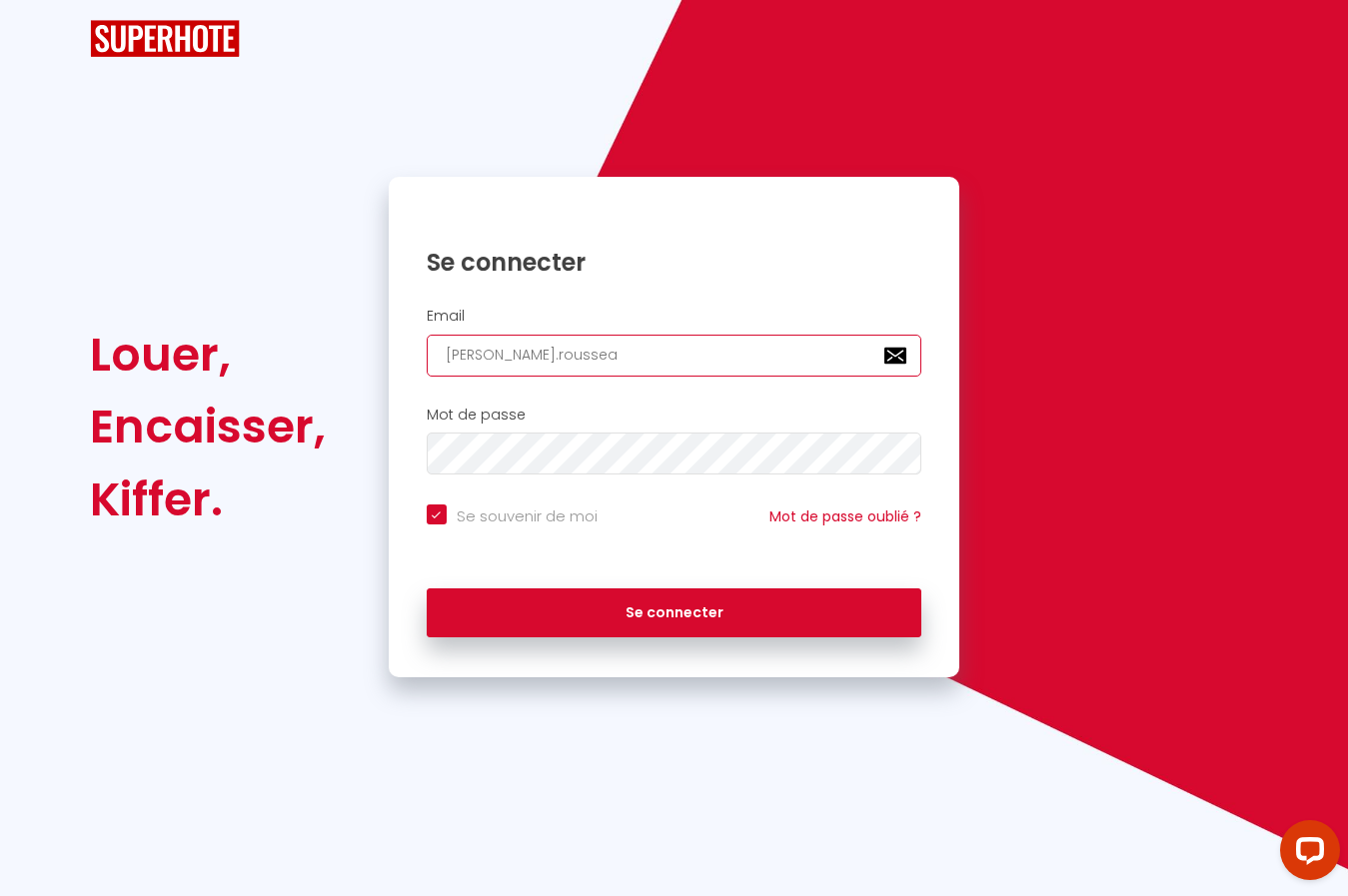 checkbox on "true" 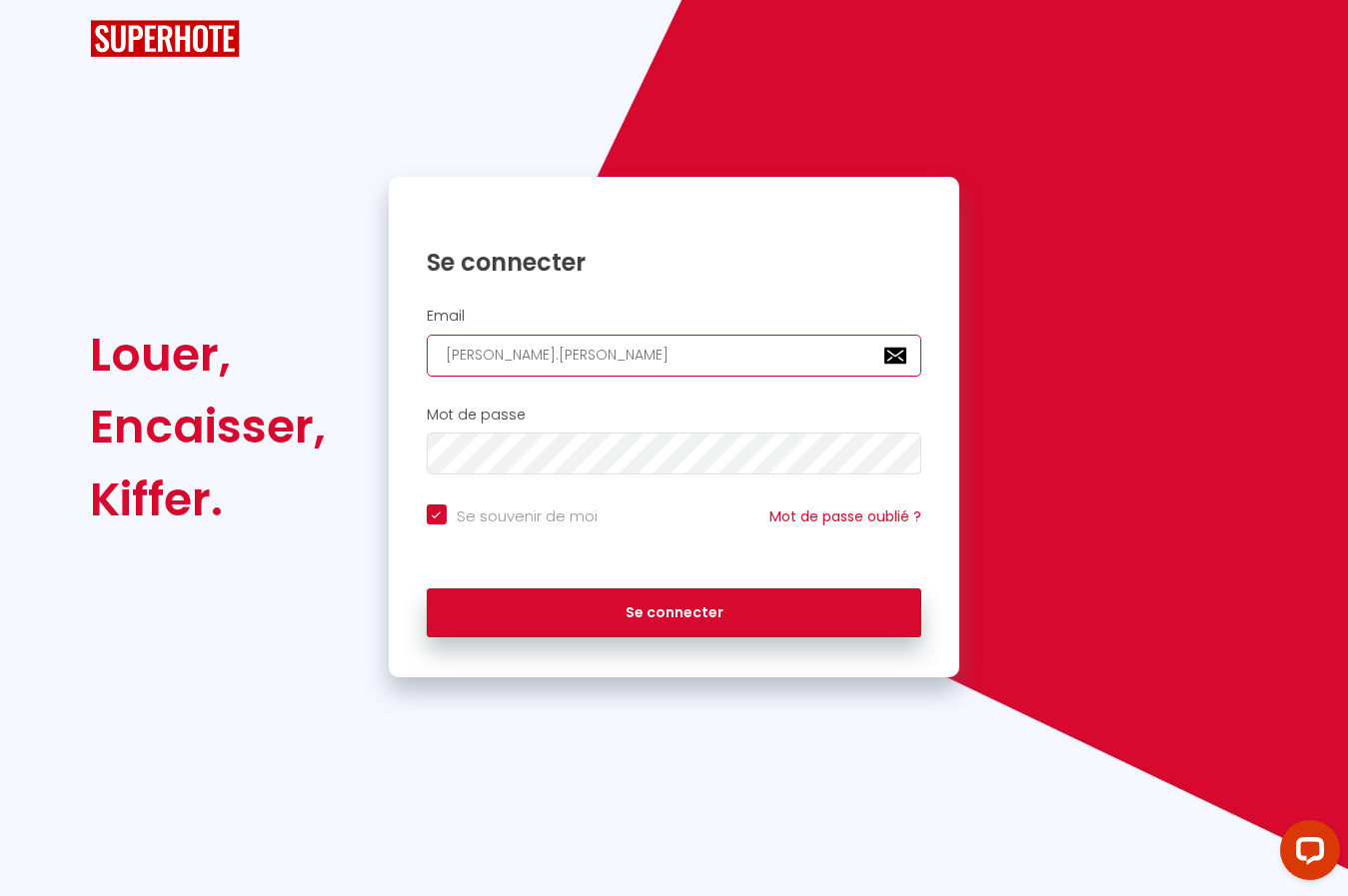 checkbox on "true" 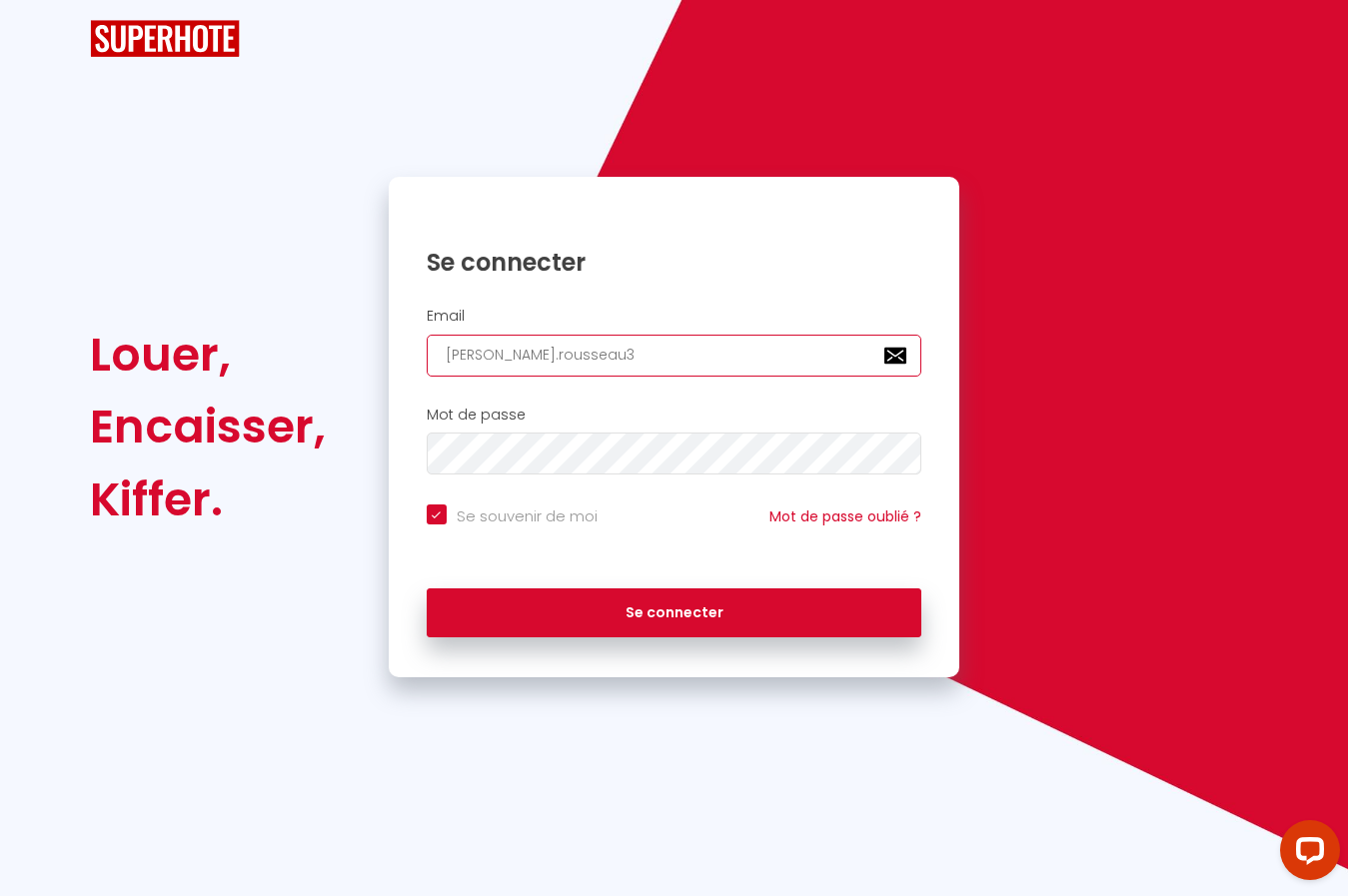 checkbox on "true" 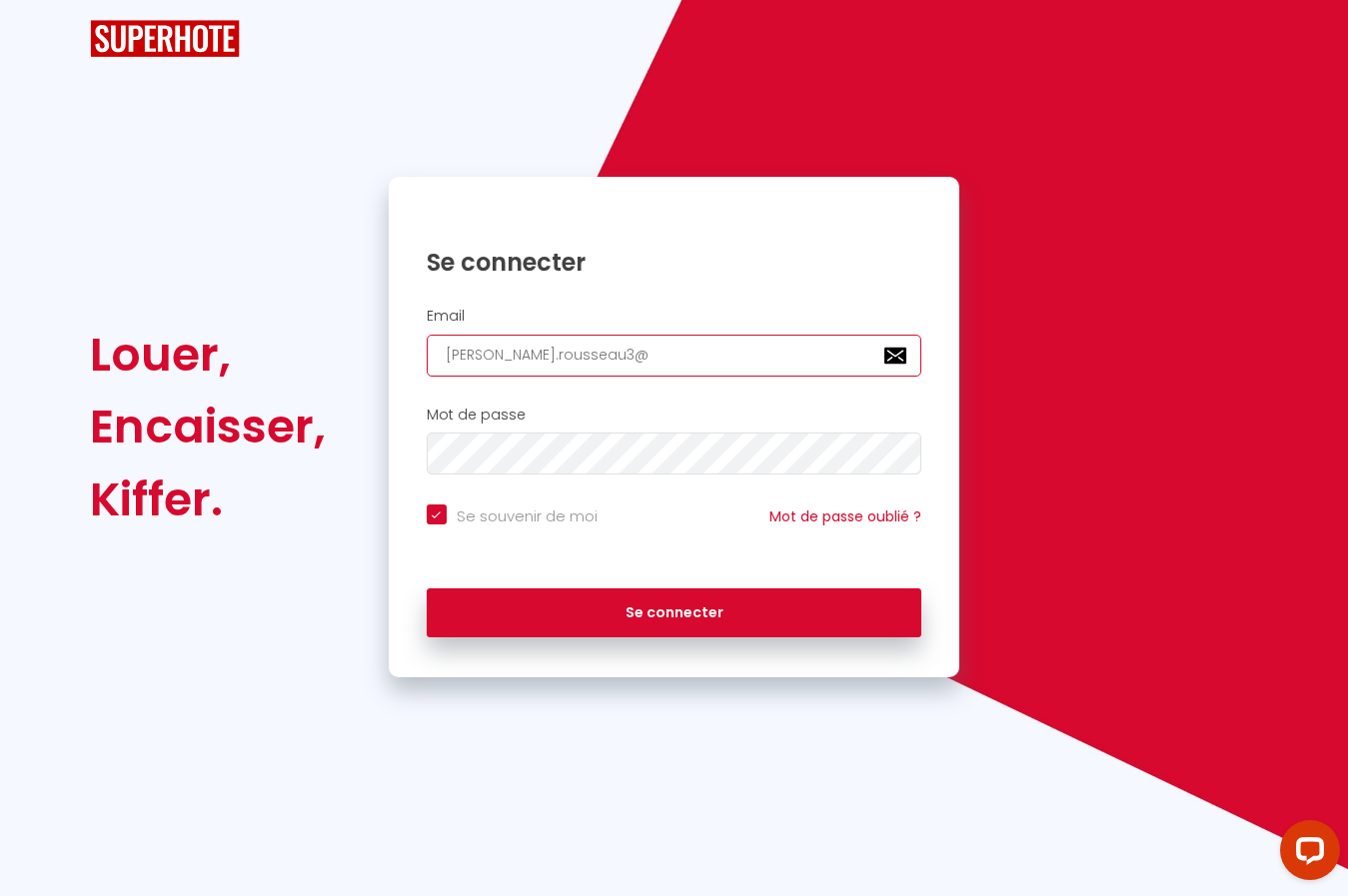 type on "jocelyne.rousseau3@o" 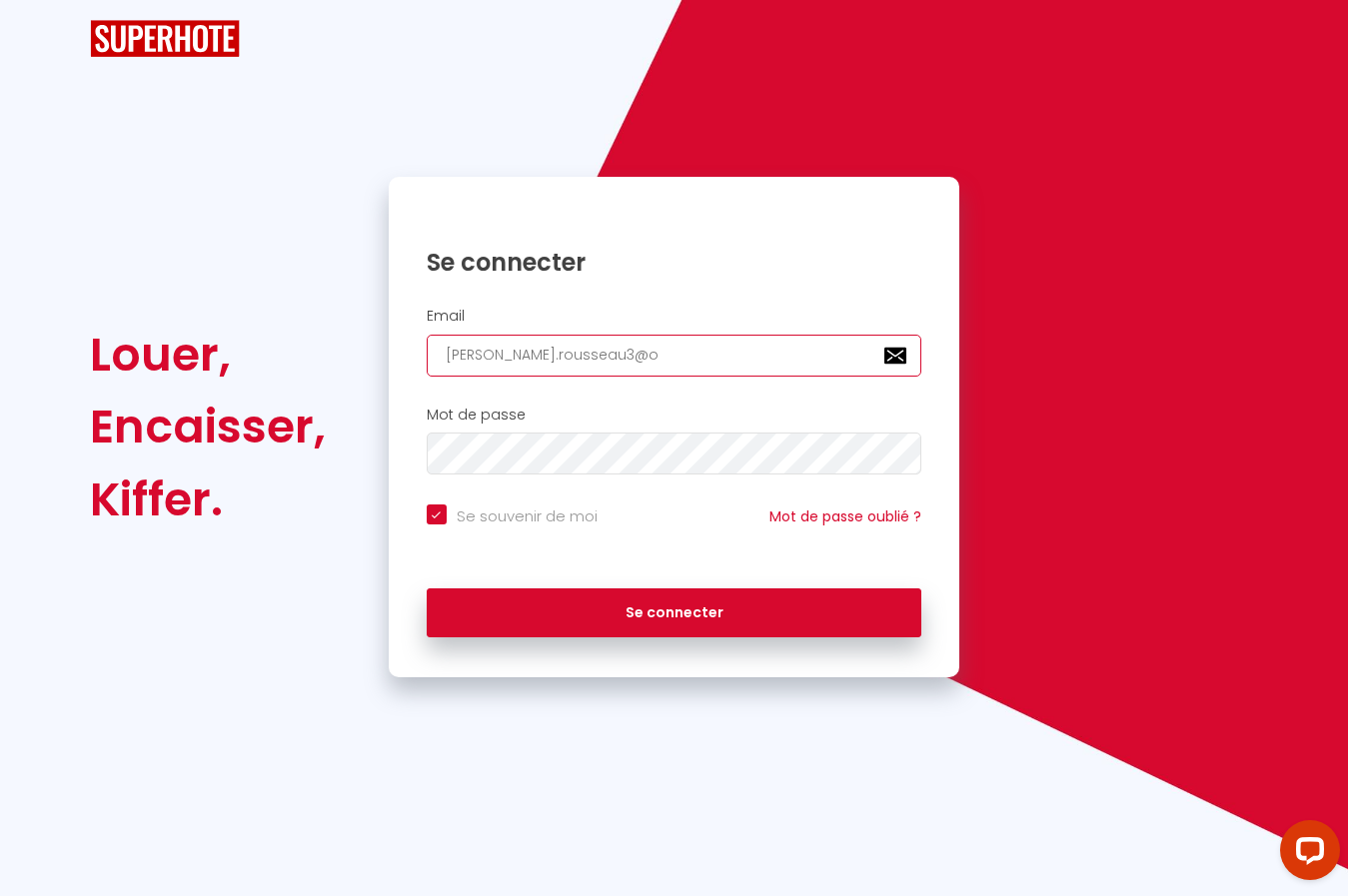 checkbox on "true" 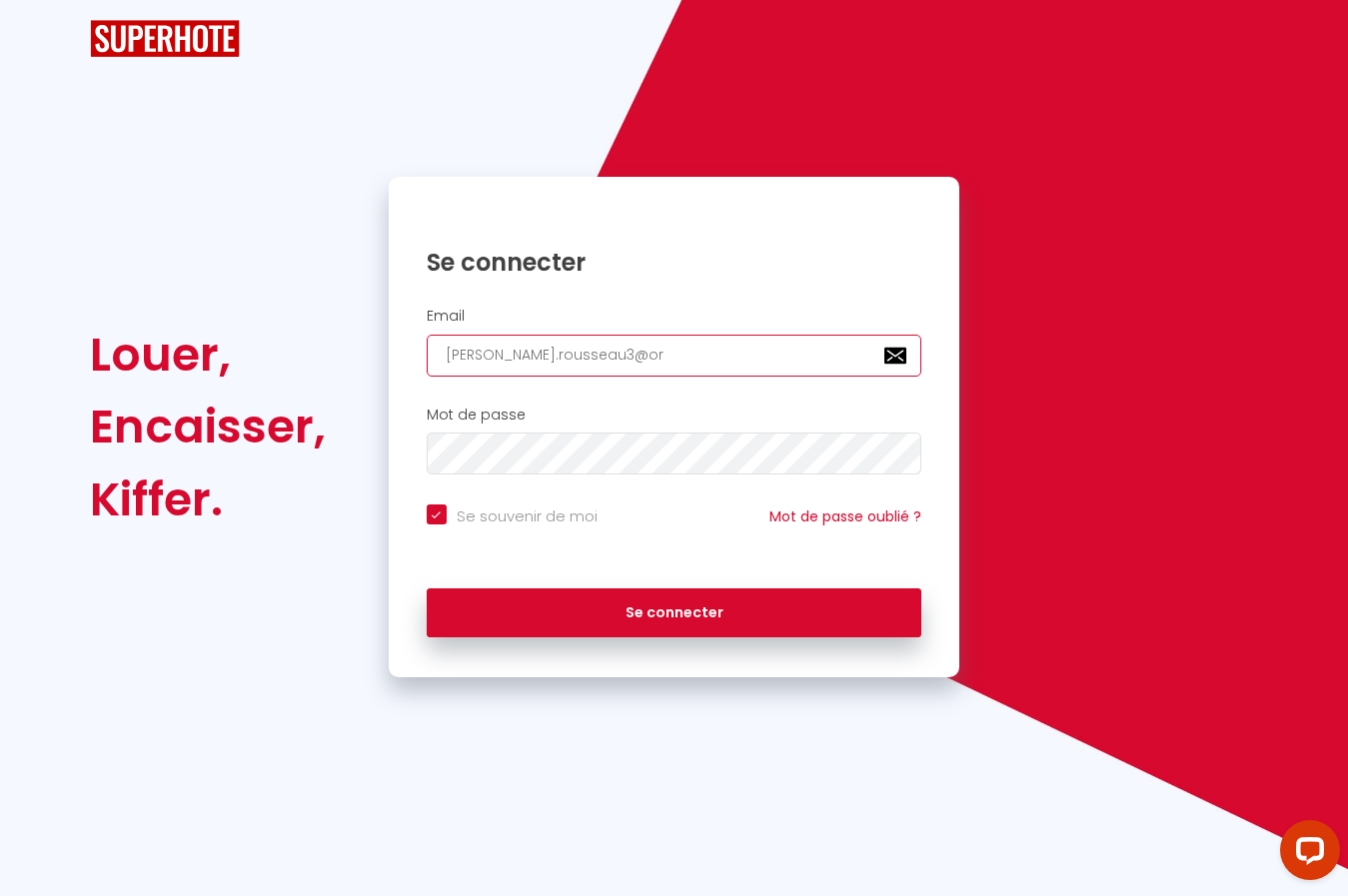 checkbox on "true" 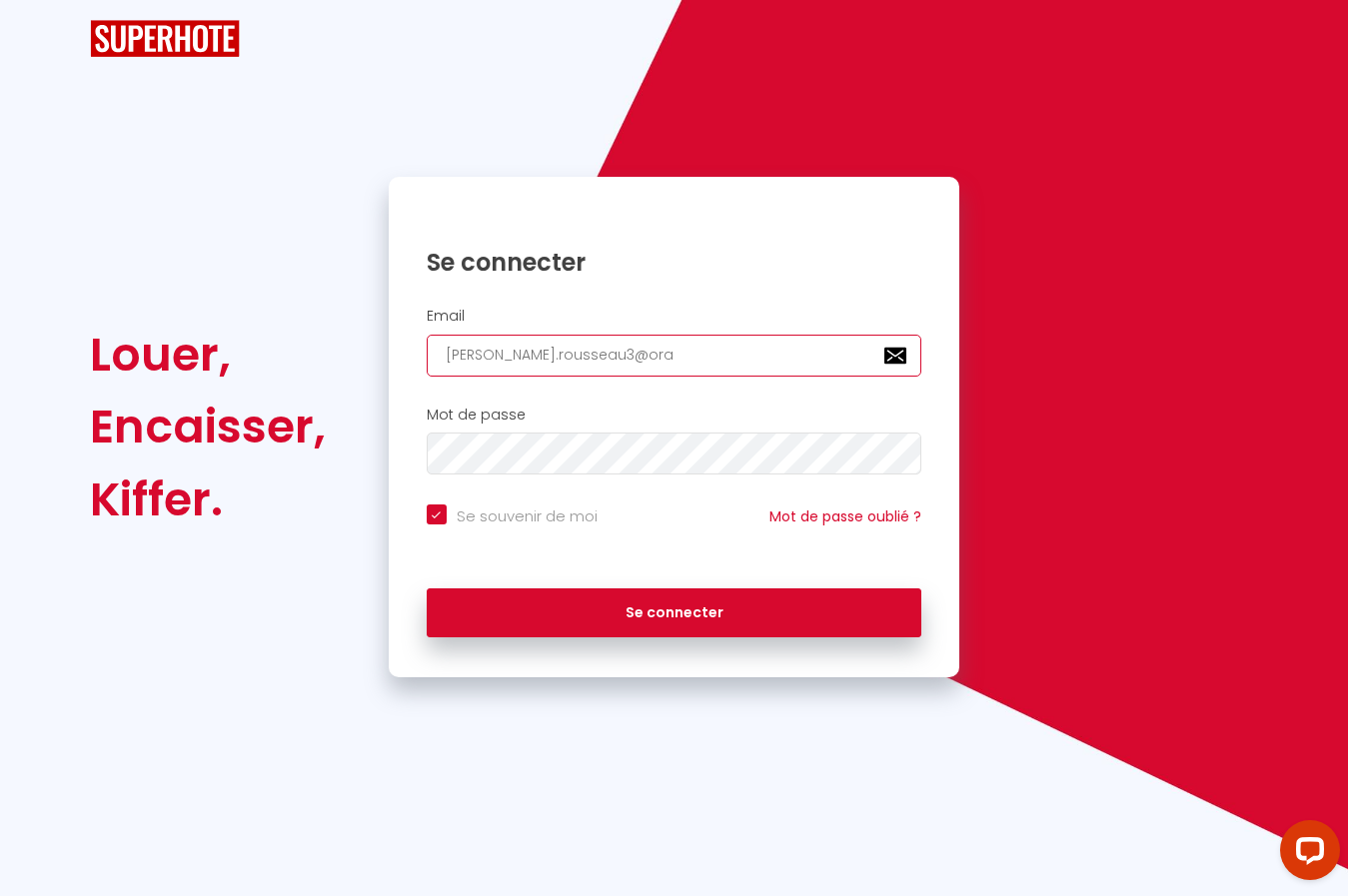 type on "jocelyne.rousseau3@oran" 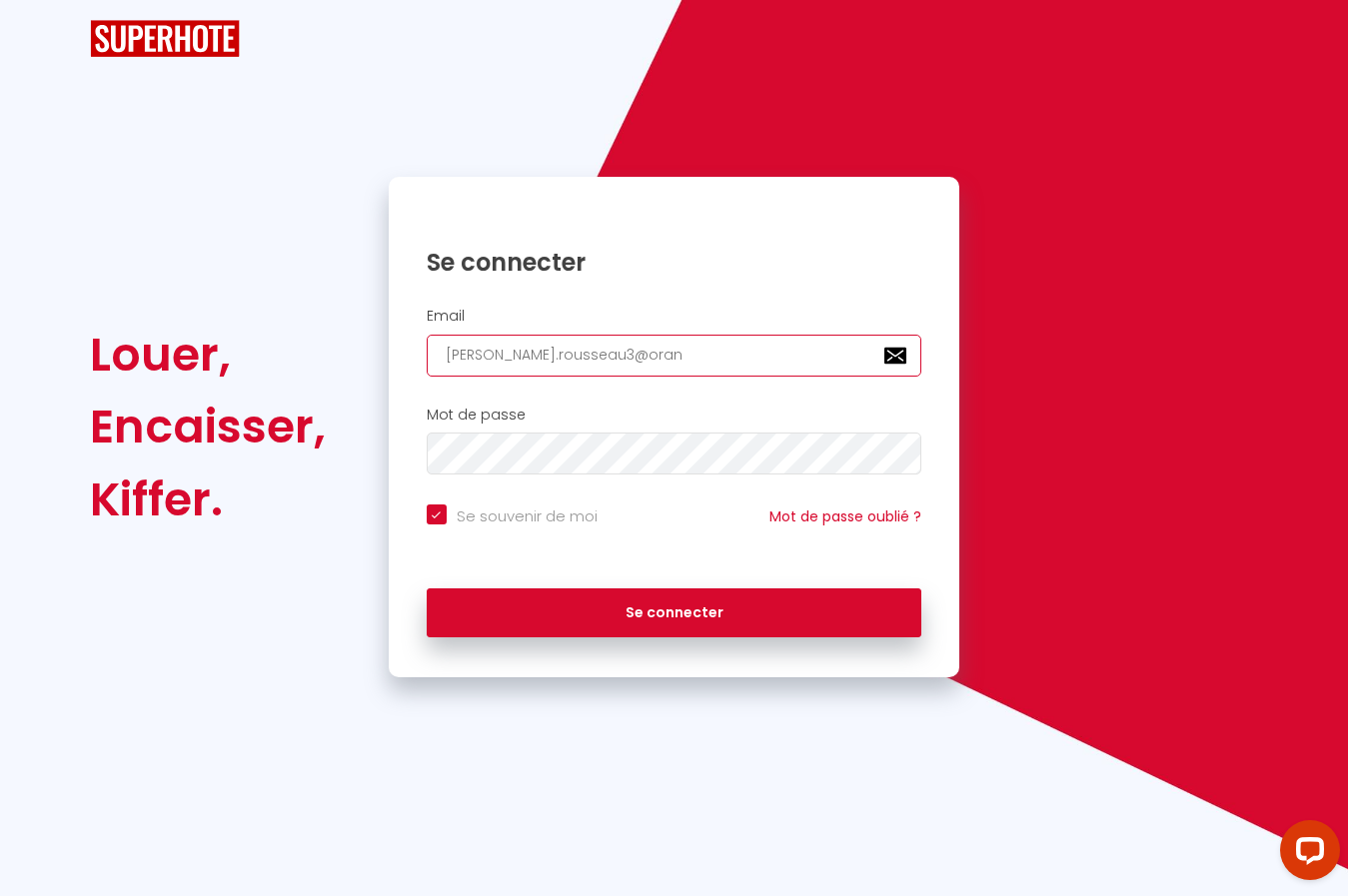 type on "jocelyne.rousseau3@orang" 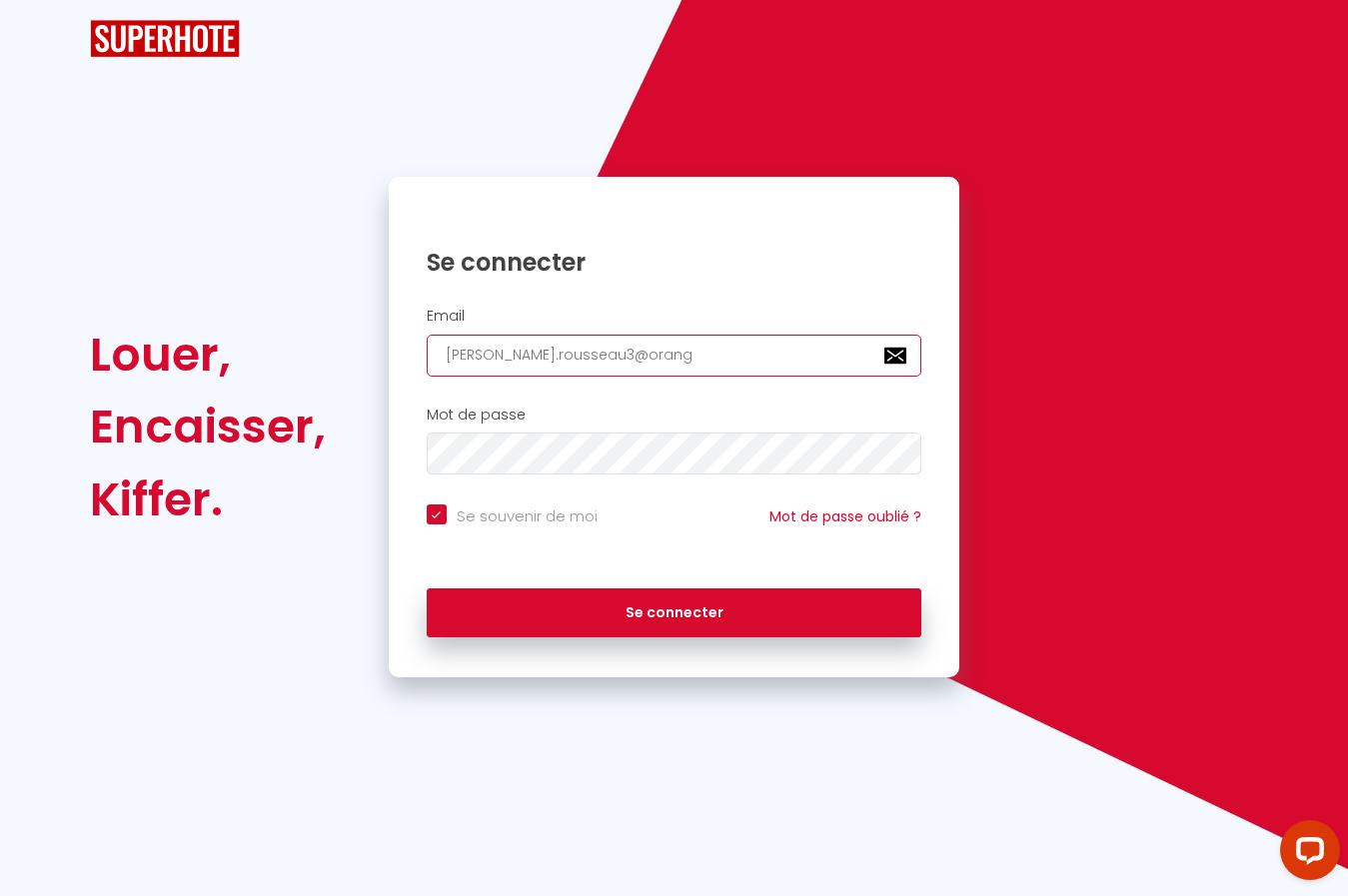 checkbox on "true" 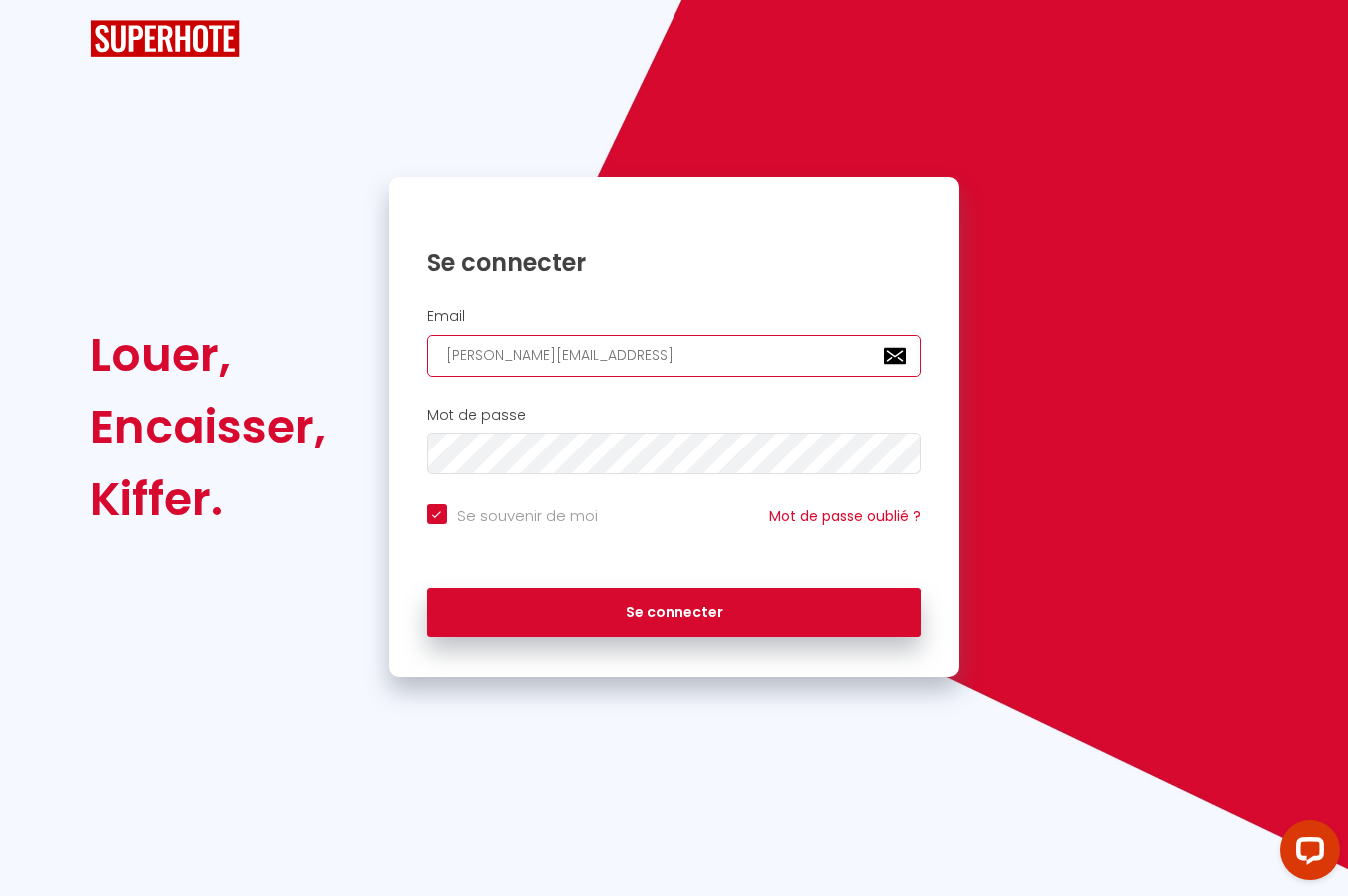 checkbox on "true" 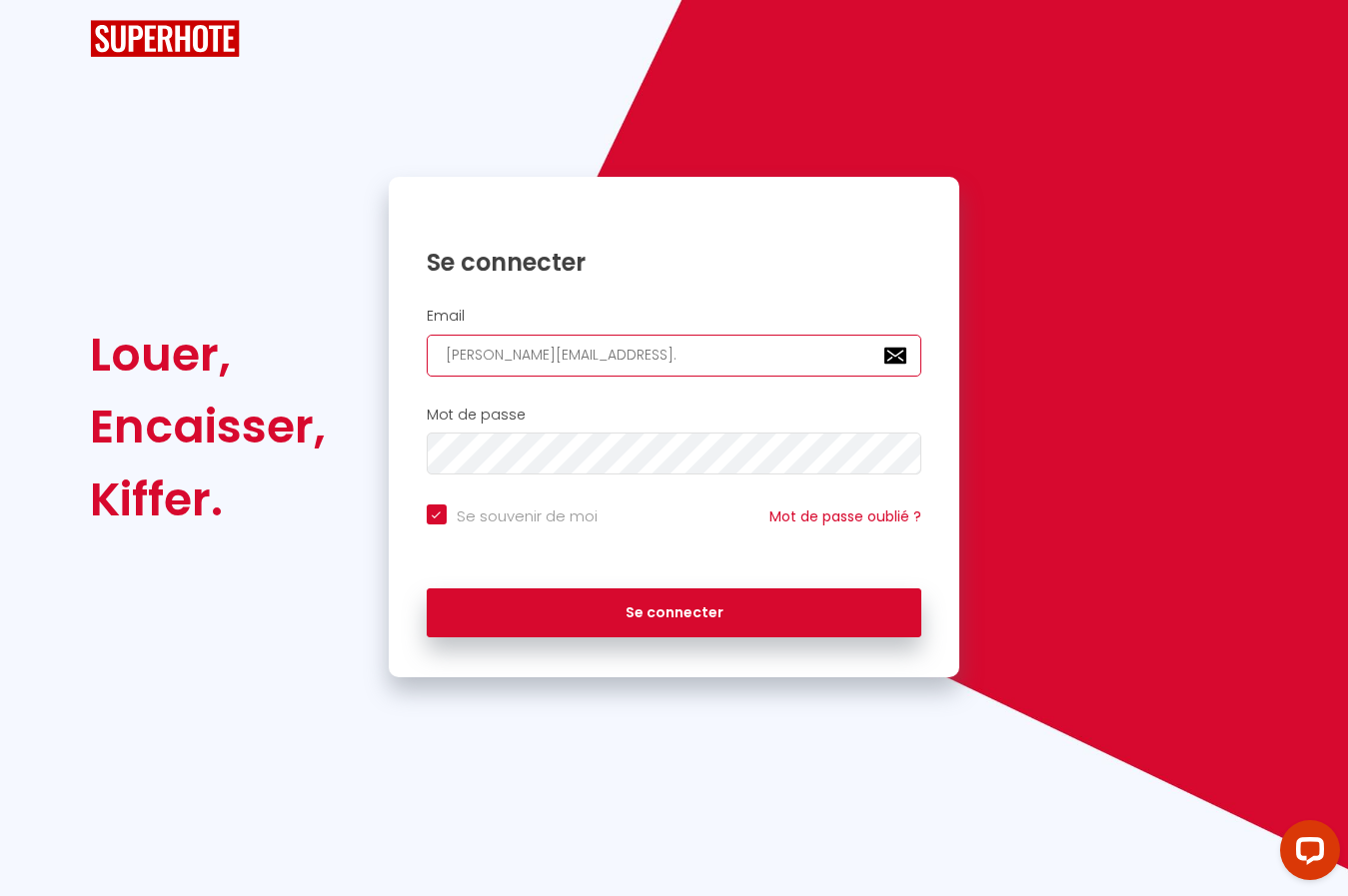 checkbox on "true" 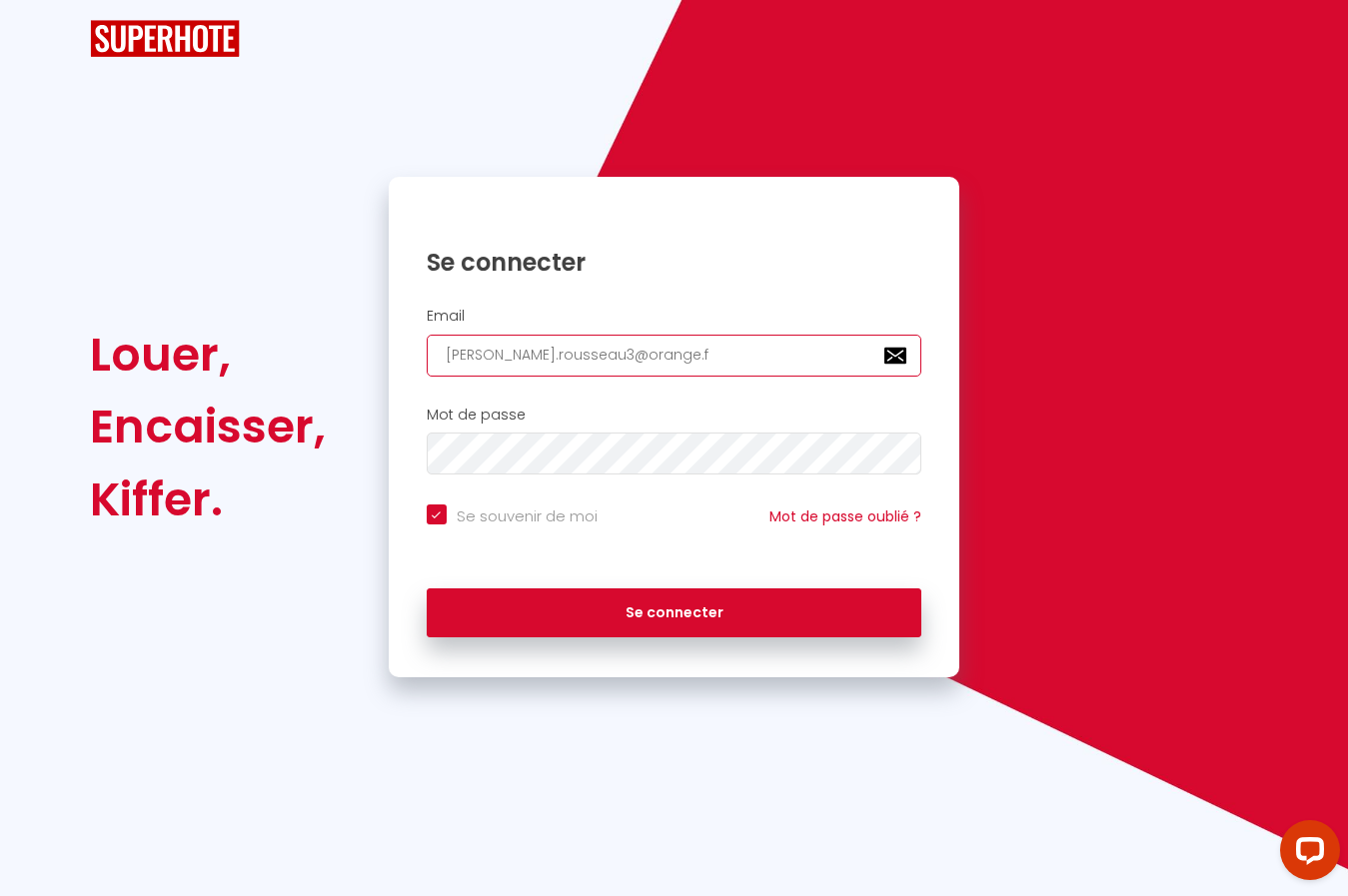 checkbox on "true" 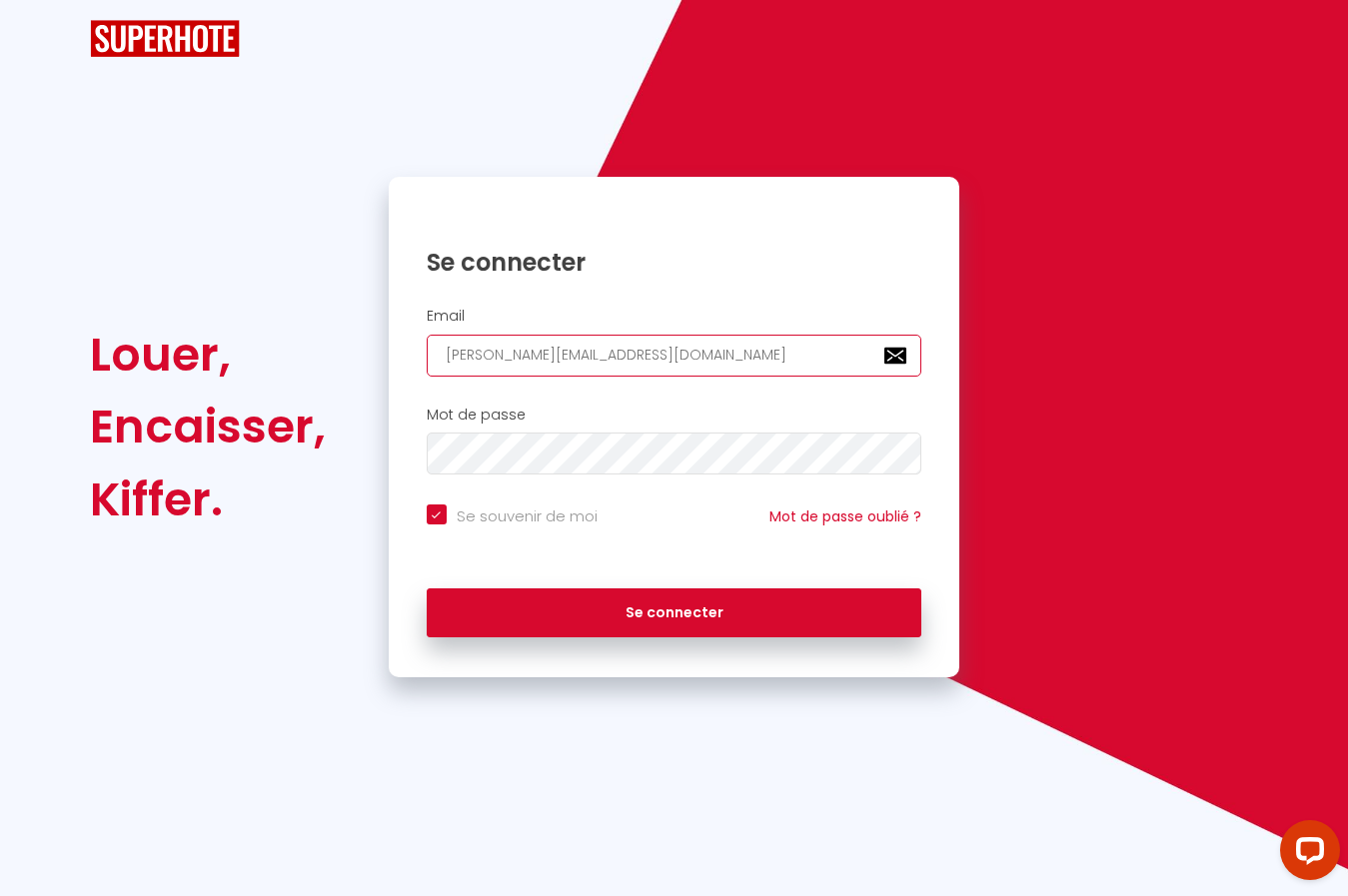 checkbox on "true" 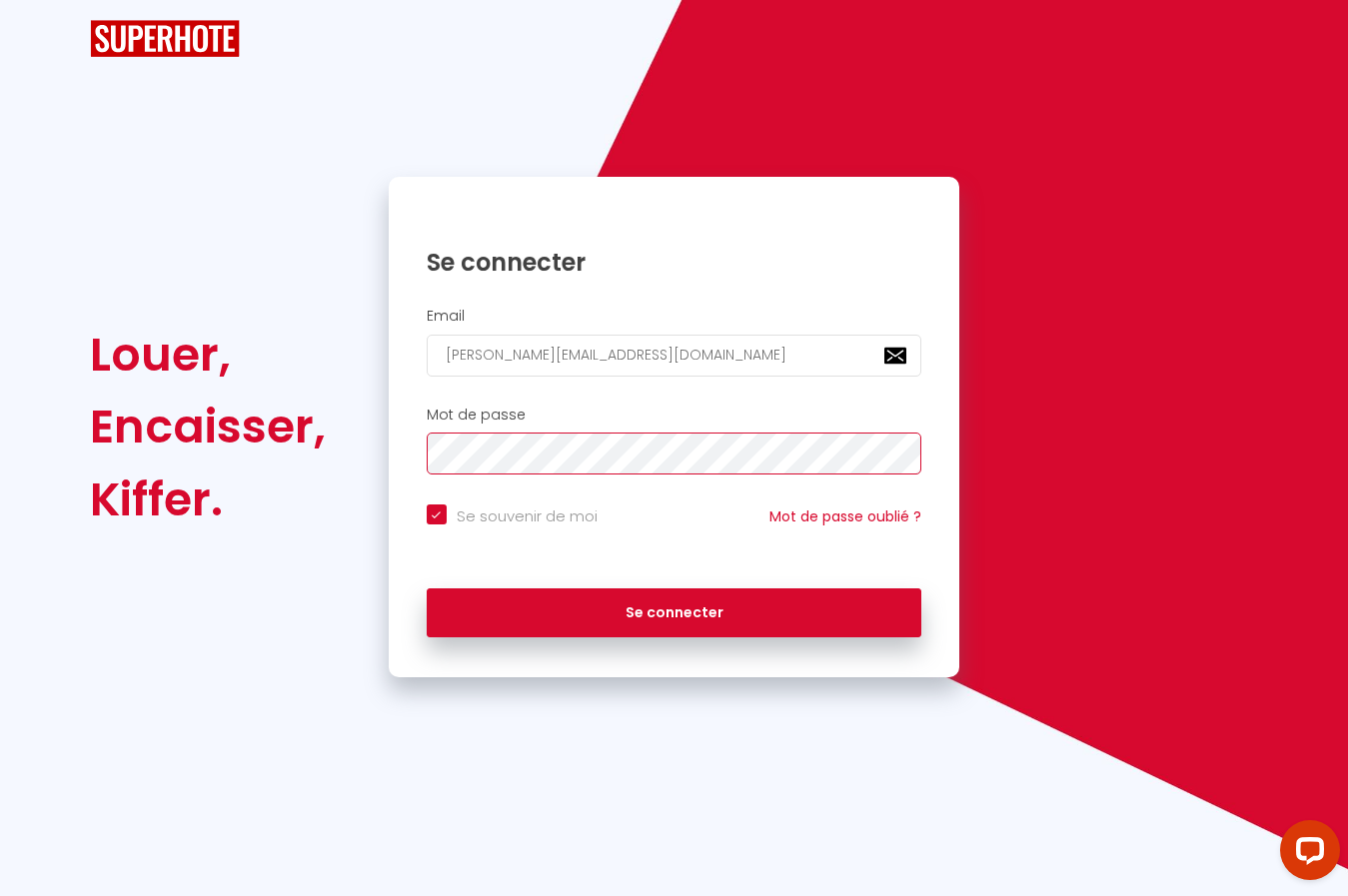 click on "Se connecter" at bounding box center (674, 613) 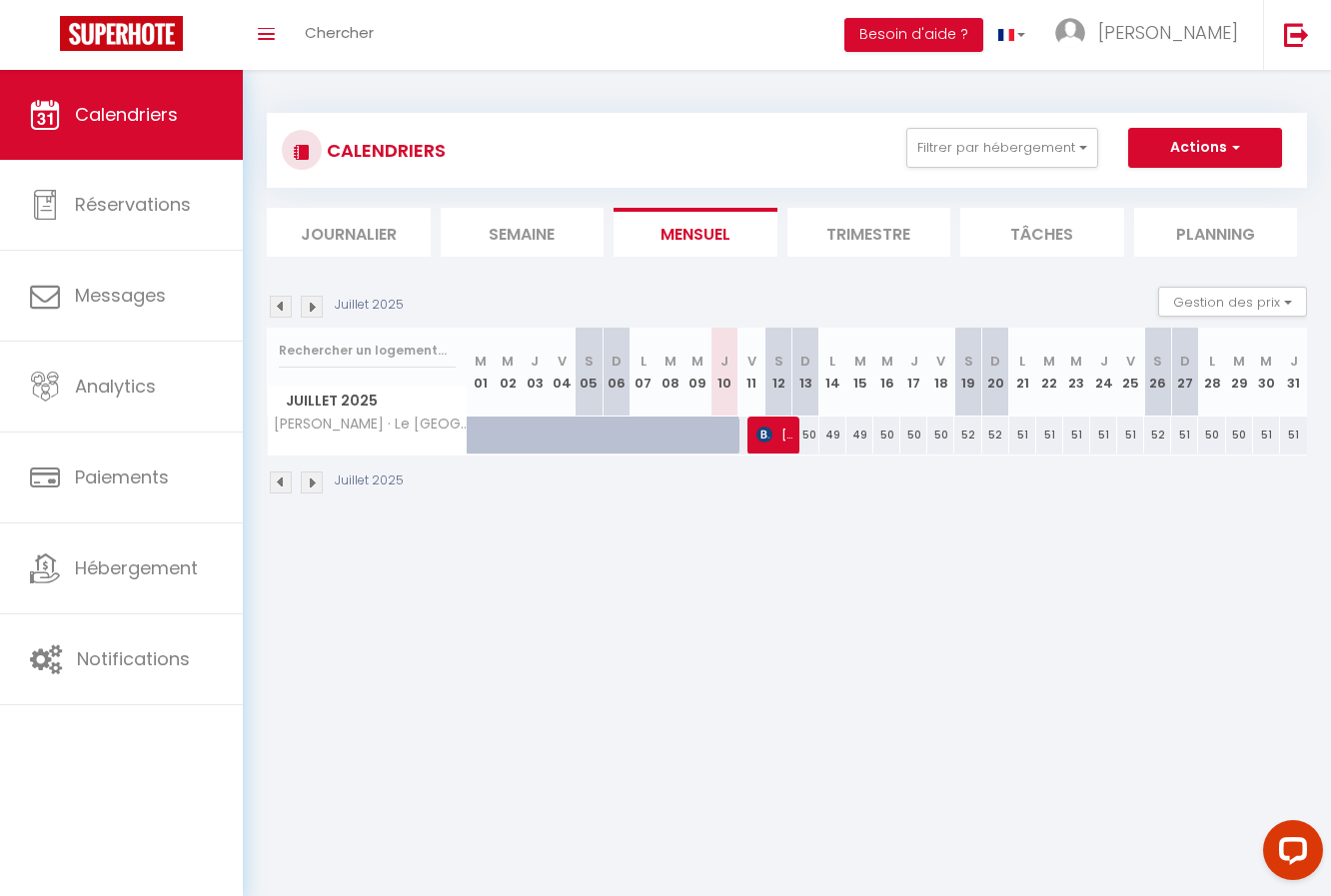 click at bounding box center (281, 307) 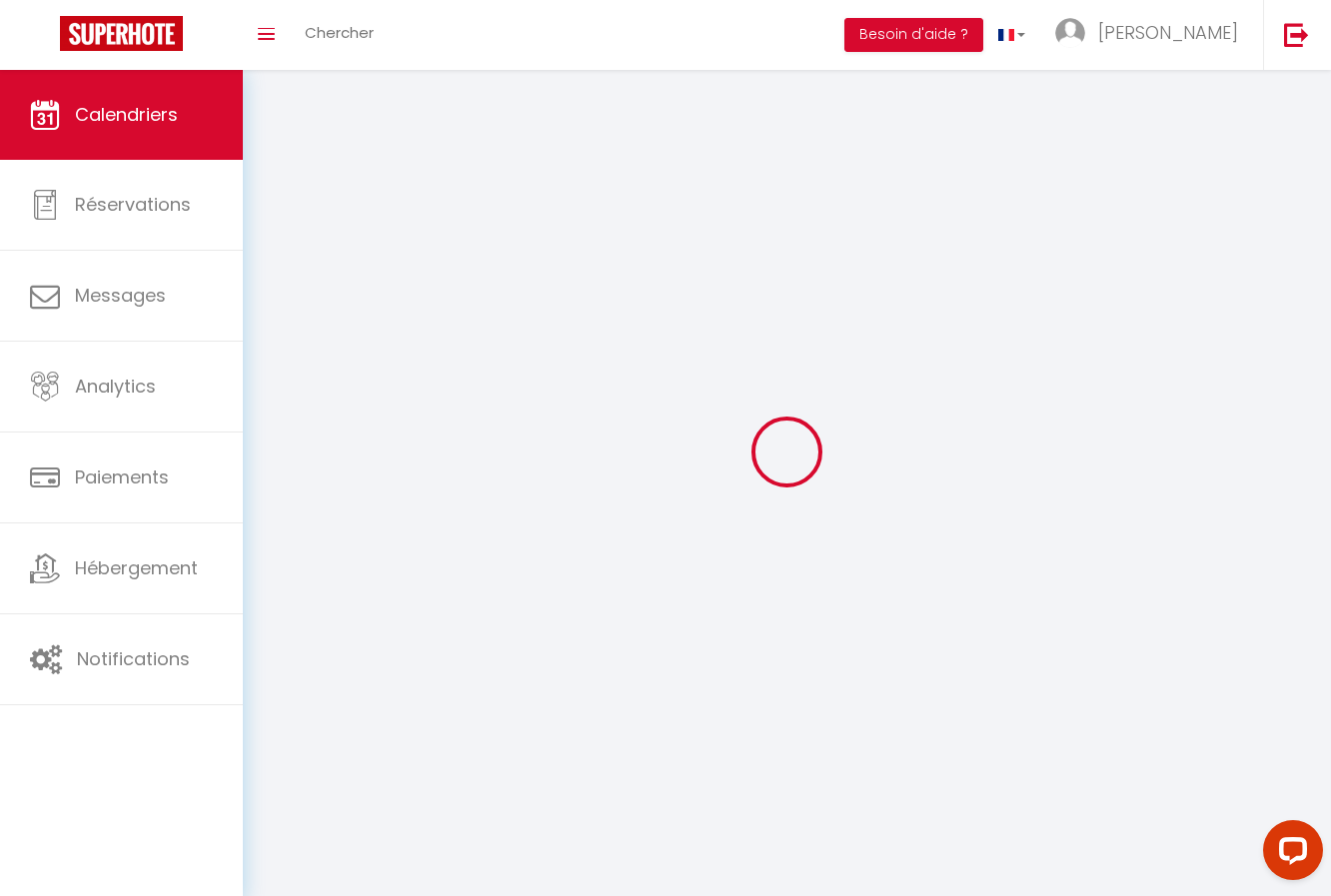 select 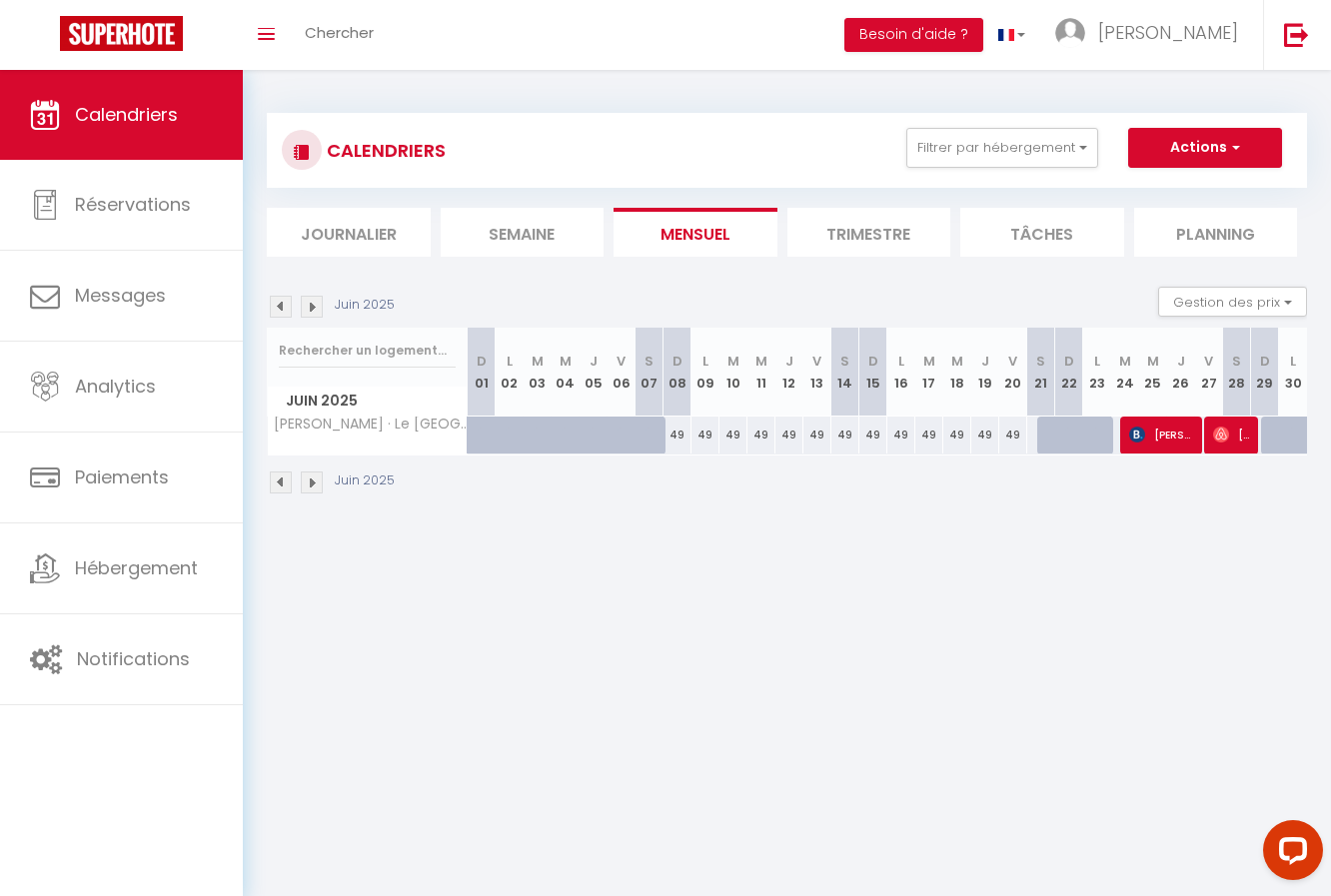 click on "[PERSON_NAME]" at bounding box center [1231, 435] 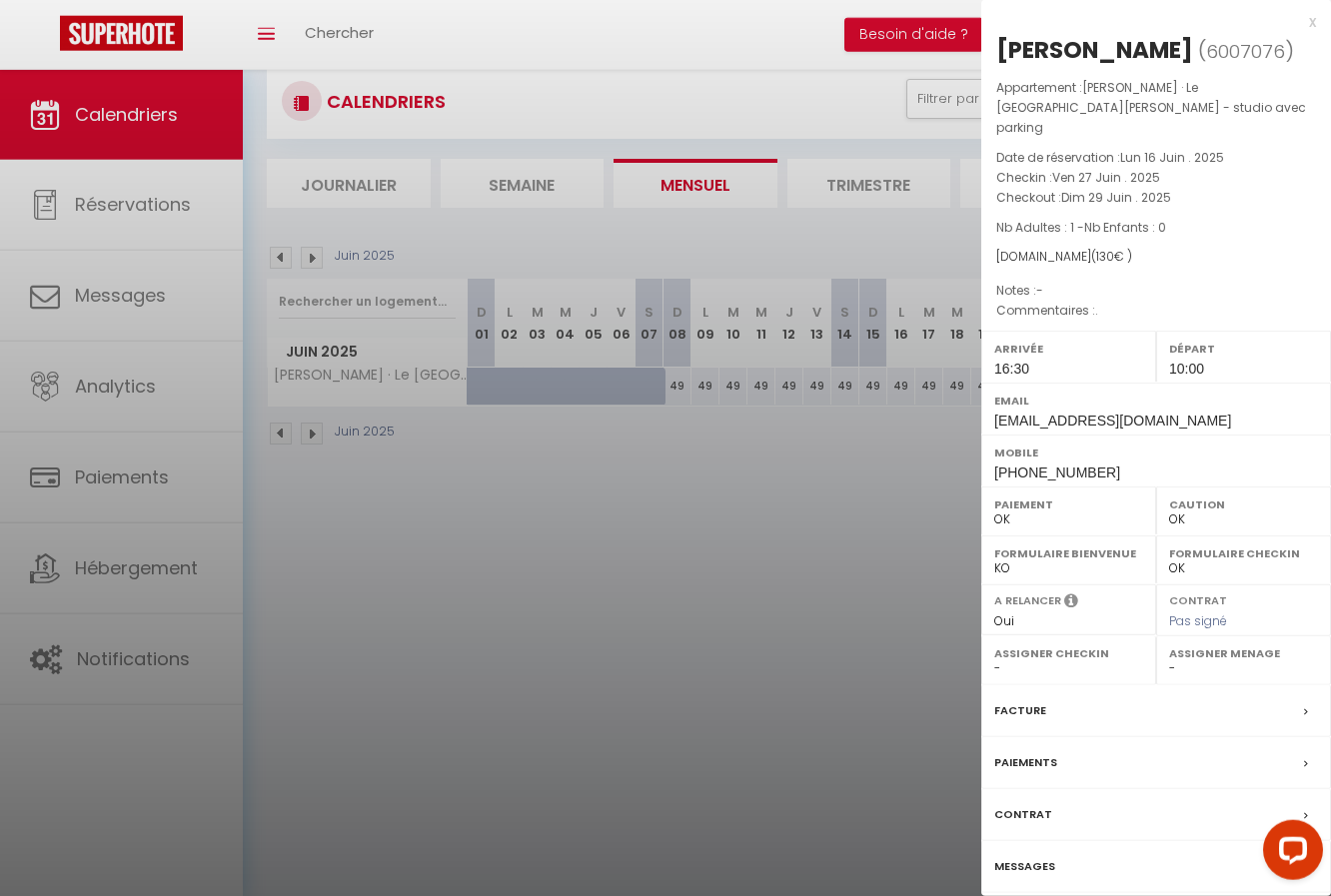 scroll, scrollTop: 70, scrollLeft: 0, axis: vertical 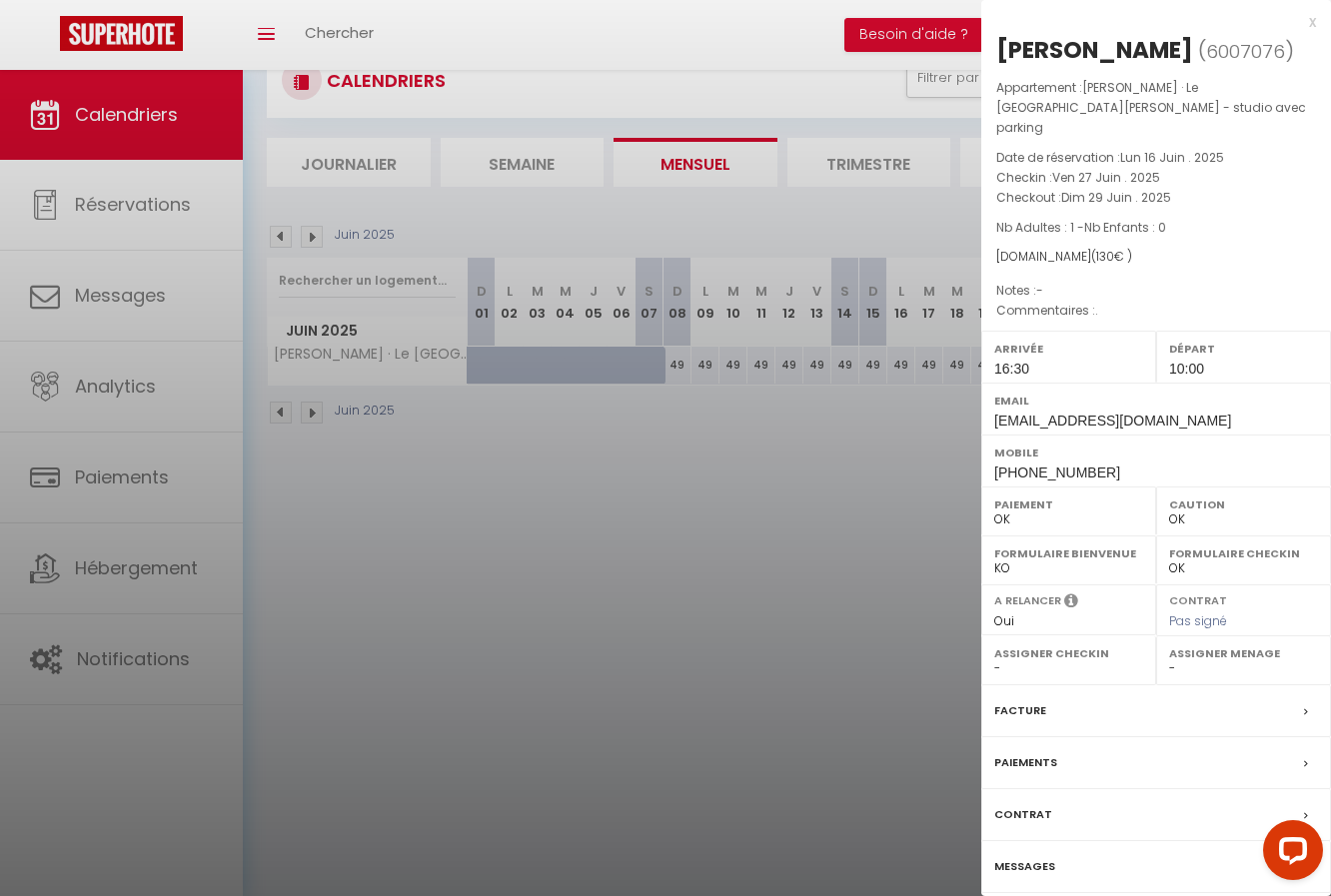 click at bounding box center (666, 448) 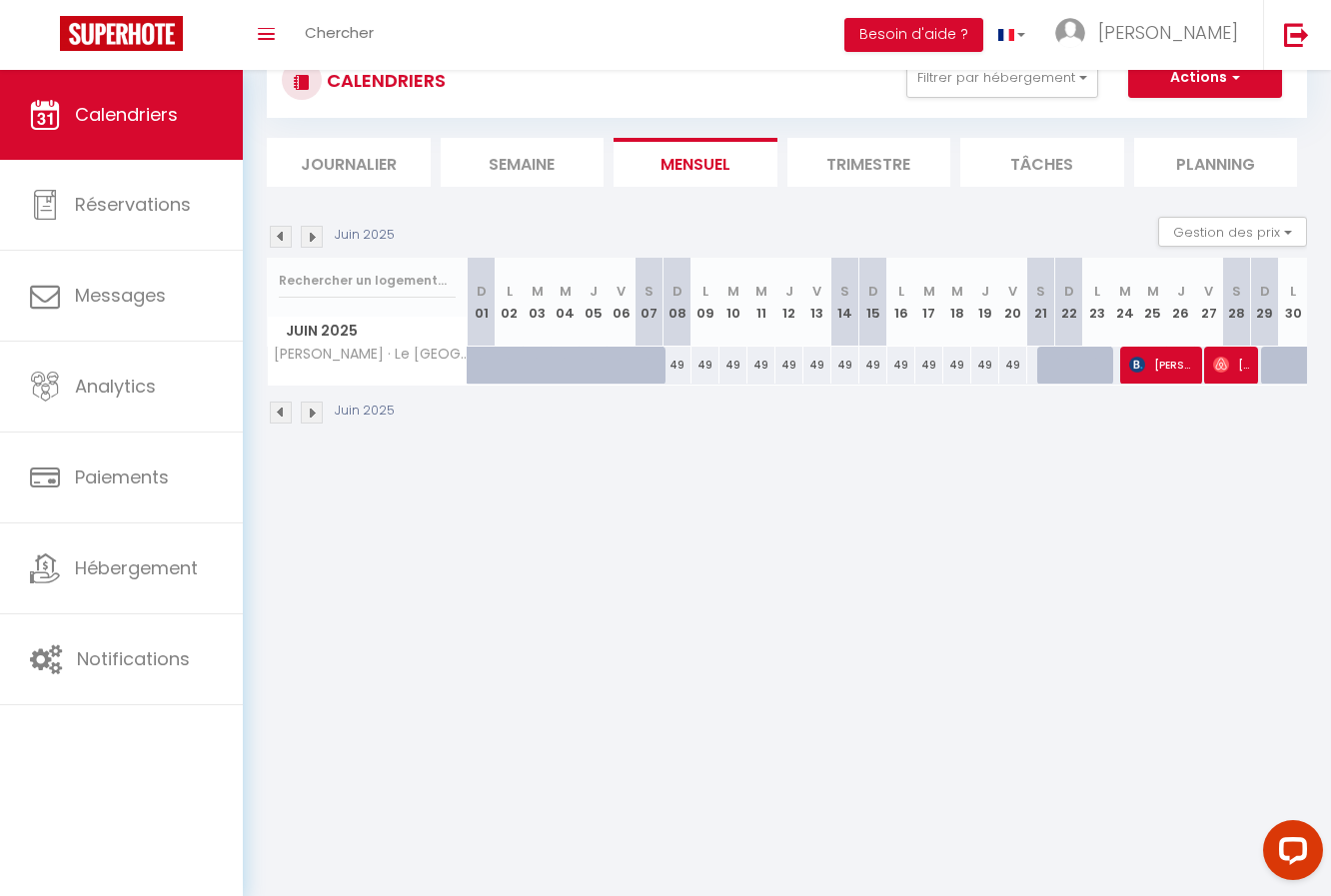 click on "49" at bounding box center [1069, 365] 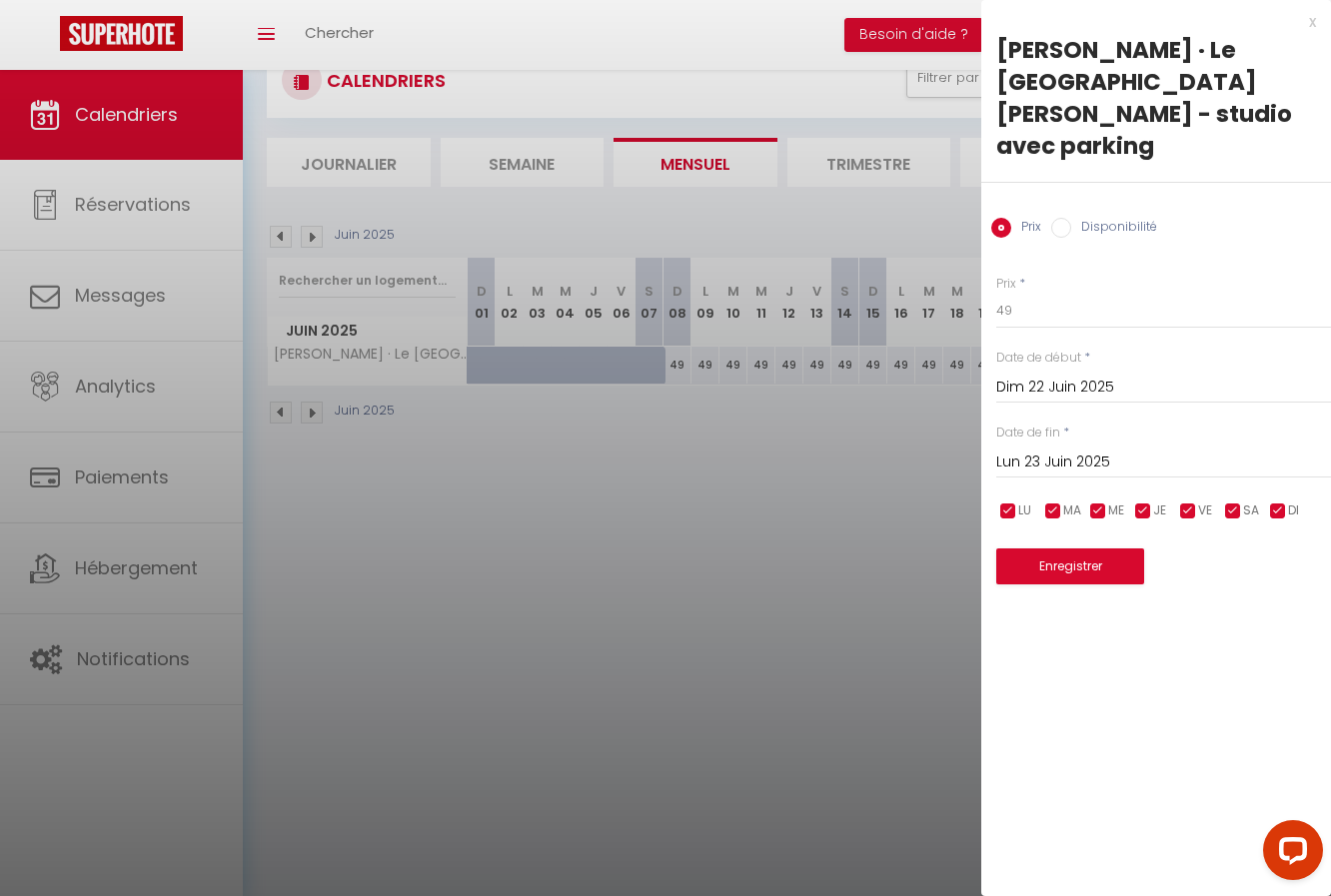 click at bounding box center [666, 448] 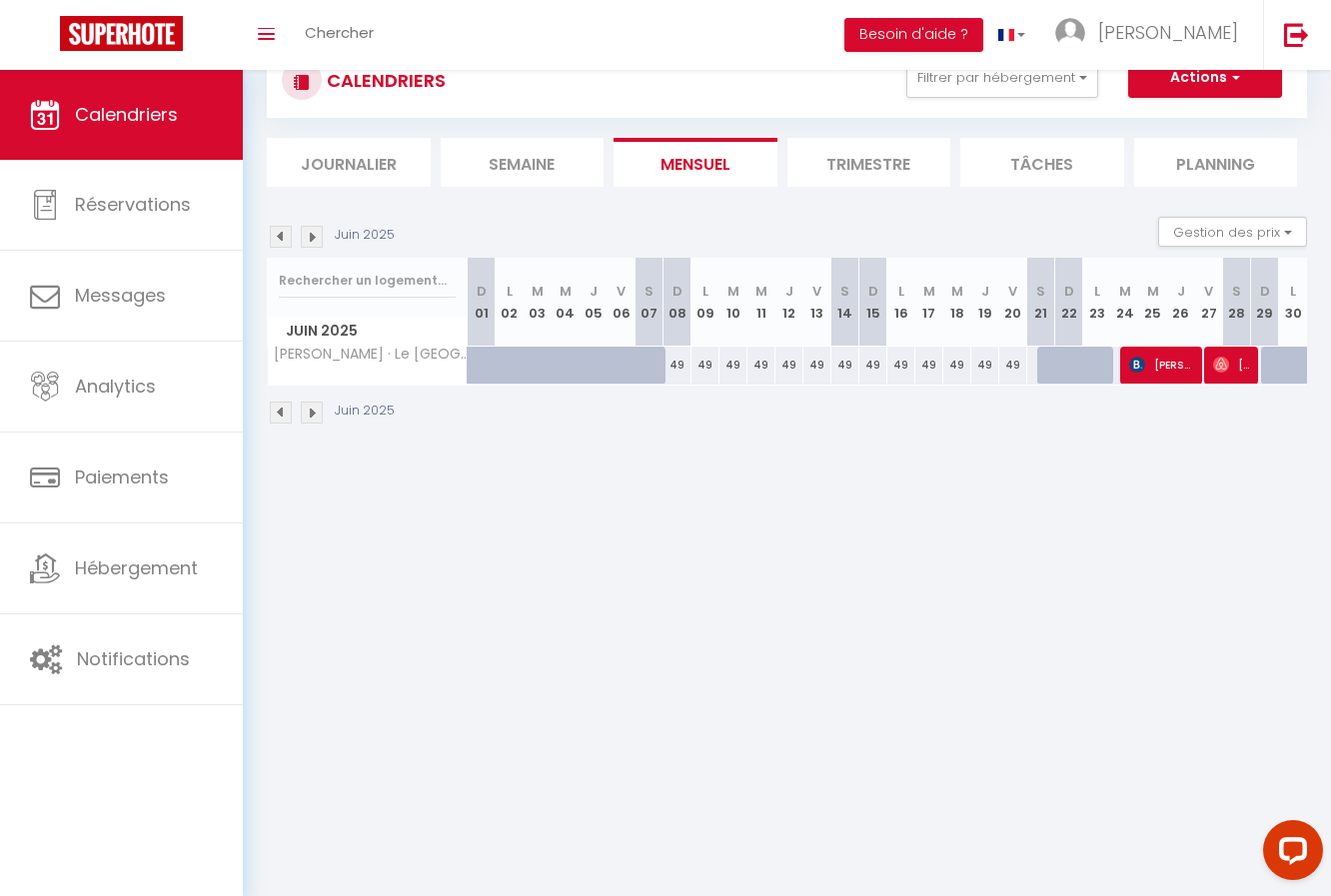 click at bounding box center (1069, 366) 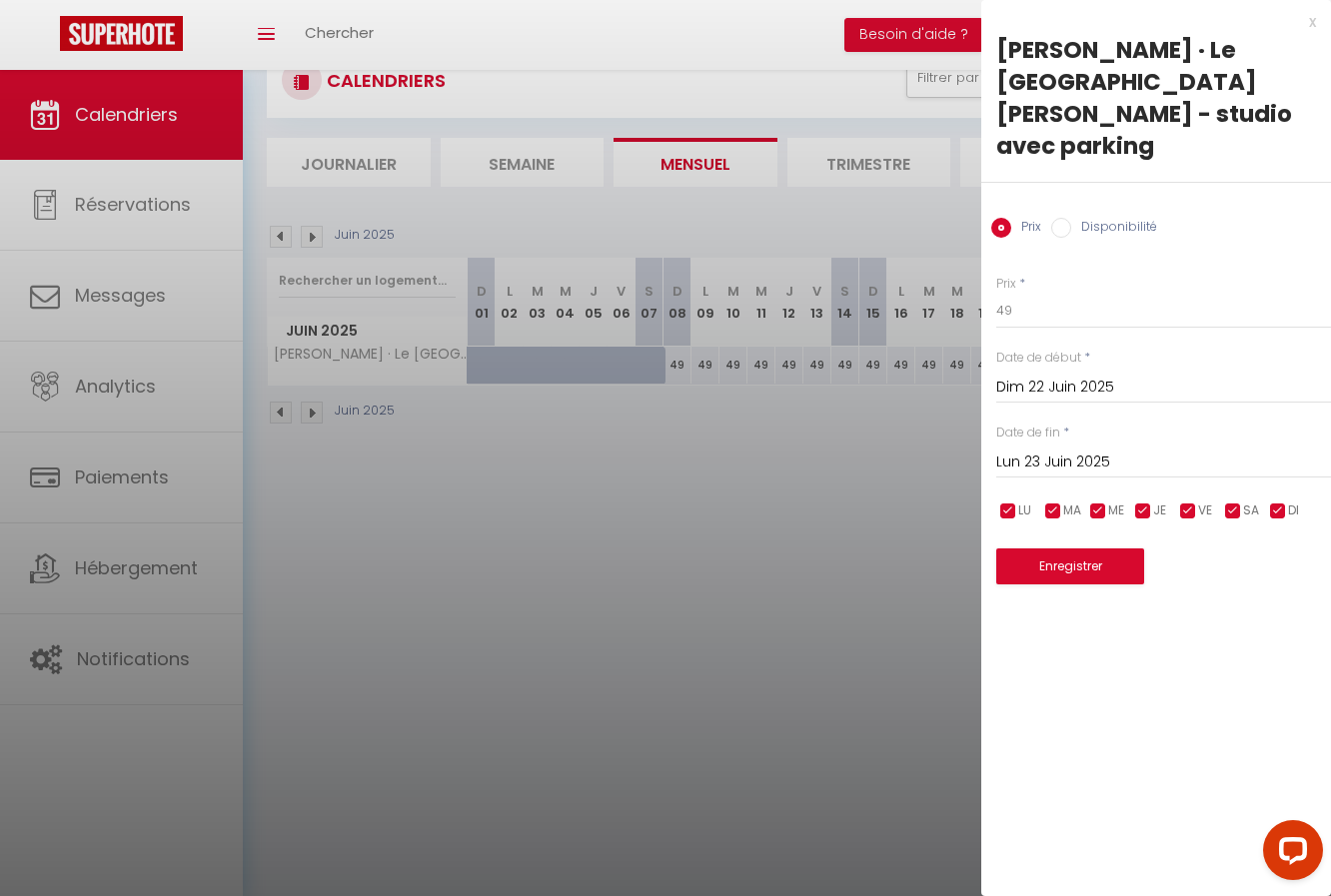 click at bounding box center (666, 448) 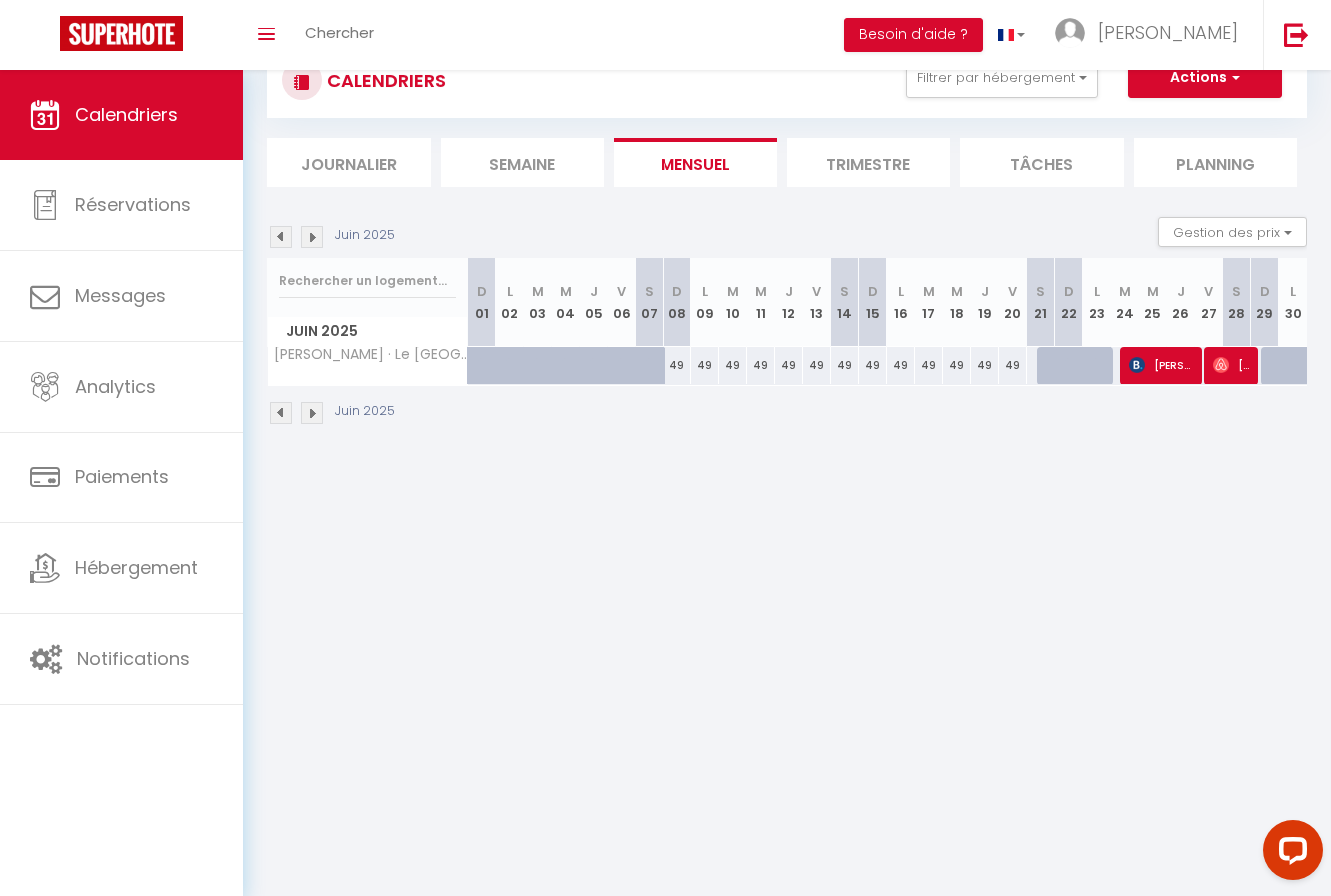 scroll, scrollTop: 0, scrollLeft: 0, axis: both 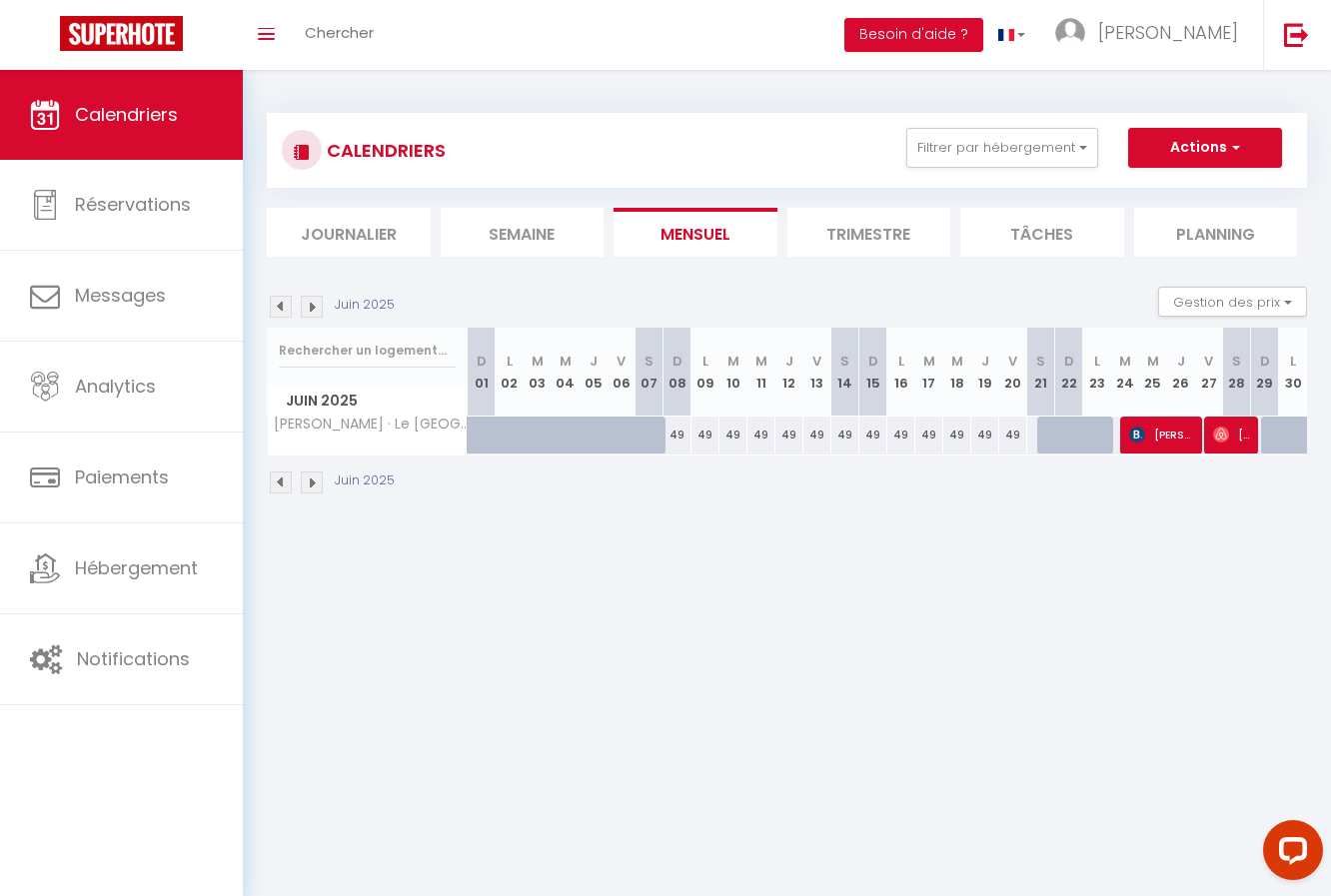 click at bounding box center (312, 482) 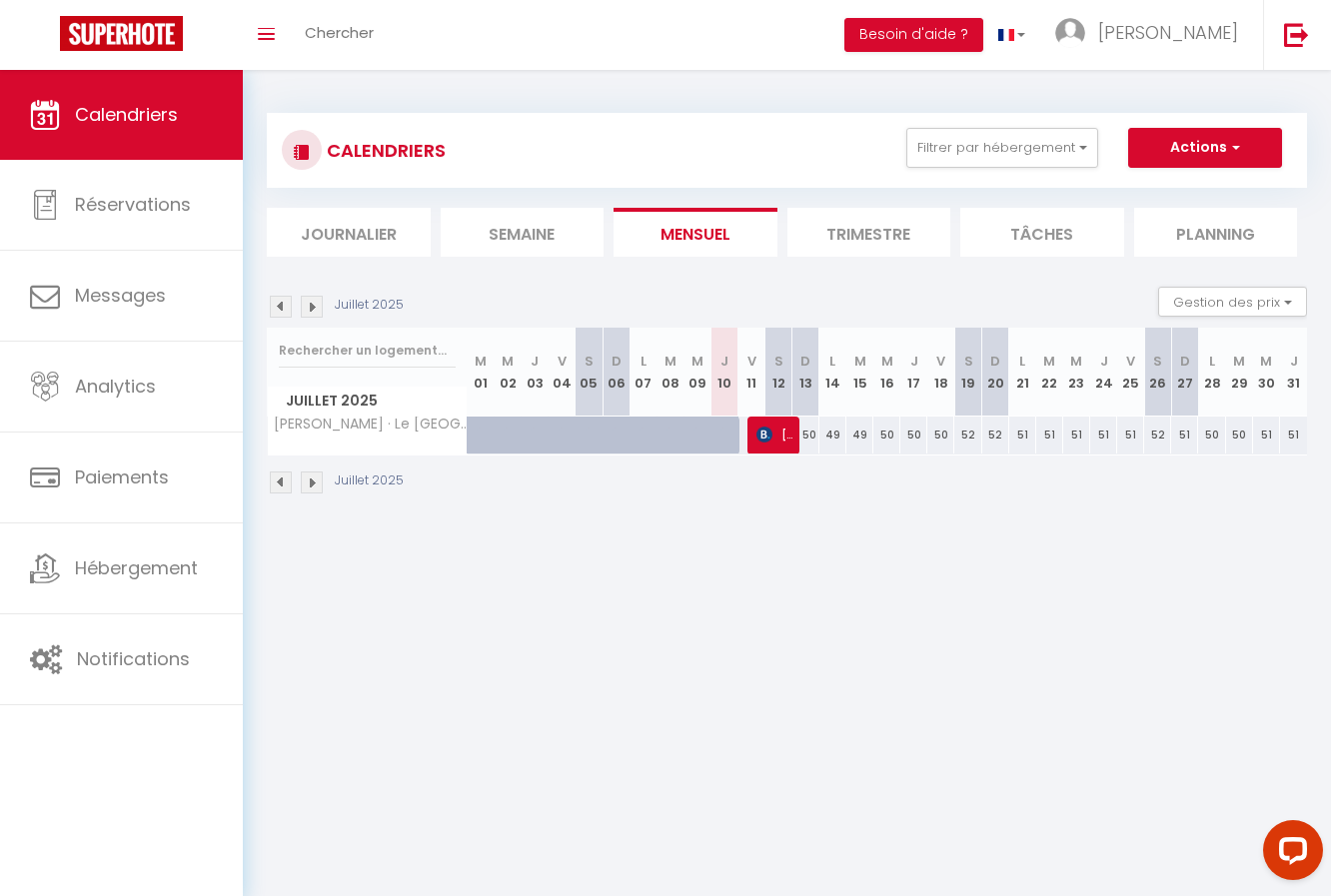 click on "[PERSON_NAME]" at bounding box center (774, 435) 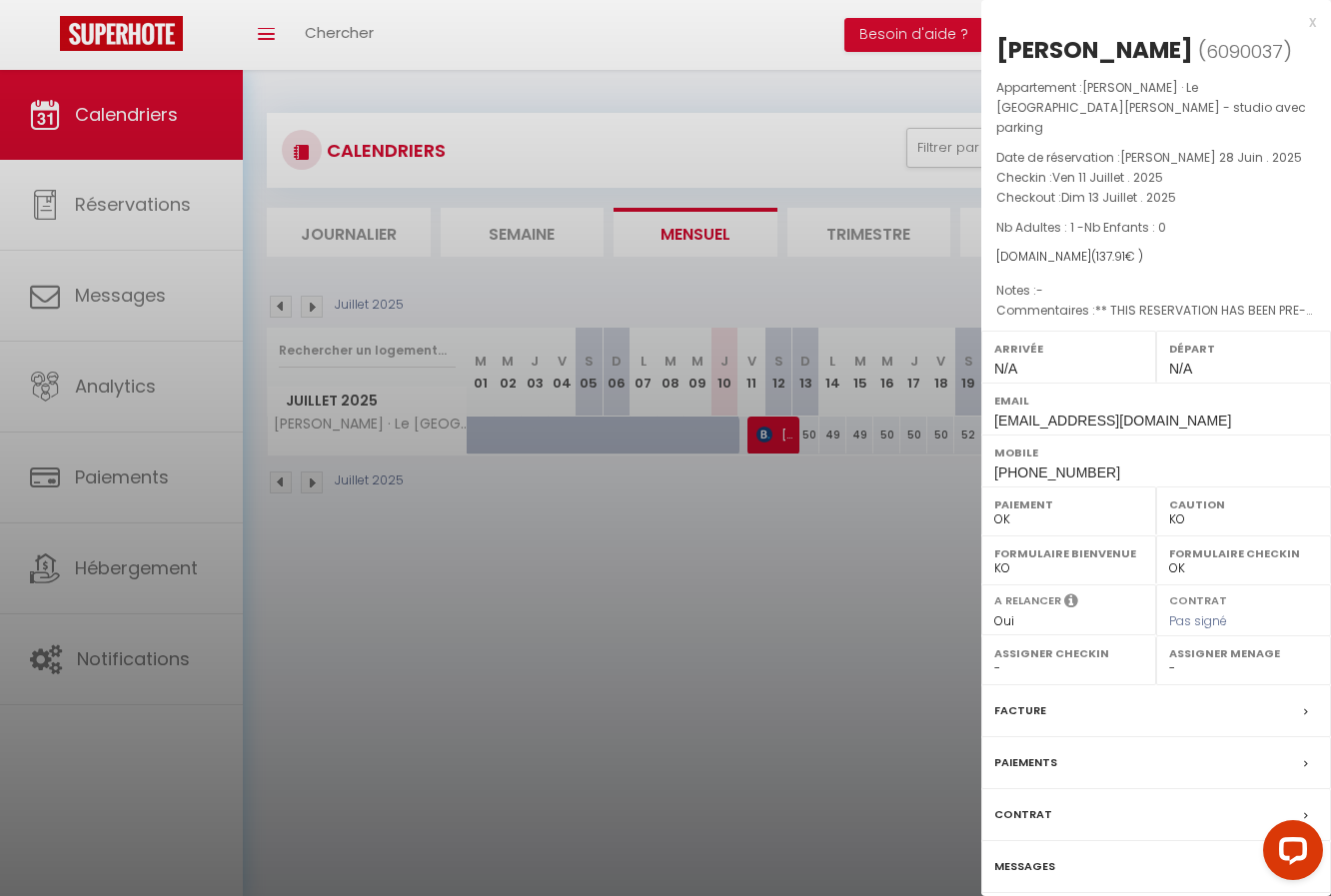 click on "Paiements" at bounding box center [1025, 762] 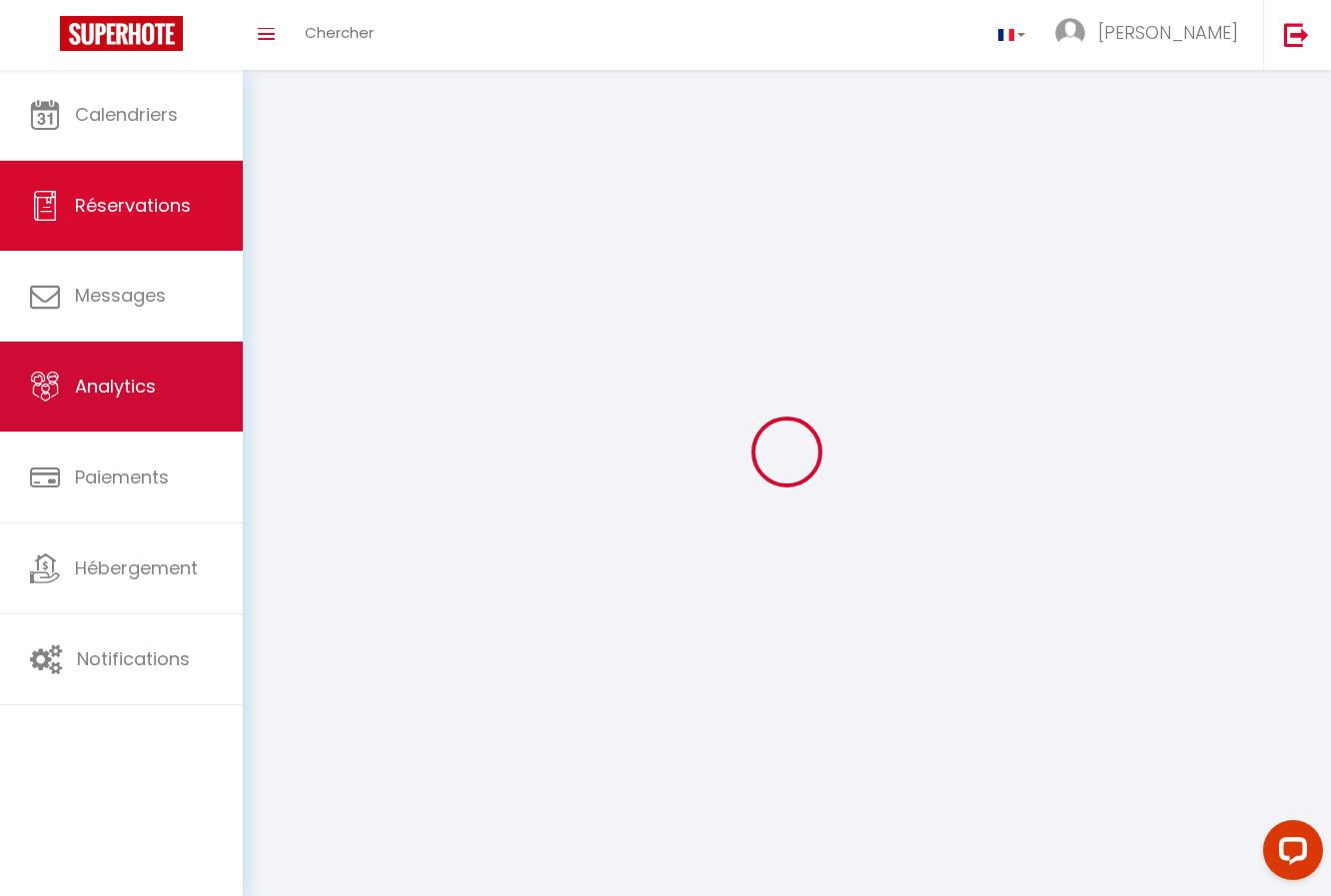 select 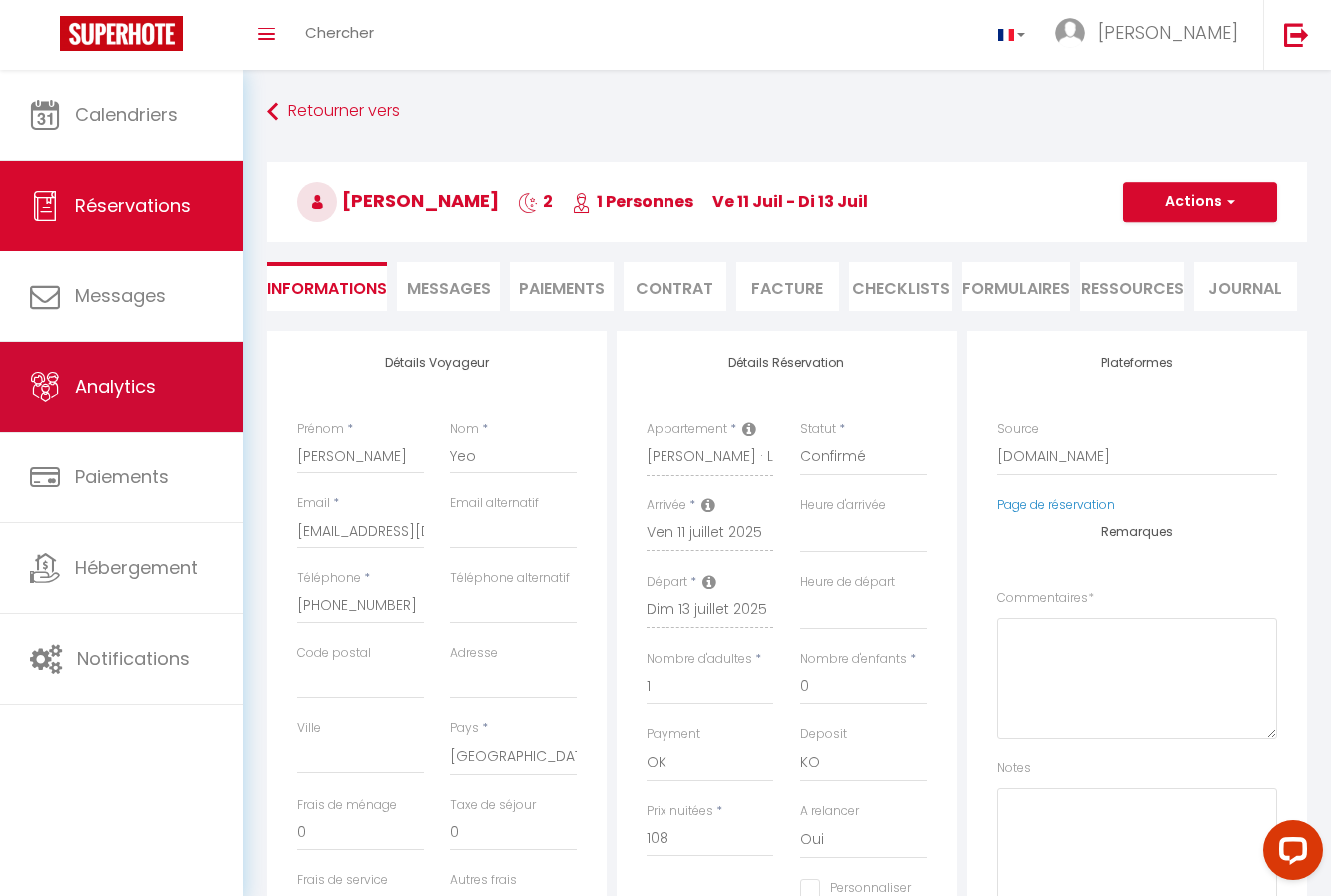 select 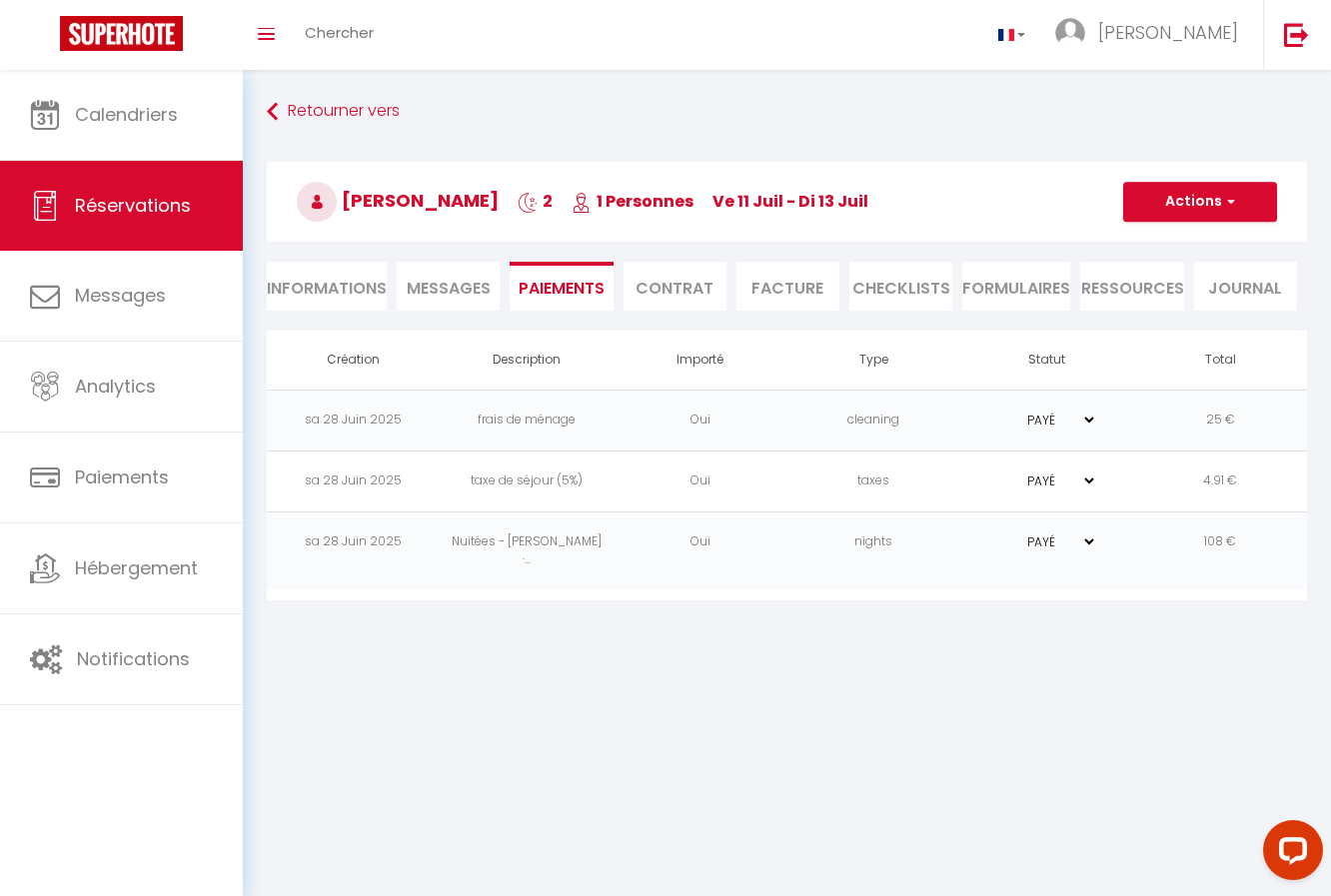 click on "PAYÉ   EN ATTENTE" at bounding box center (1047, 541) 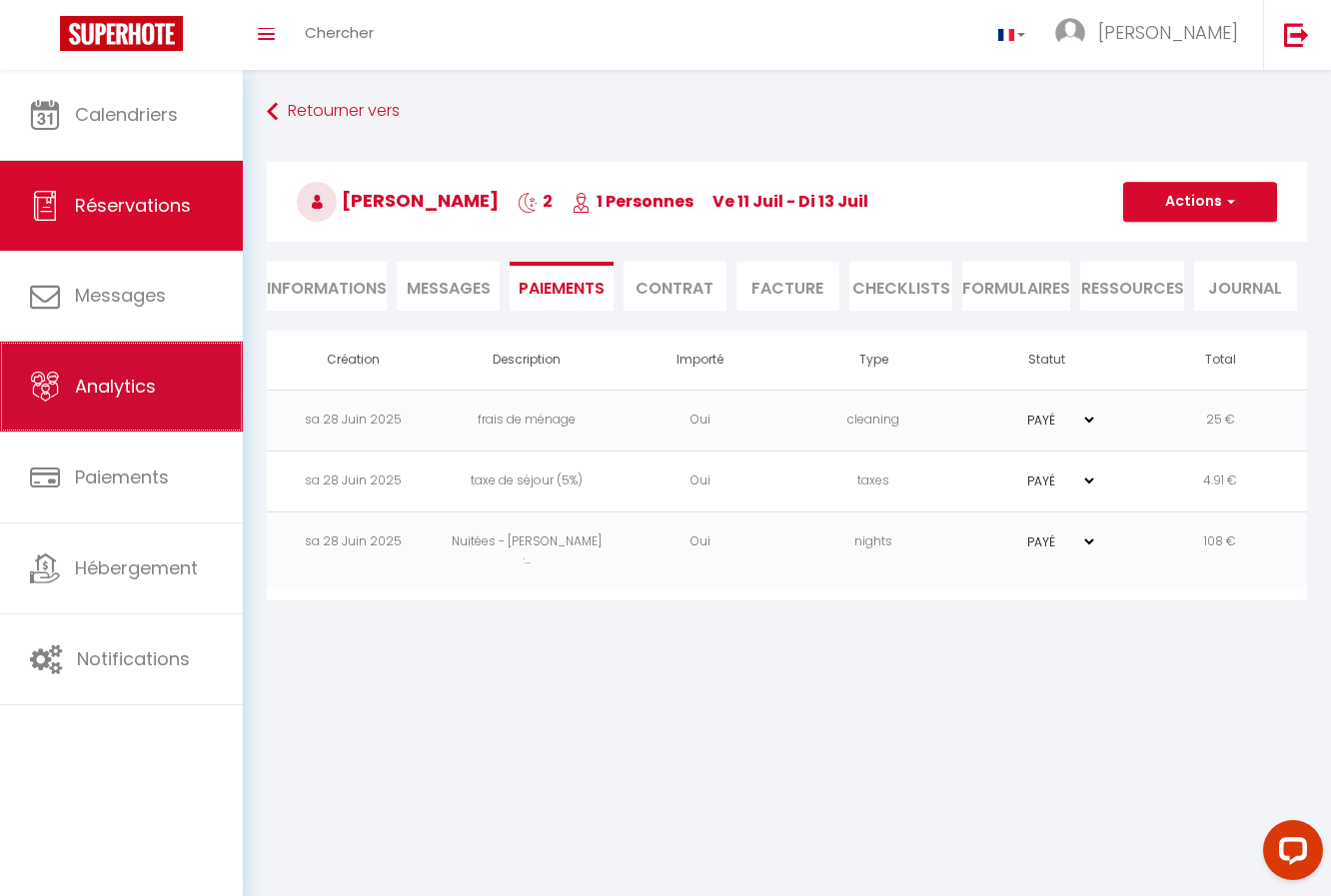 click on "Analytics" at bounding box center [121, 387] 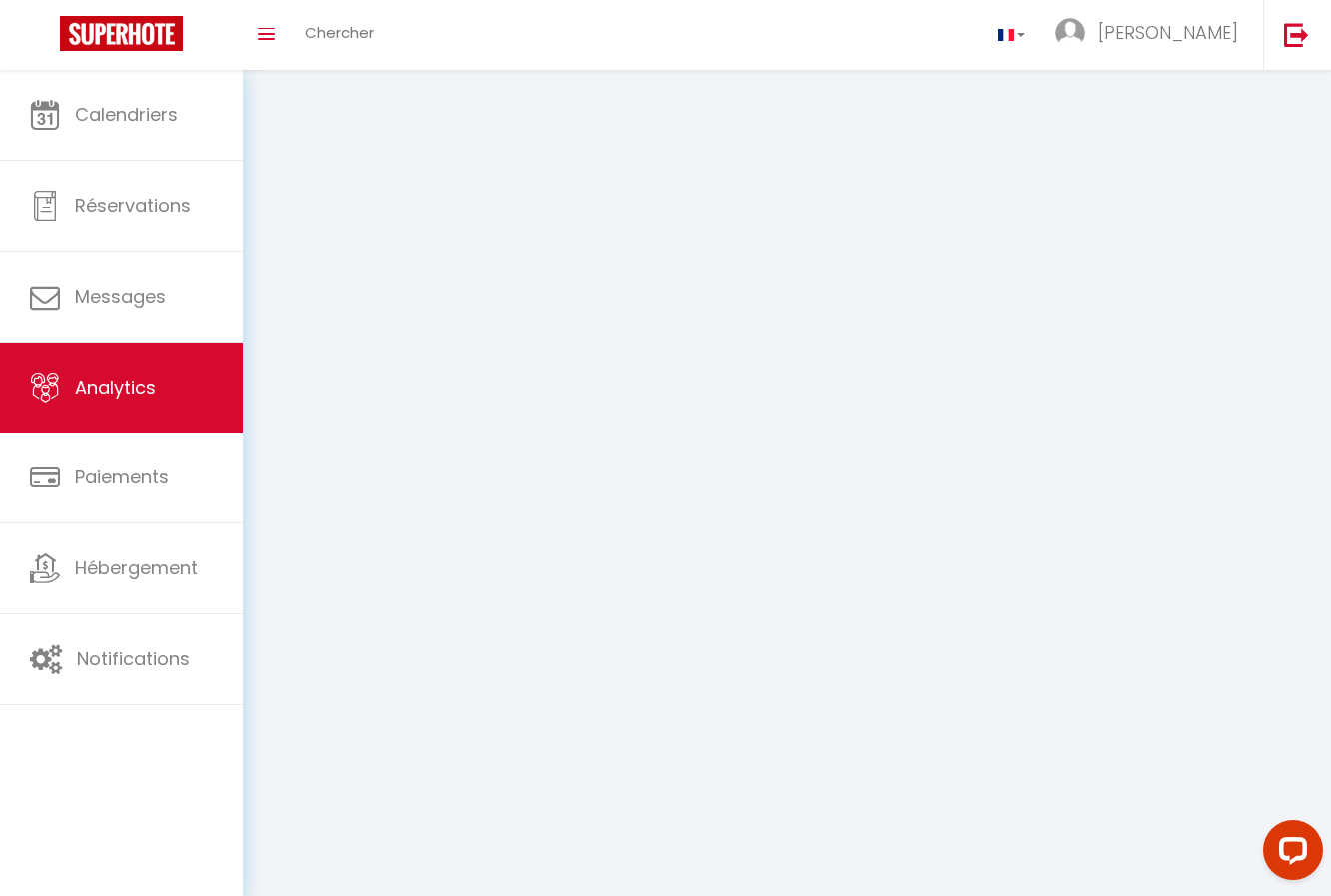 select on "2025" 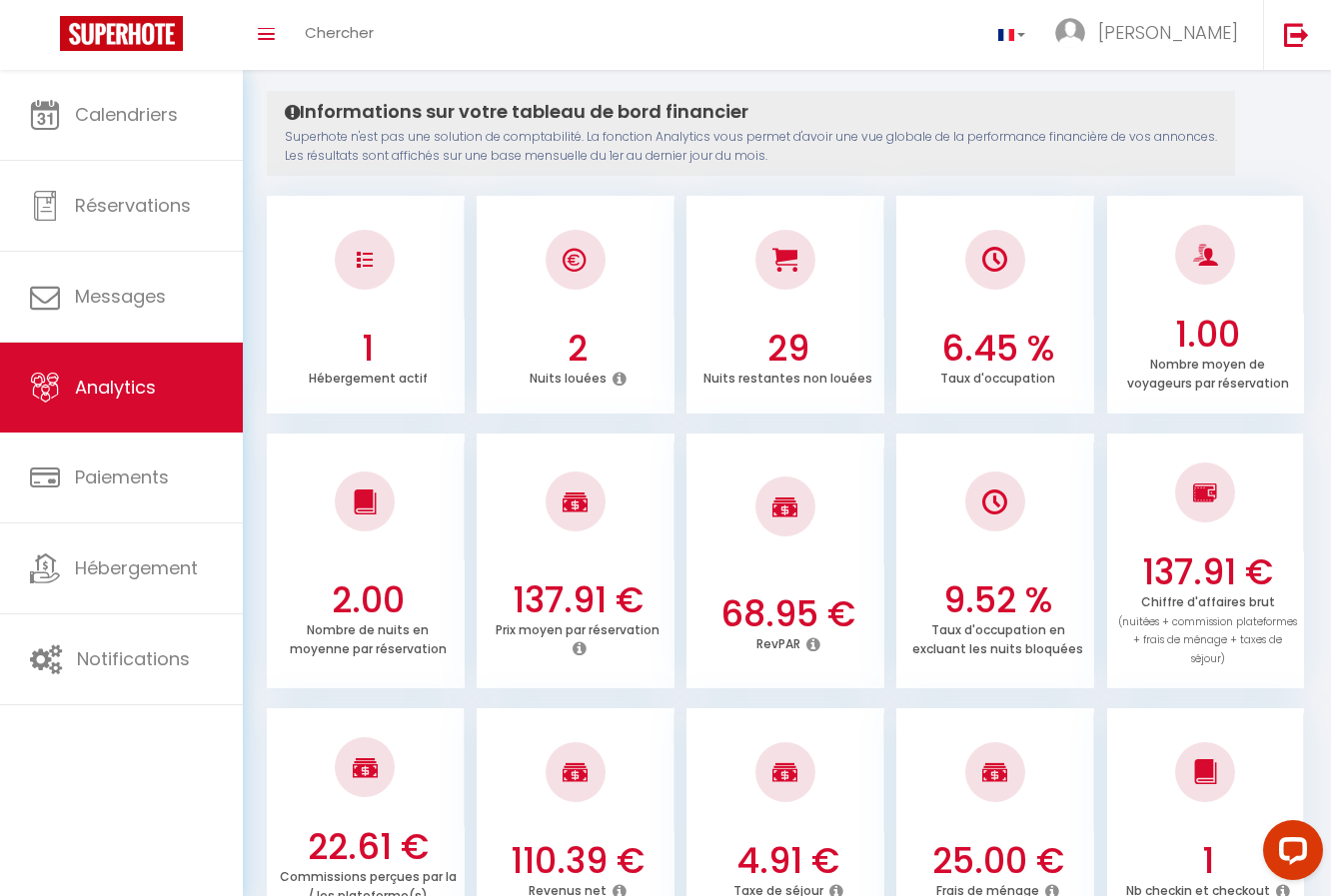 scroll, scrollTop: 0, scrollLeft: 0, axis: both 